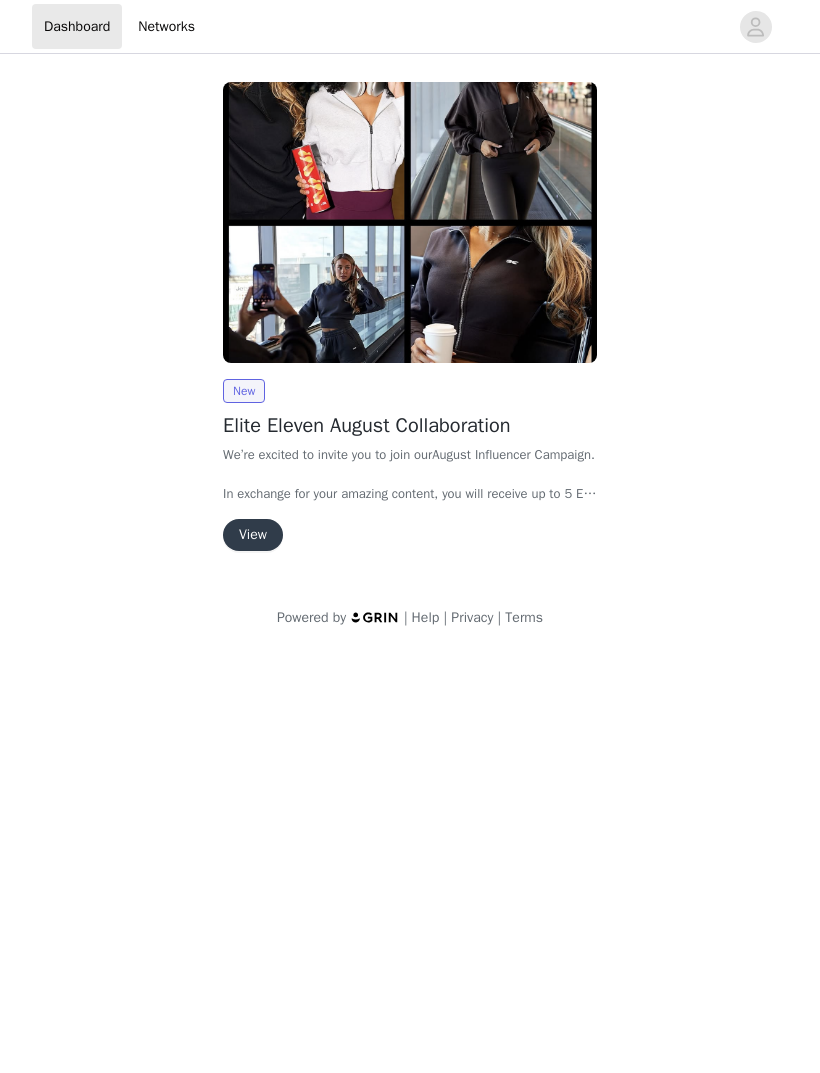 scroll, scrollTop: 0, scrollLeft: 0, axis: both 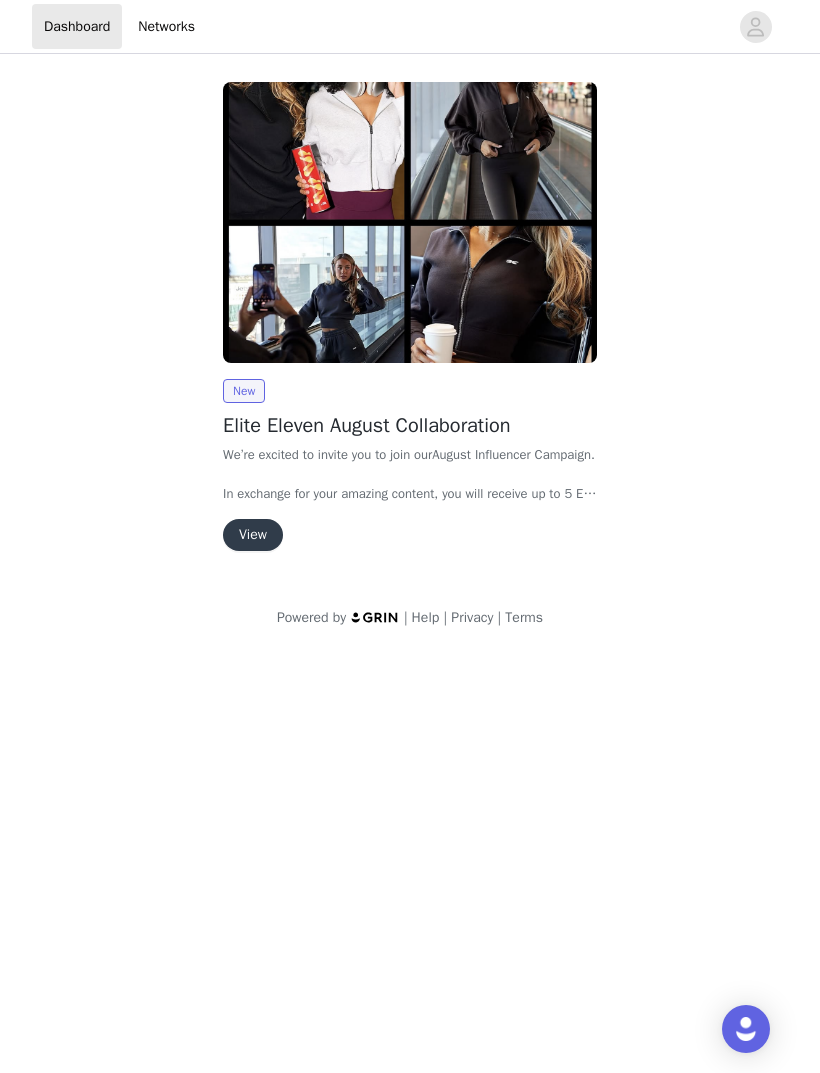 click on "View" at bounding box center [253, 535] 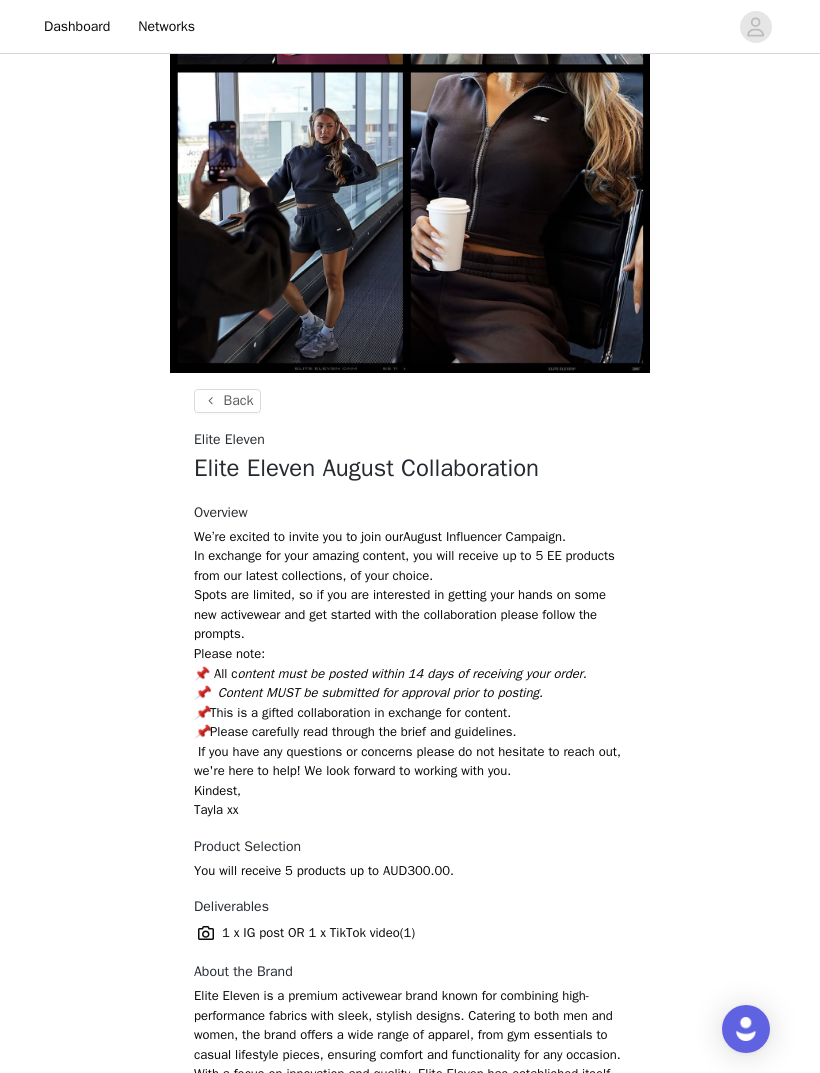 scroll, scrollTop: 424, scrollLeft: 0, axis: vertical 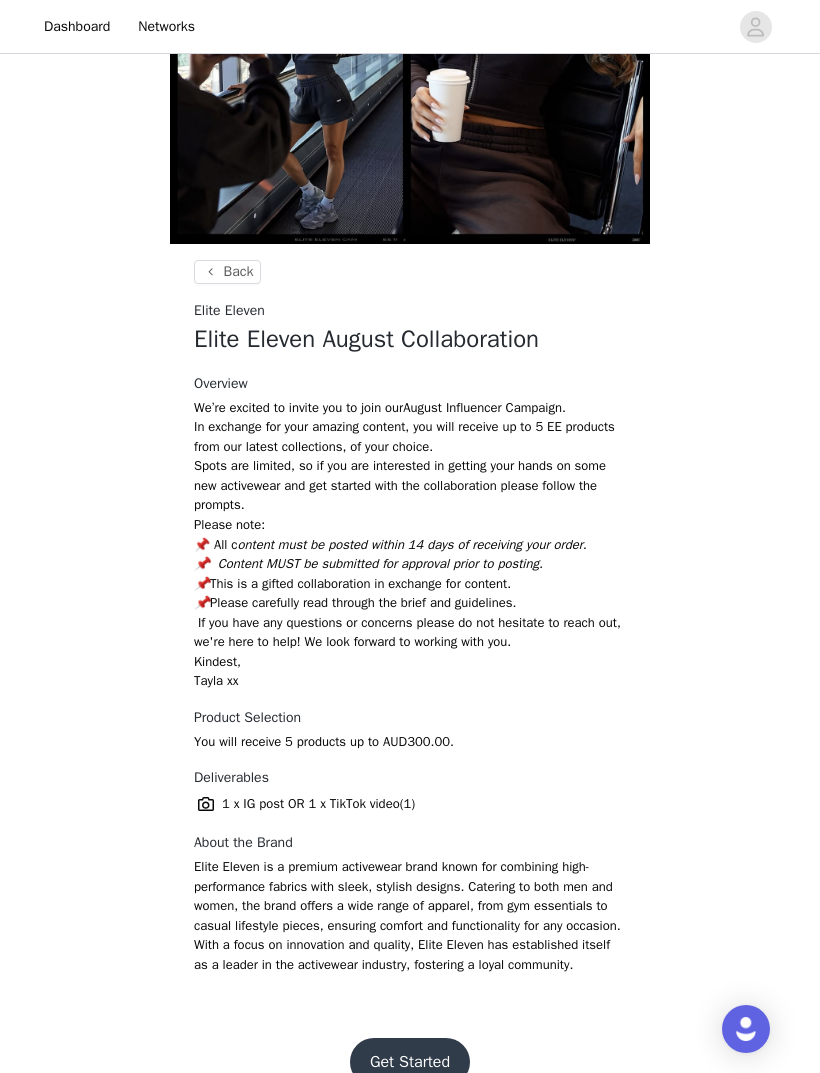 click on "Get Started" at bounding box center (410, 1062) 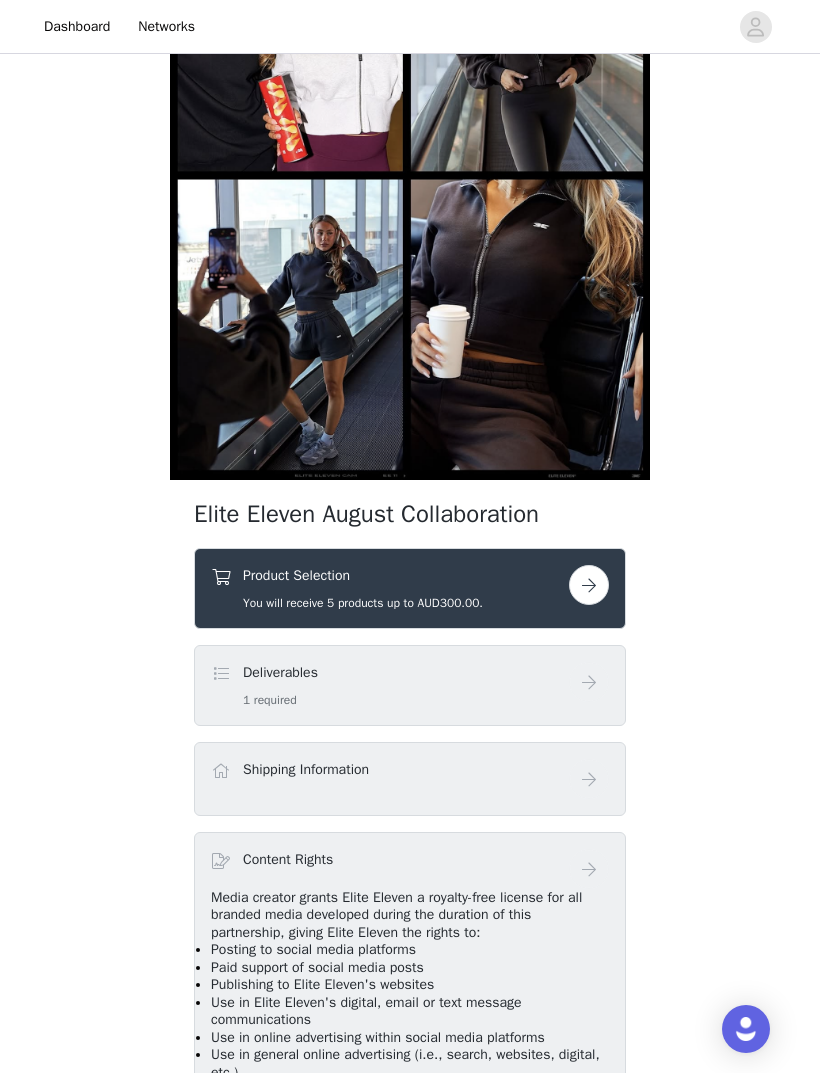 scroll, scrollTop: 187, scrollLeft: 0, axis: vertical 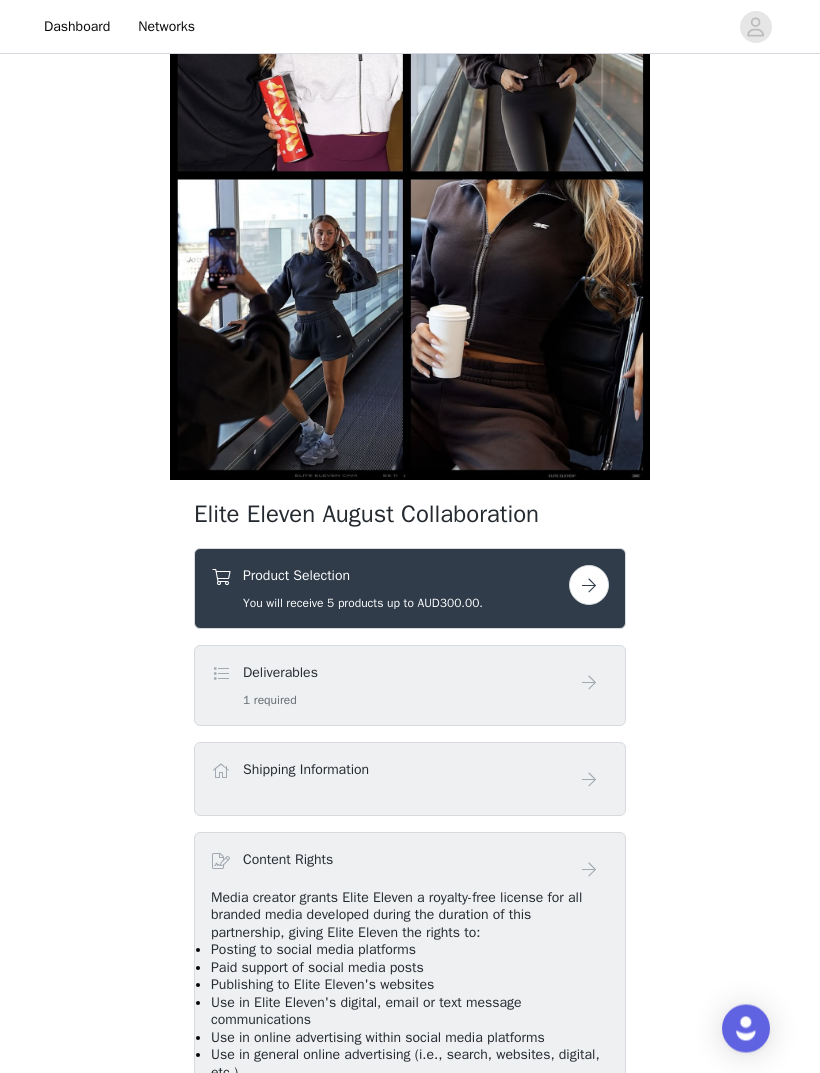 click on "Product Selection   You will receive 5 products up to AUD300.00." at bounding box center (390, 589) 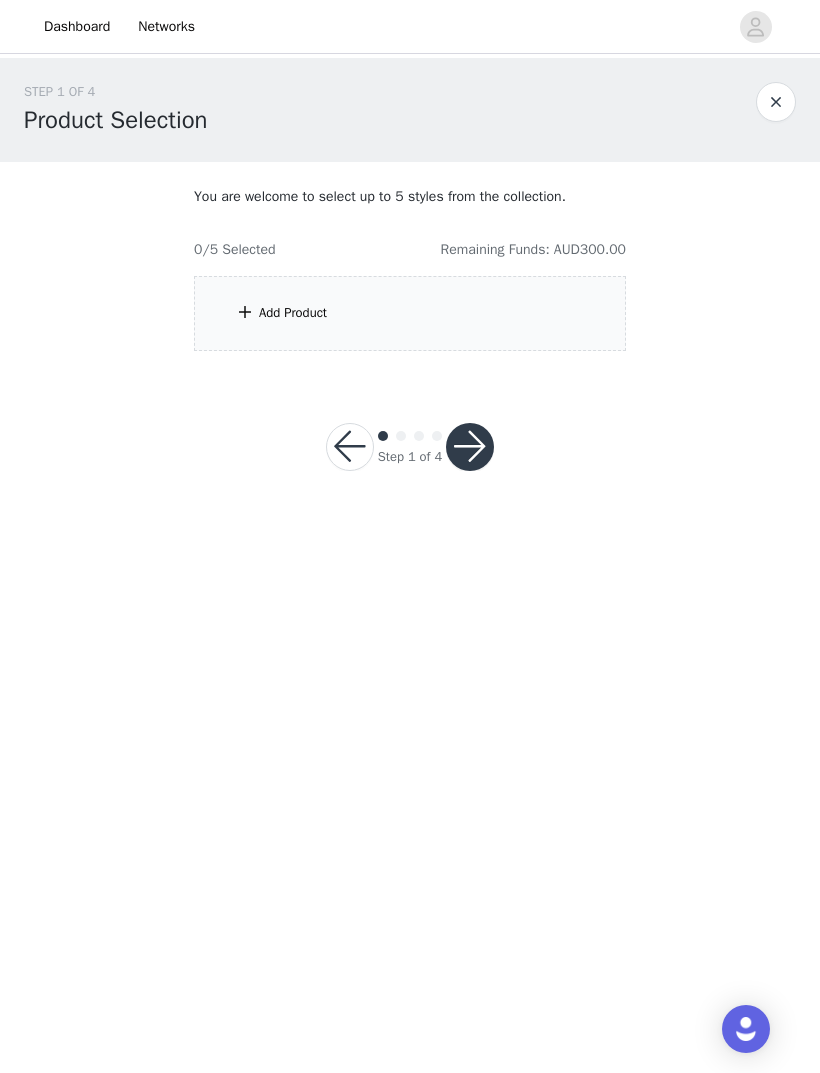 click on "Add Product" at bounding box center (410, 313) 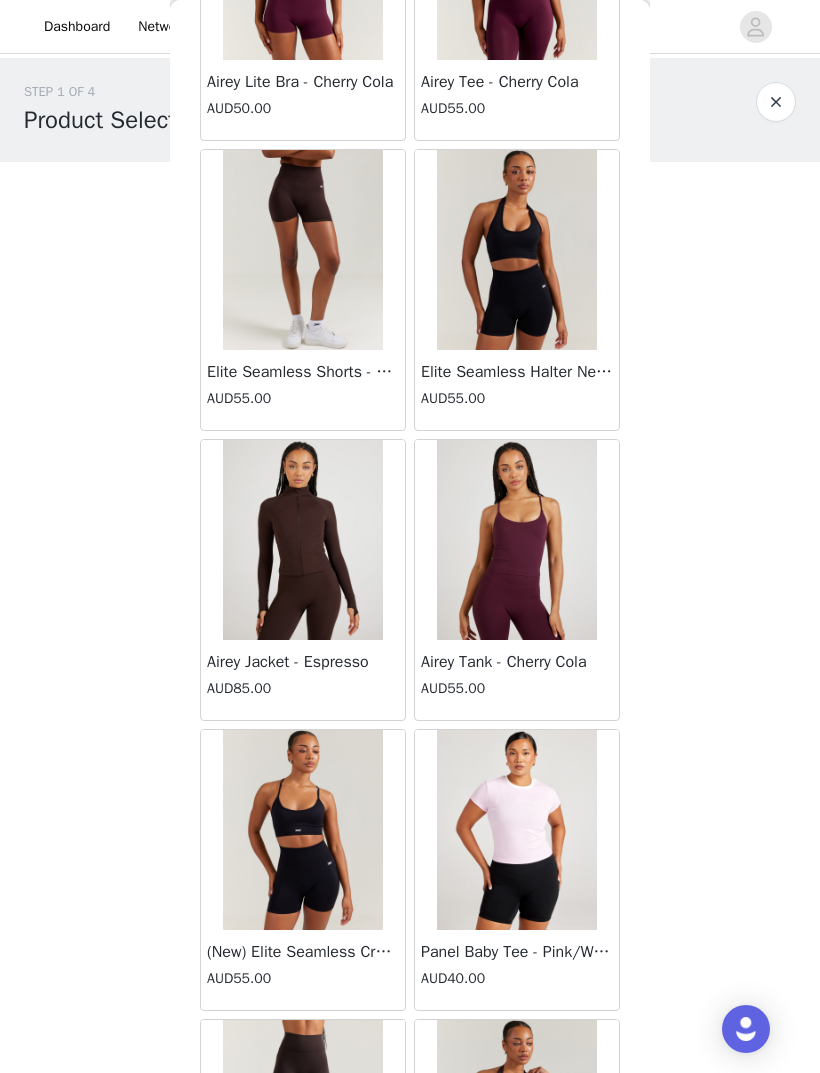 scroll, scrollTop: 23728, scrollLeft: 0, axis: vertical 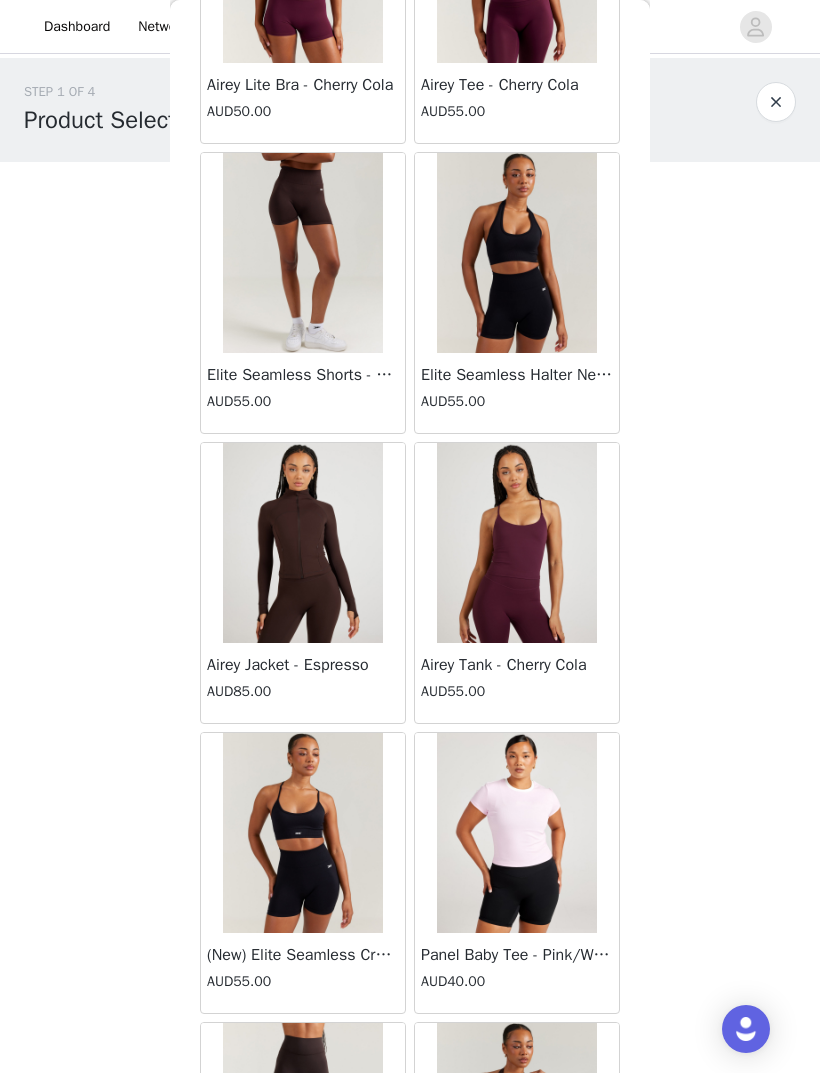 click at bounding box center [303, 543] 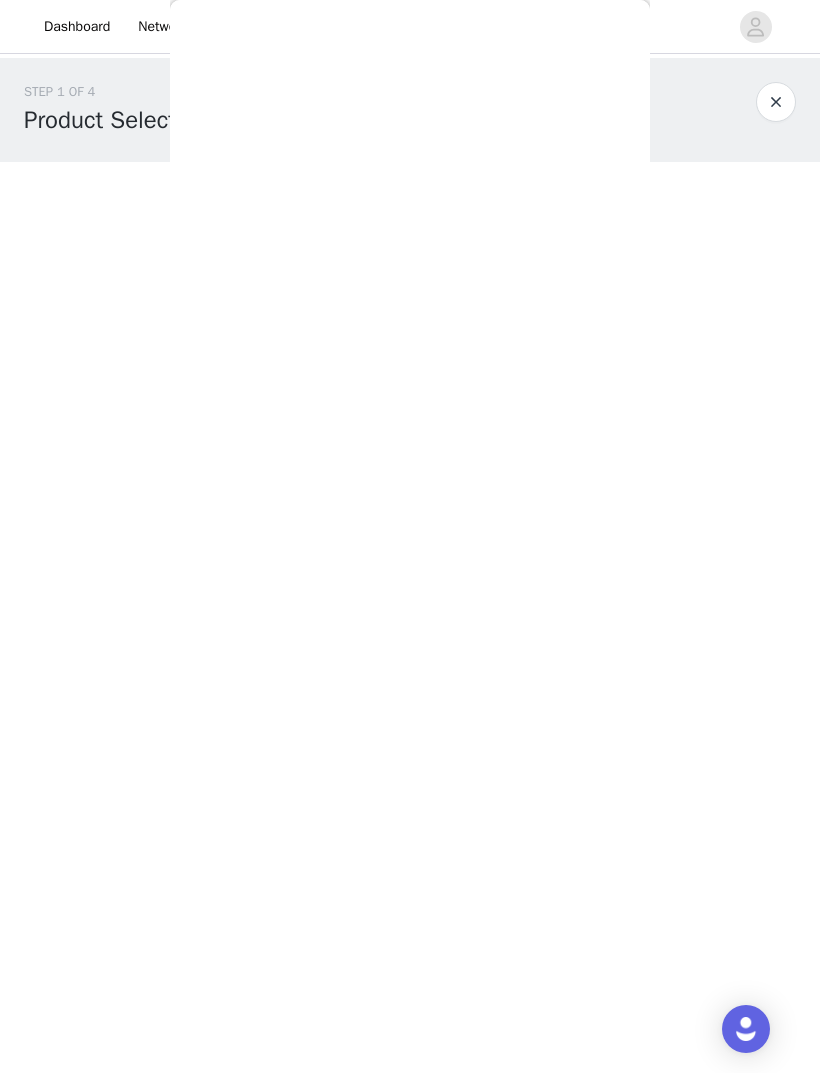 scroll, scrollTop: 61, scrollLeft: 0, axis: vertical 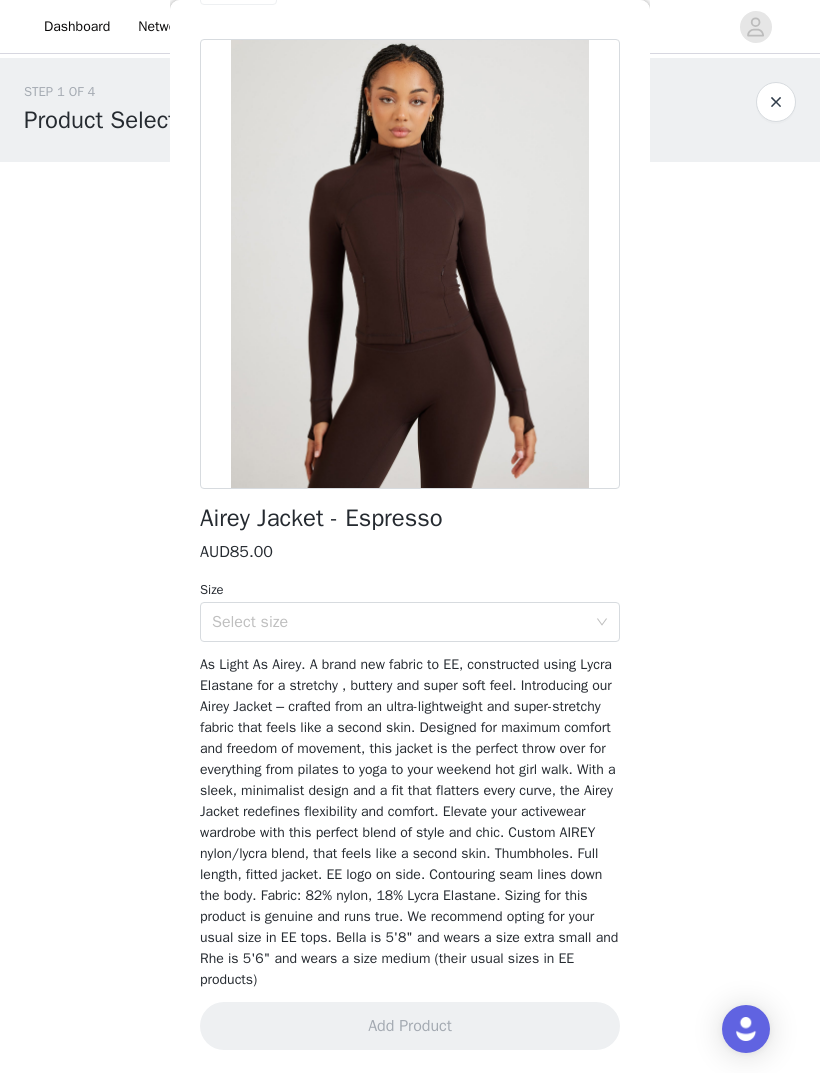 click on "Select size" at bounding box center [399, 622] 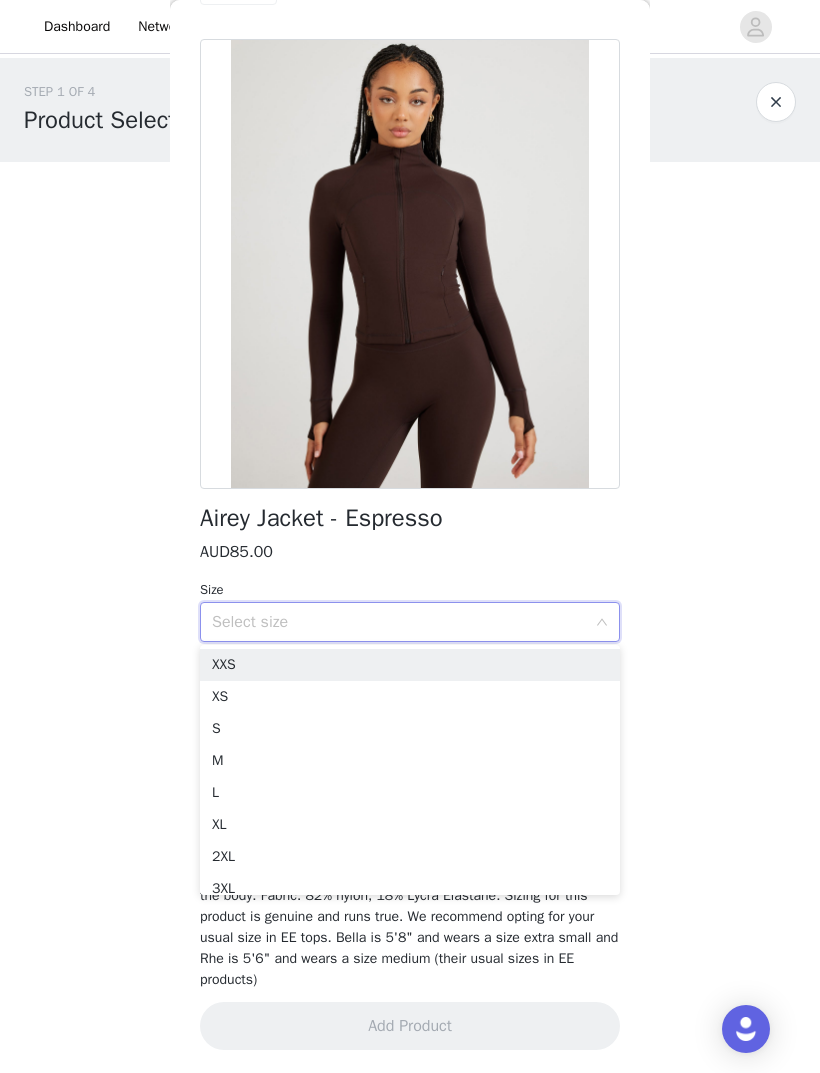 click on "Dashboard Networks
STEP 1 OF 4
Product Selection
You are welcome to select up to 5 styles from the collection.       0/5 Selected   Remaining Funds: AUD300.00         Add Product       Back     Airey Jacket - Espresso       AUD85.00         Size   Select size     Add Product
Step 1 of 4
XXS XS S M L XL 2XL 3XL" at bounding box center [410, 536] 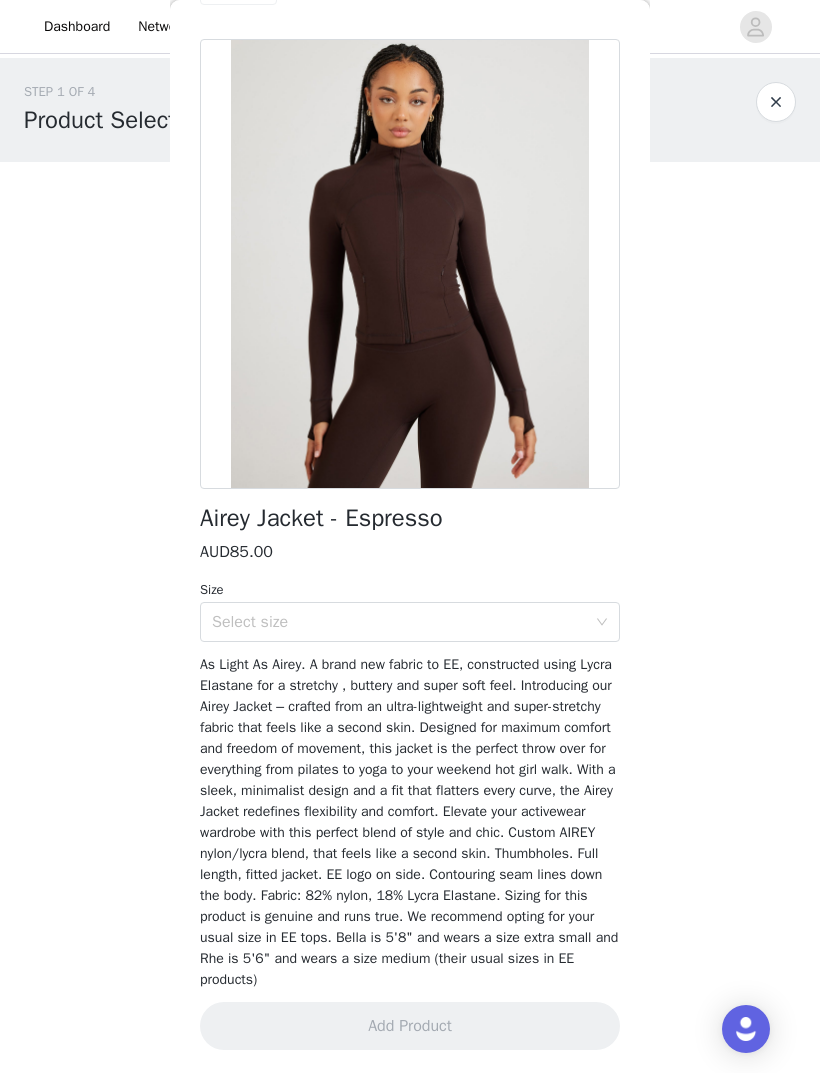 click on "Select size" at bounding box center (399, 622) 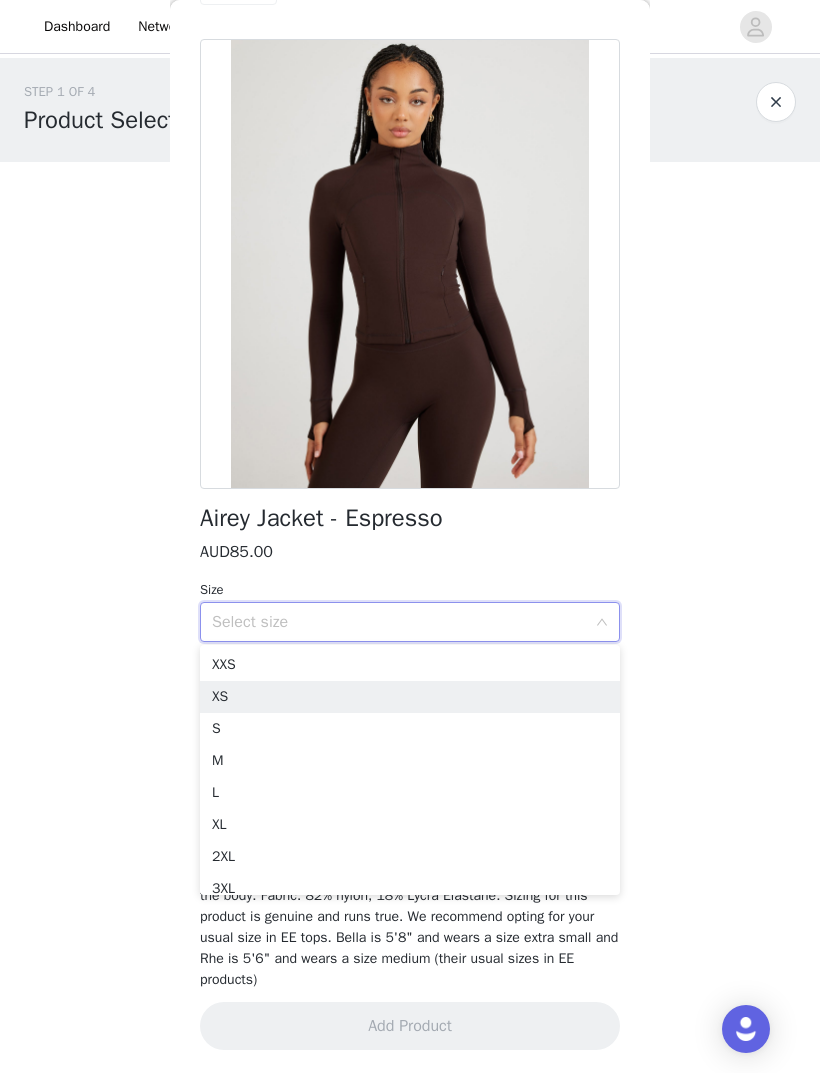 click on "XS" at bounding box center (410, 697) 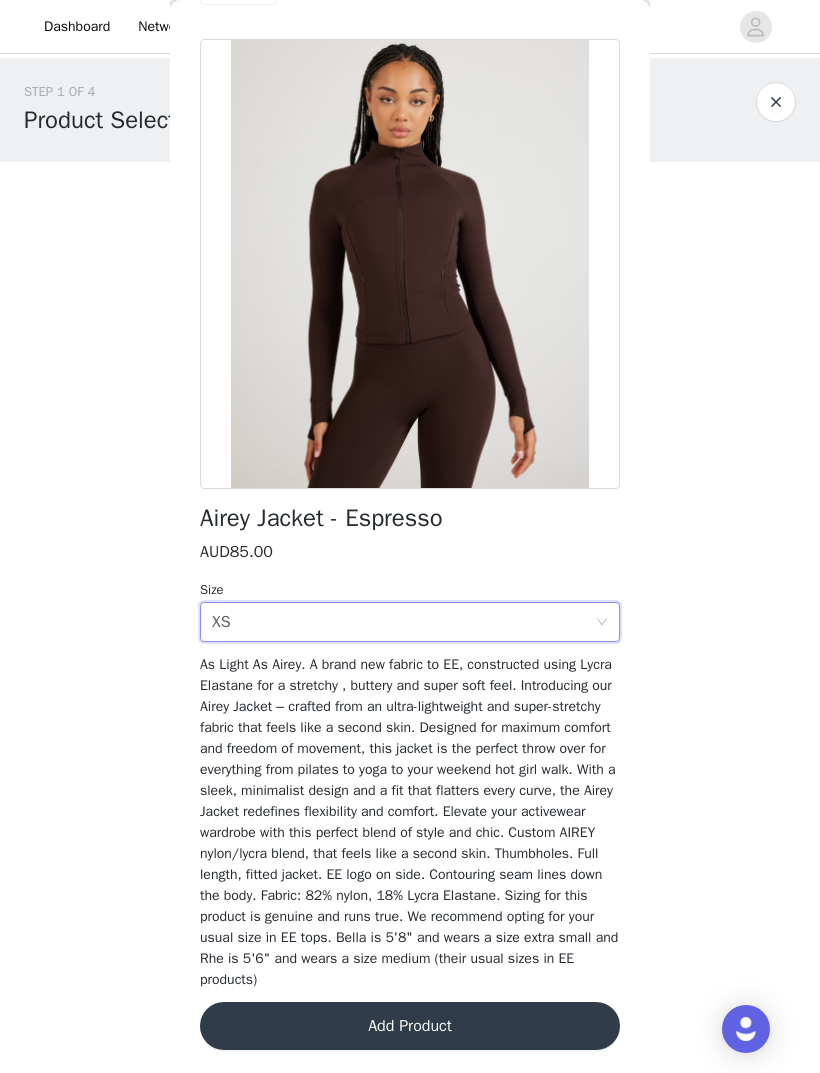 click on "Select size XS" at bounding box center [403, 622] 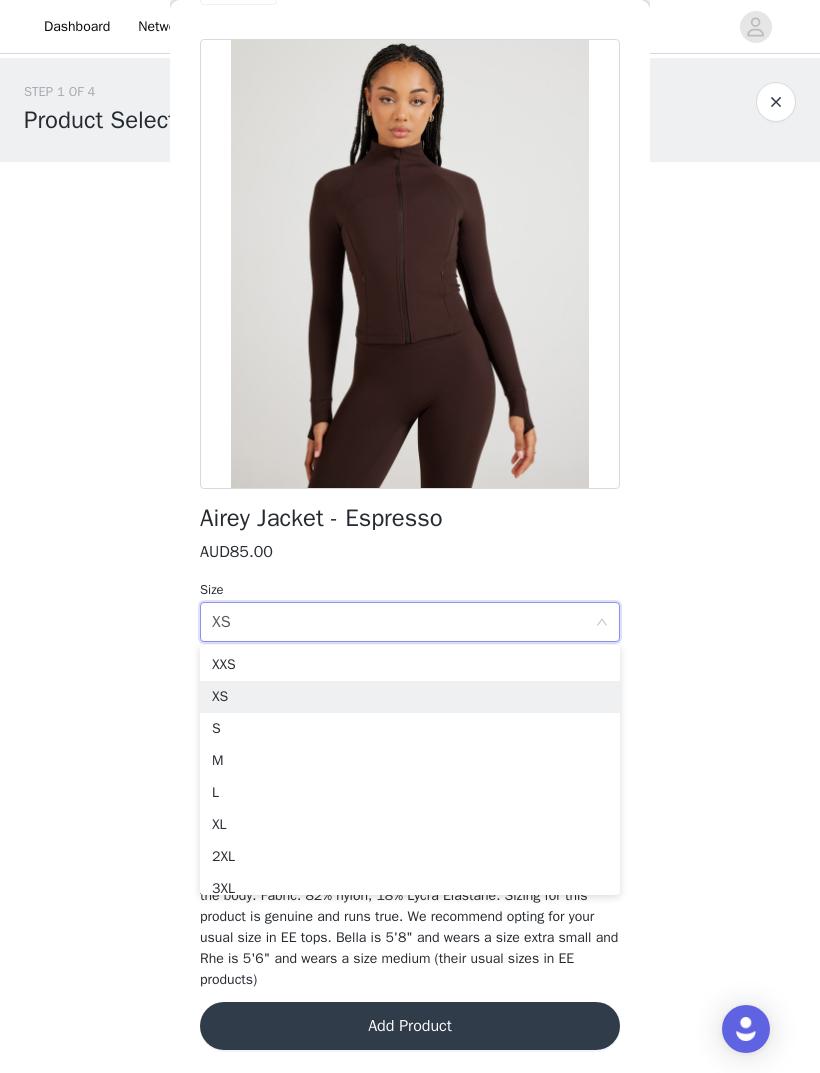 click on "S" at bounding box center (410, 729) 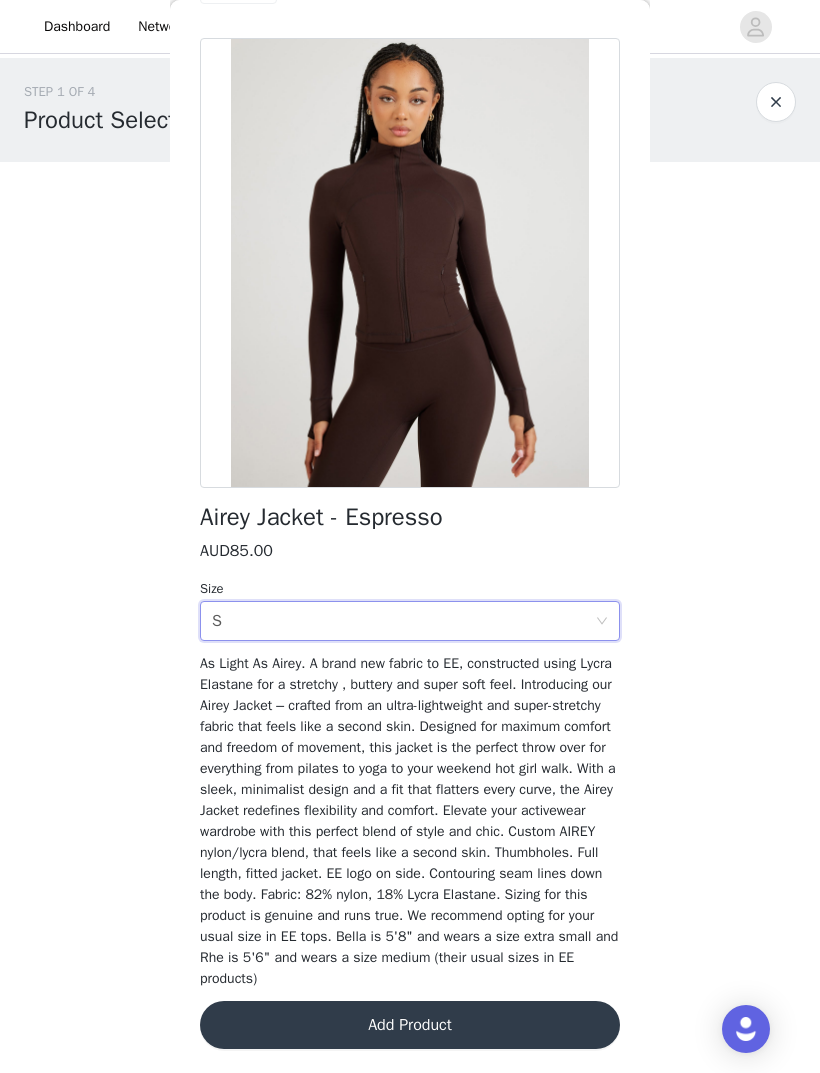 scroll, scrollTop: 61, scrollLeft: 0, axis: vertical 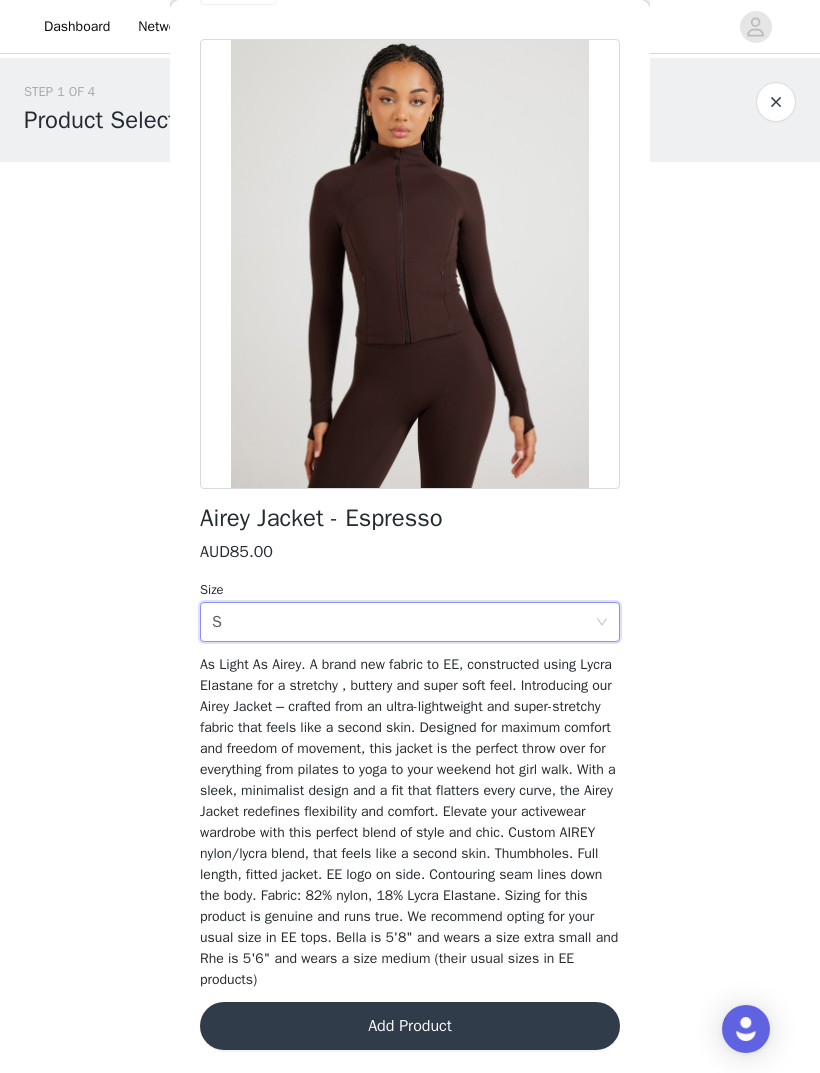 click on "Add Product" at bounding box center [410, 1026] 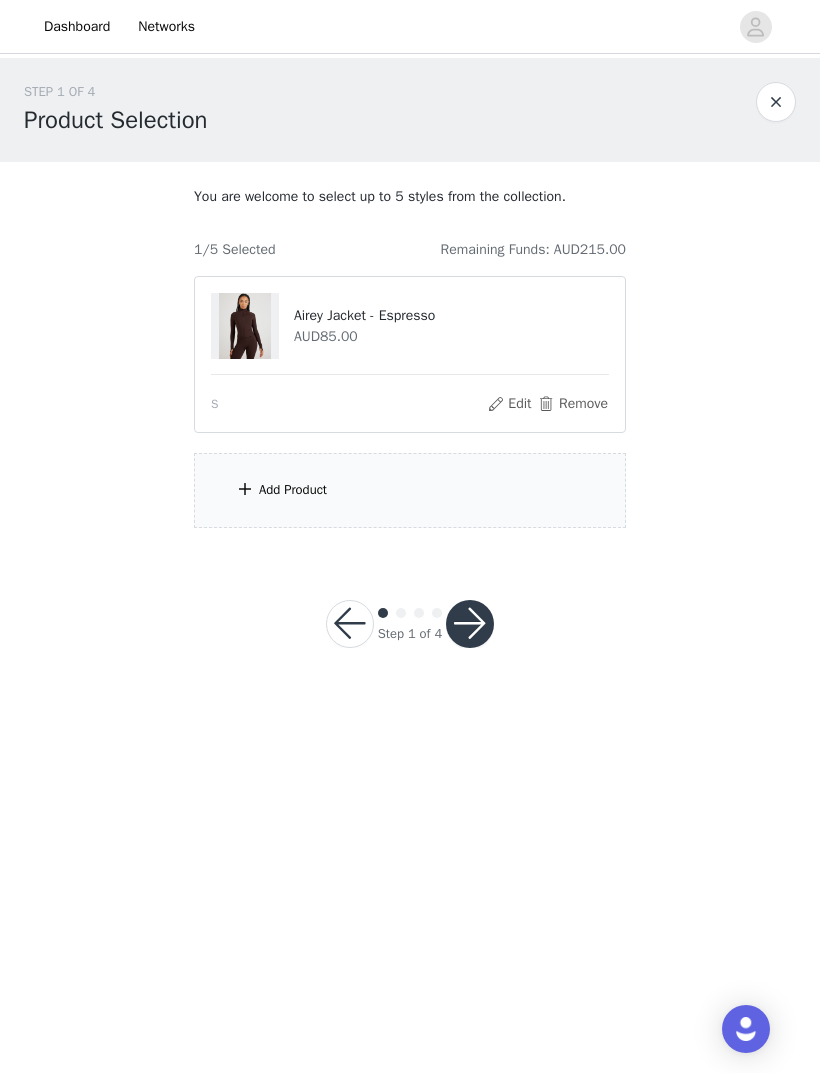 click on "Add Product" at bounding box center (410, 490) 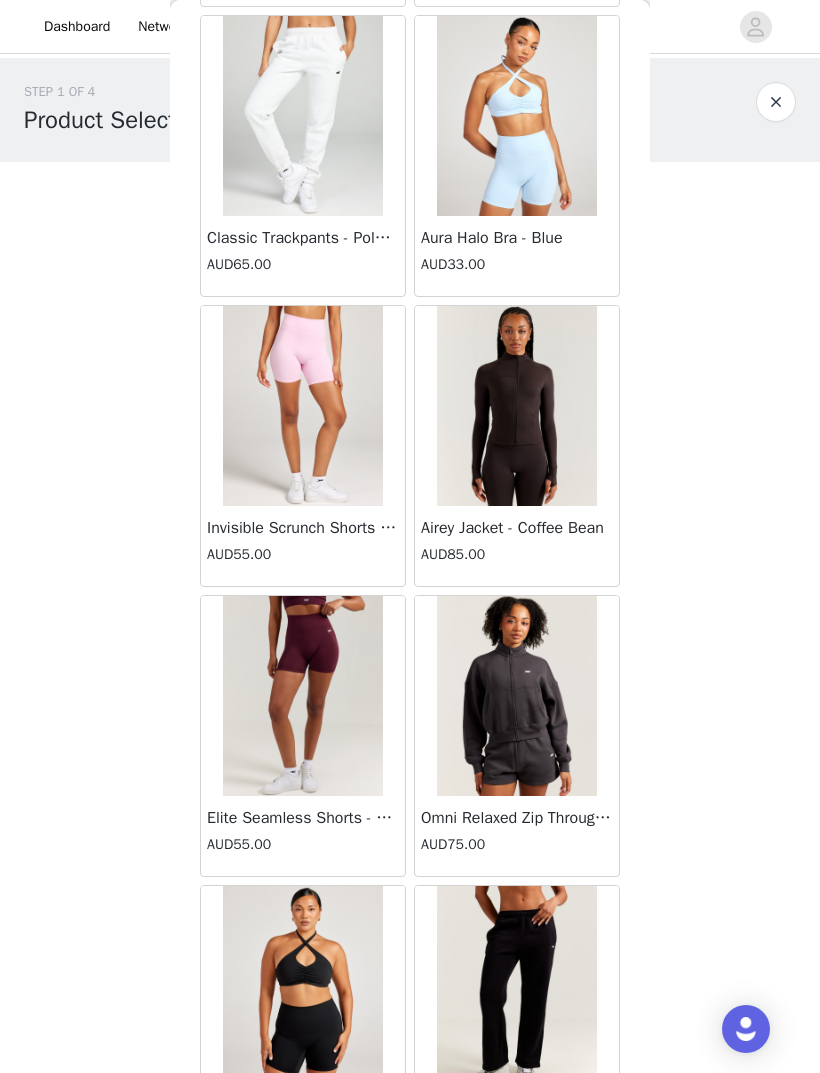 scroll, scrollTop: 5016, scrollLeft: 0, axis: vertical 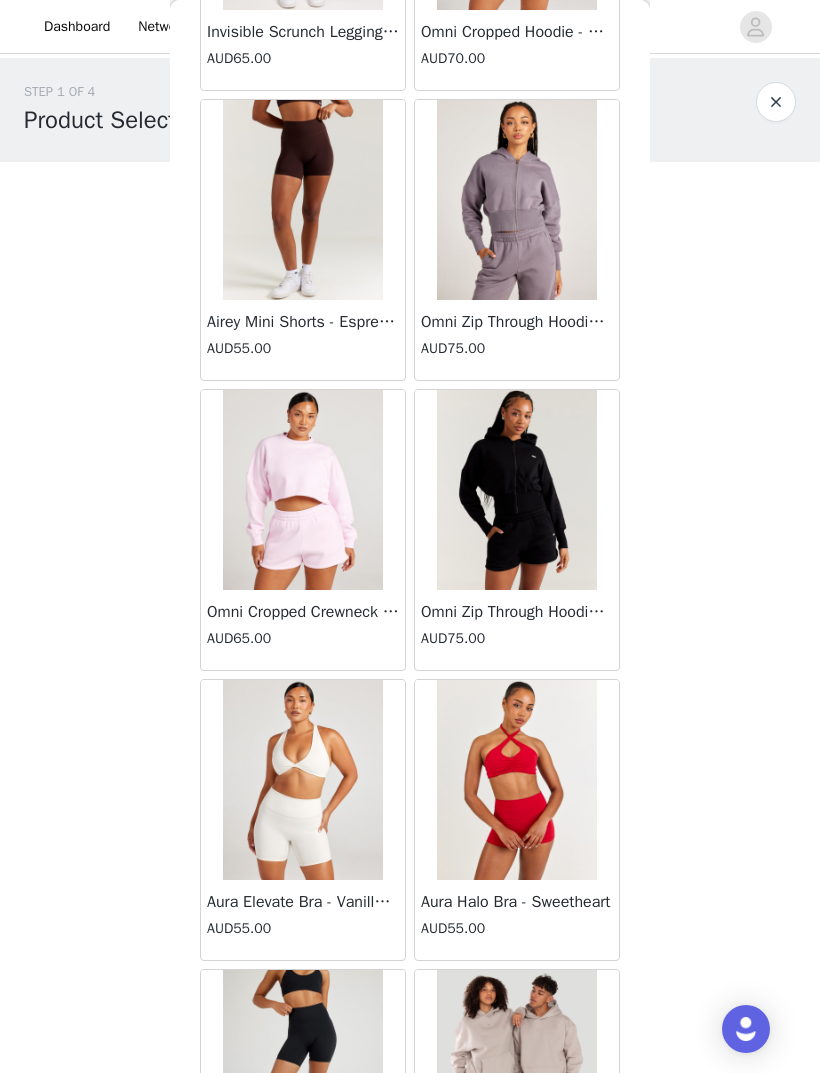 click at bounding box center (517, 490) 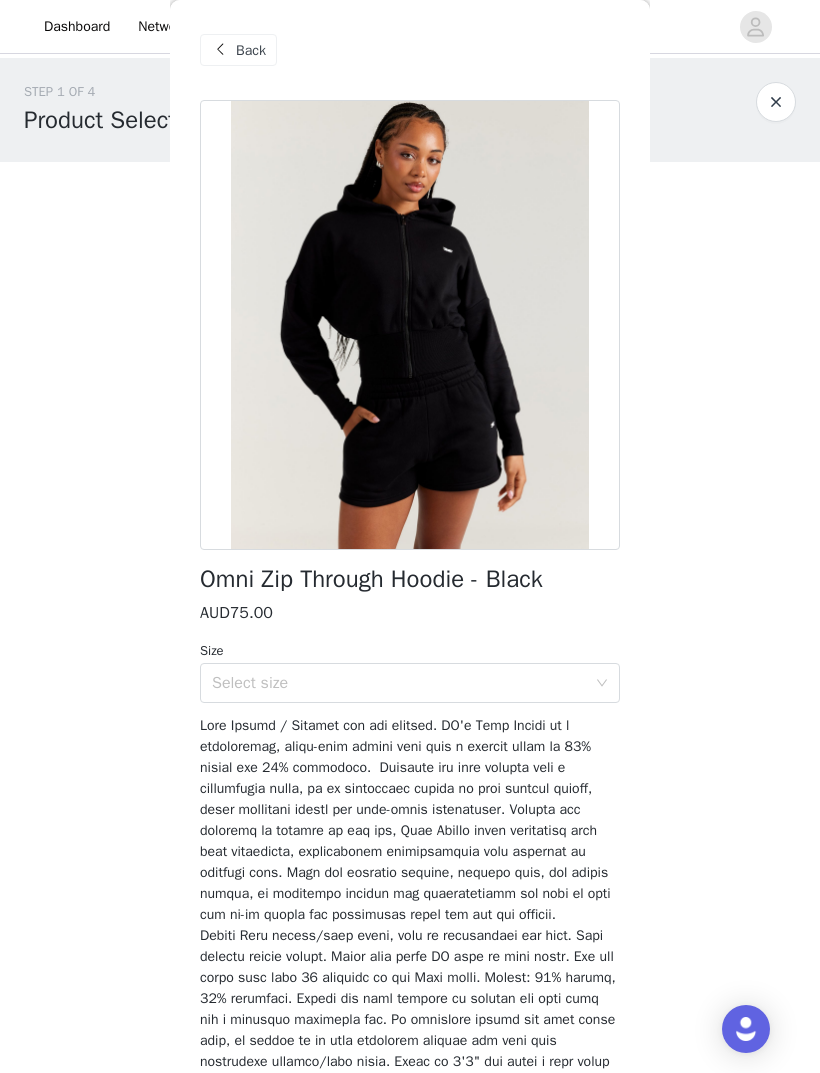 scroll, scrollTop: 0, scrollLeft: 0, axis: both 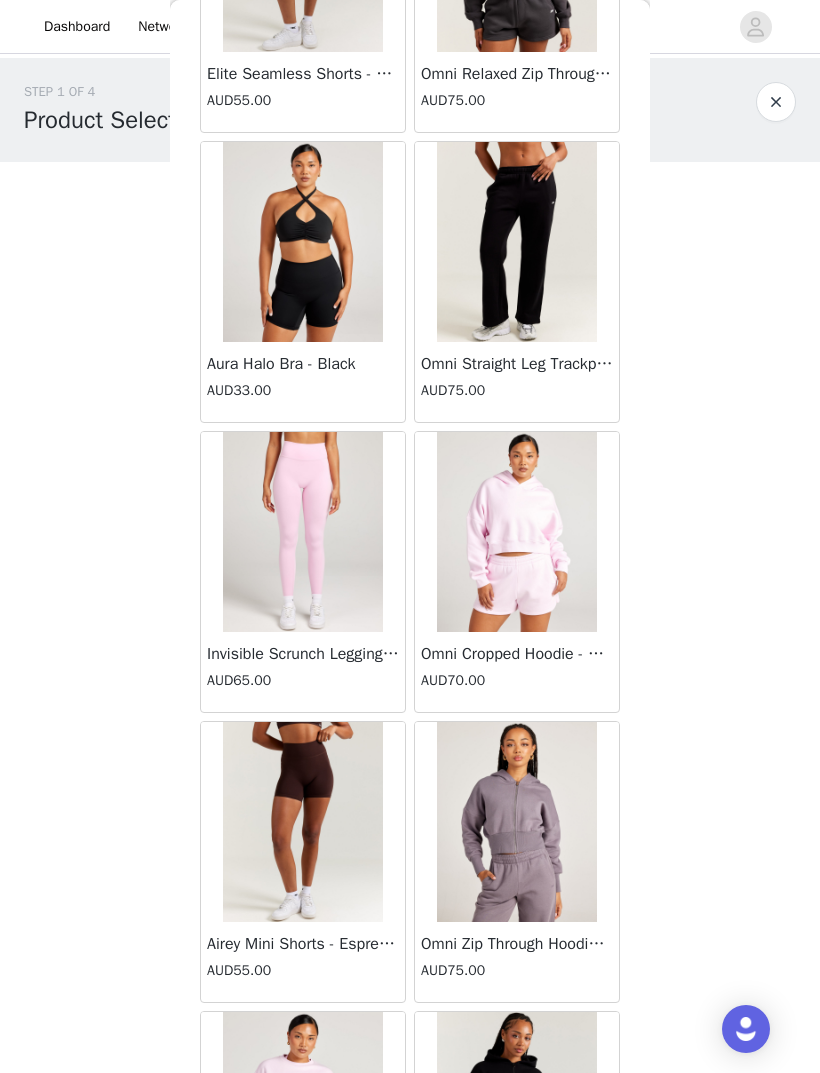 click at bounding box center [517, 242] 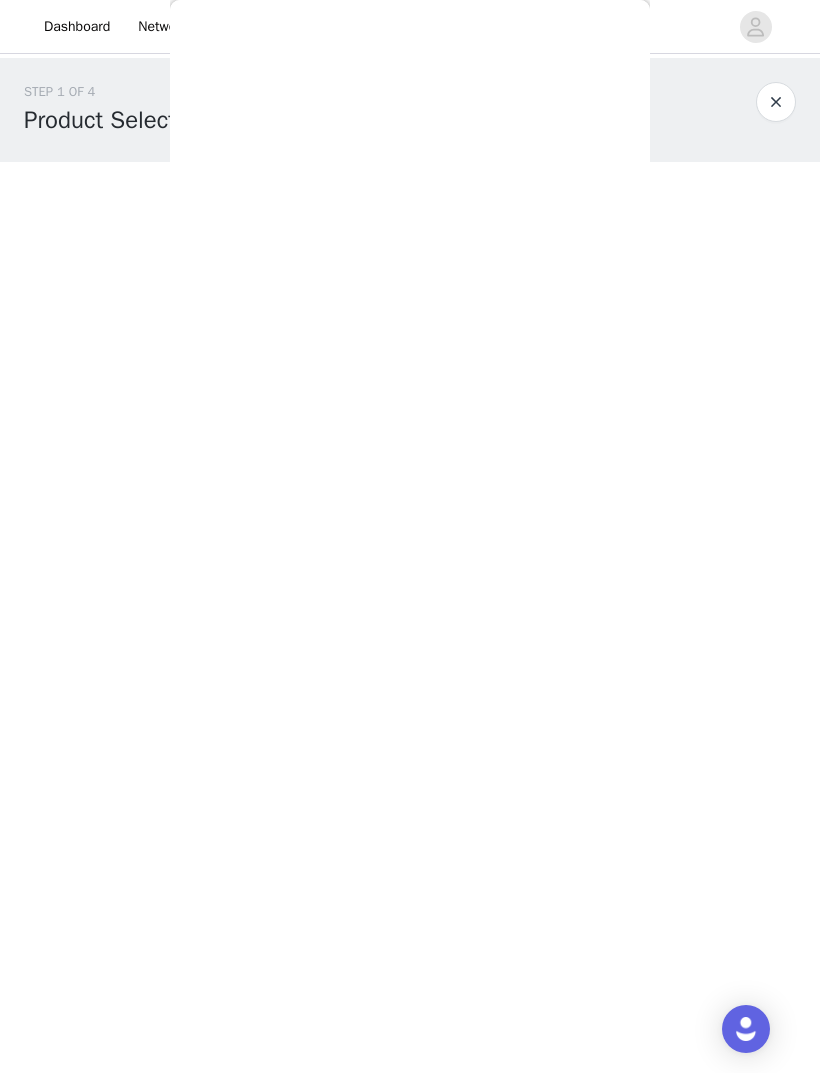 scroll, scrollTop: 193, scrollLeft: 0, axis: vertical 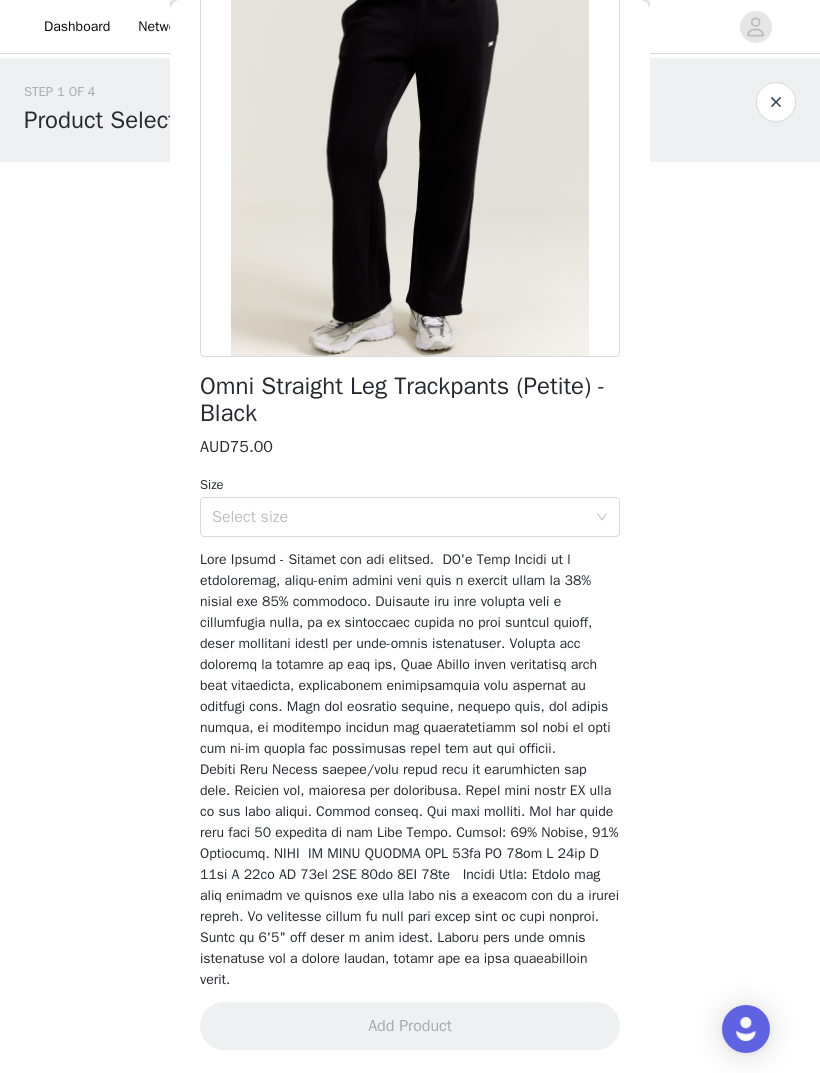 click 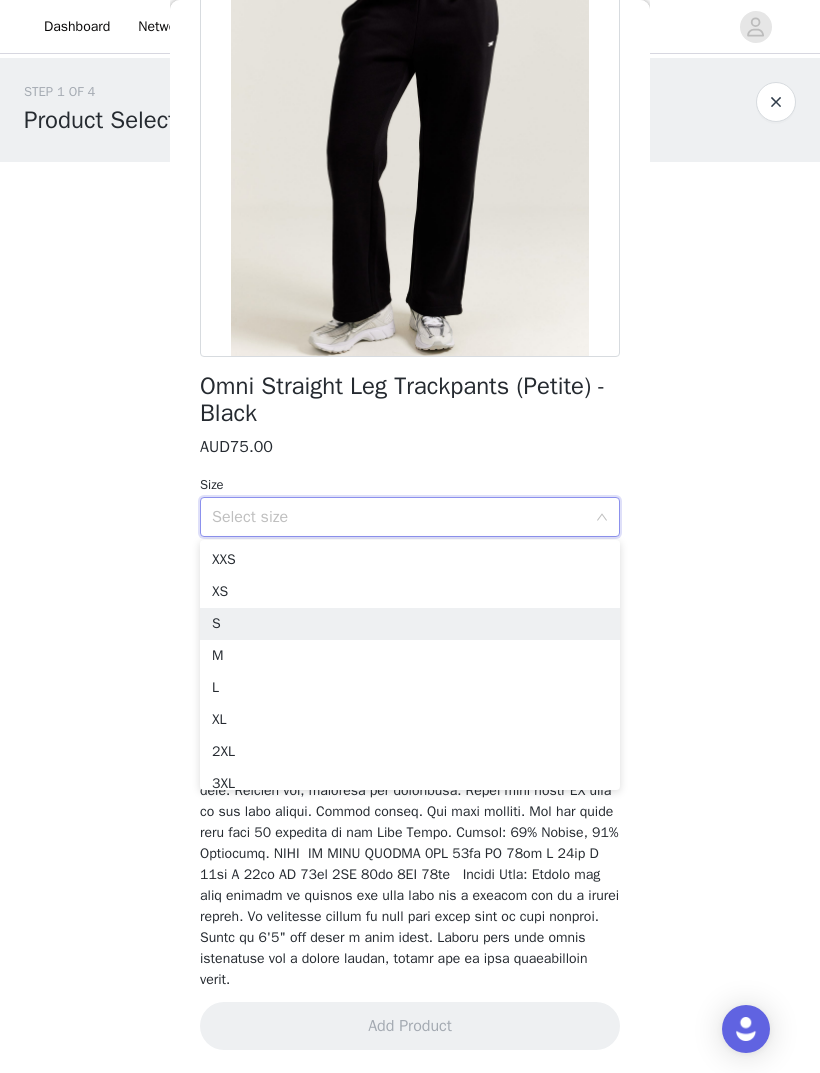click on "S" at bounding box center (410, 624) 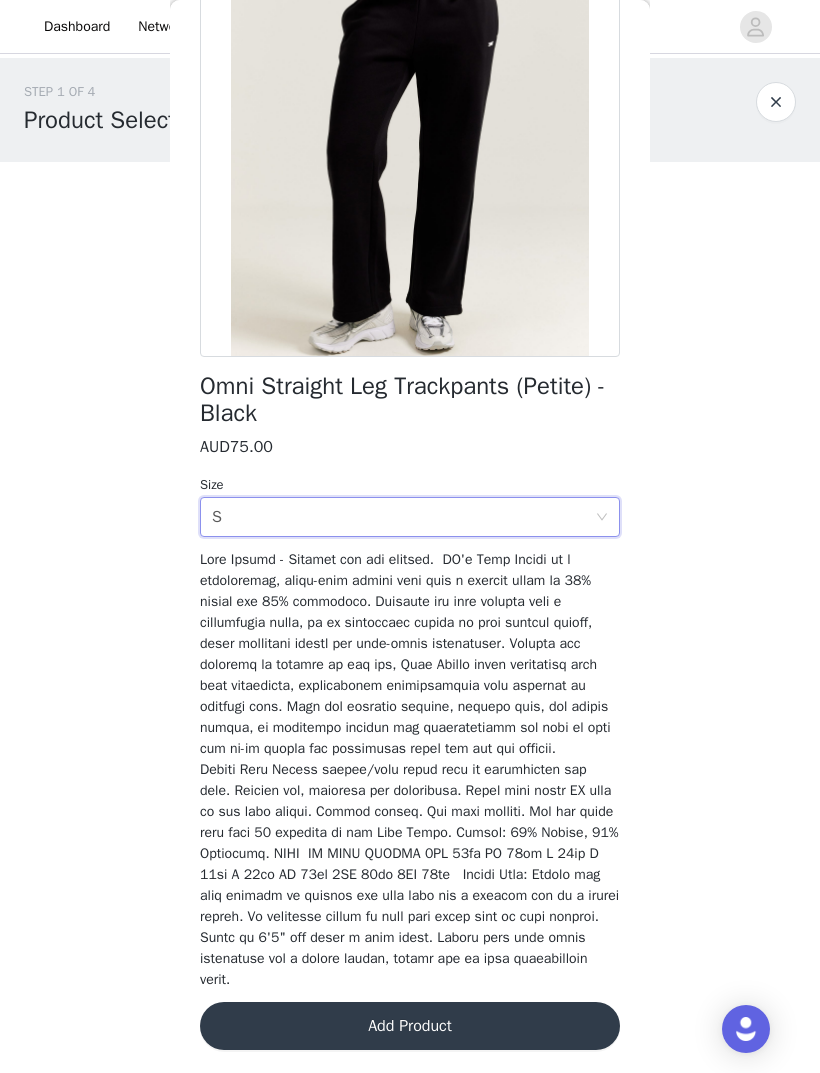 click on "Select size S" at bounding box center [403, 517] 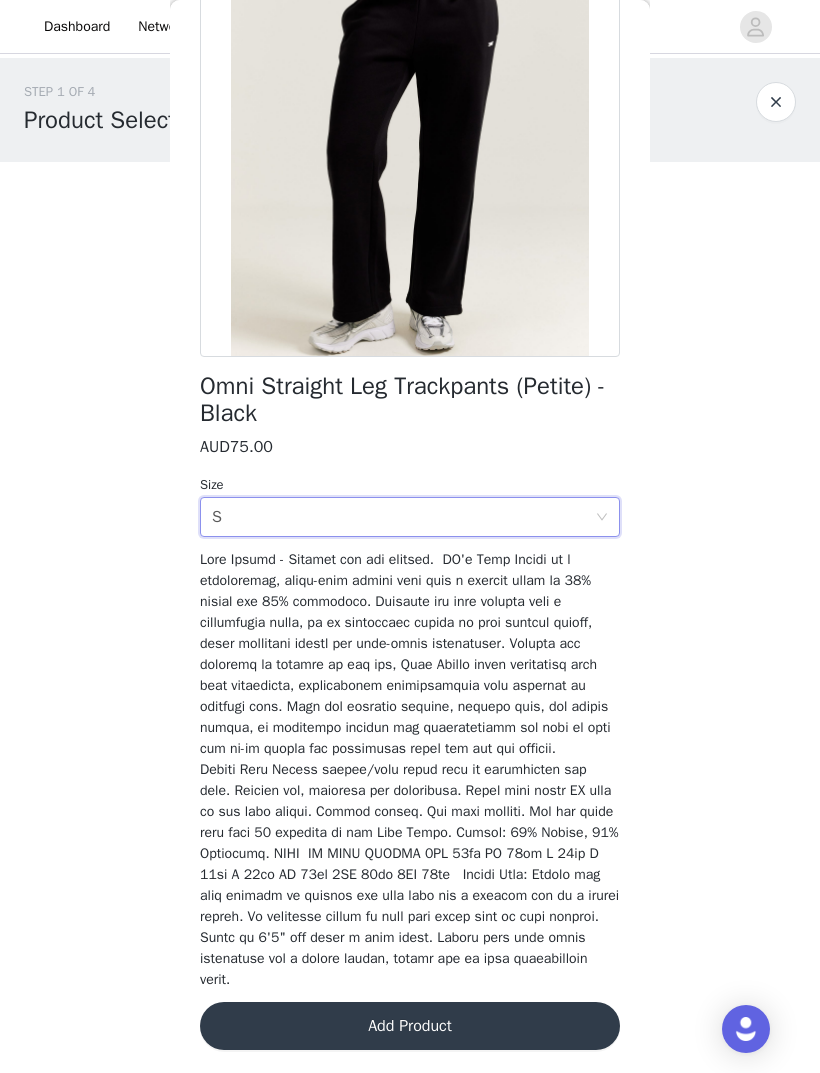 click on "STEP 1 OF 4
Product Selection
You are welcome to select up to 5 styles from the collection.       1/5 Selected   Remaining Funds: AUD215.00         Airey Jacket - Espresso     AUD85.00       S       Edit   Remove     Add Product       Back     Omni Straight Leg Trackpants (Petite) - Black       AUD75.00         Size   Select size S     Add Product" at bounding box center [410, 305] 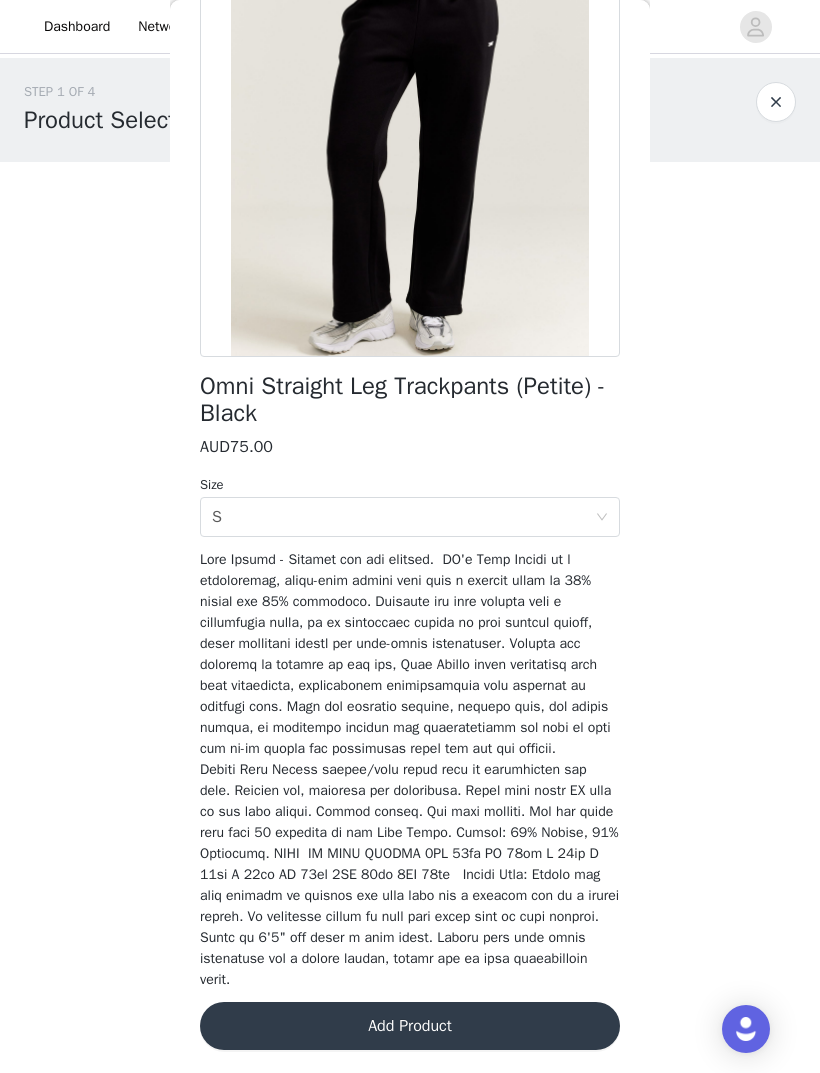 click on "Add Product" at bounding box center (410, 1026) 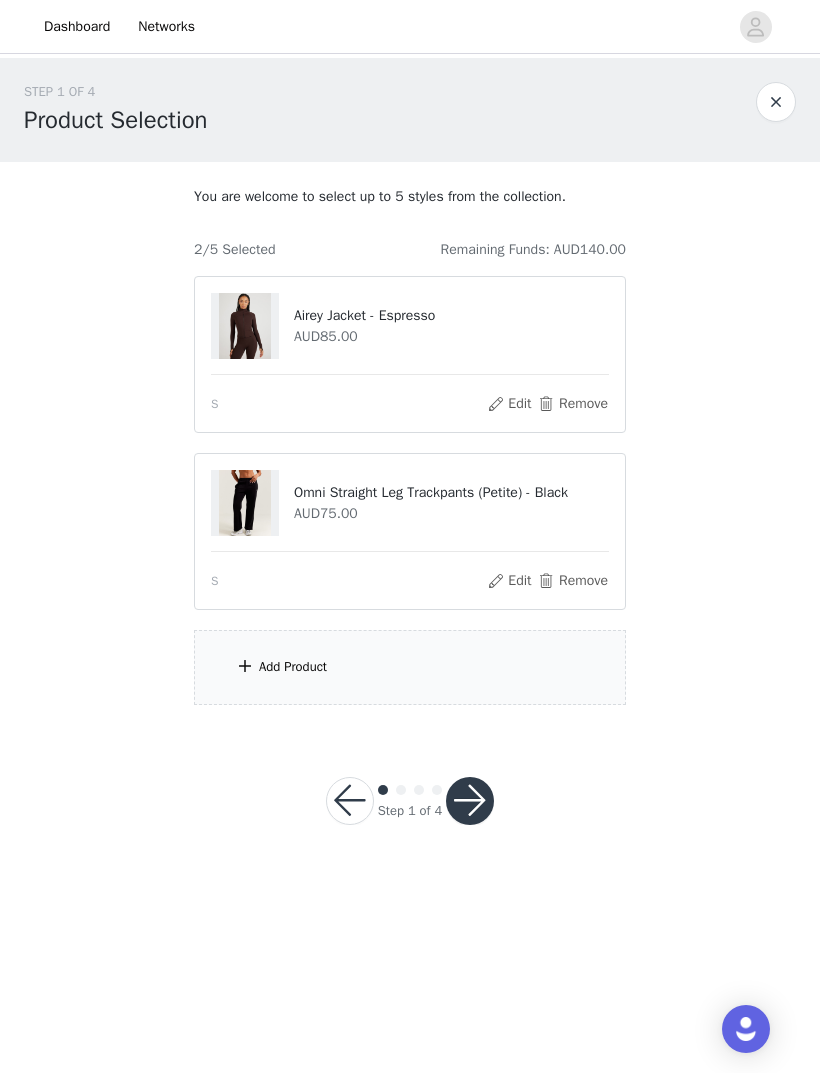 click on "Add Product" at bounding box center (410, 667) 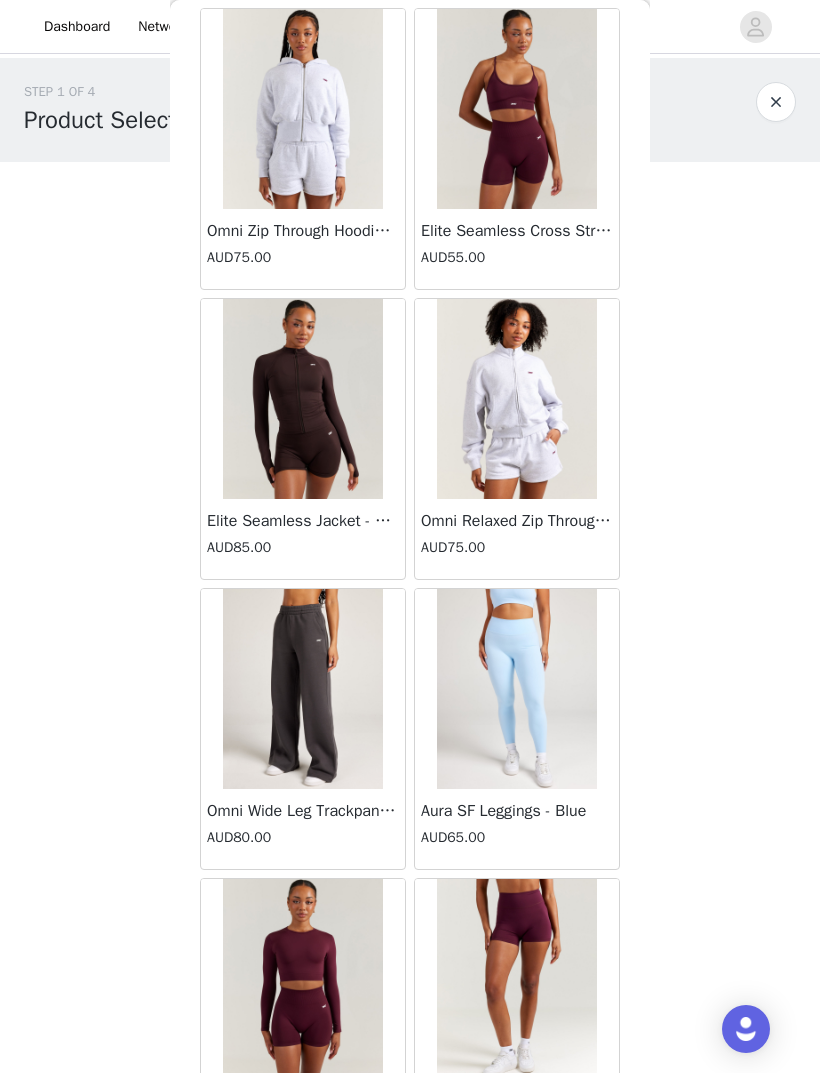 scroll, scrollTop: 9954, scrollLeft: 0, axis: vertical 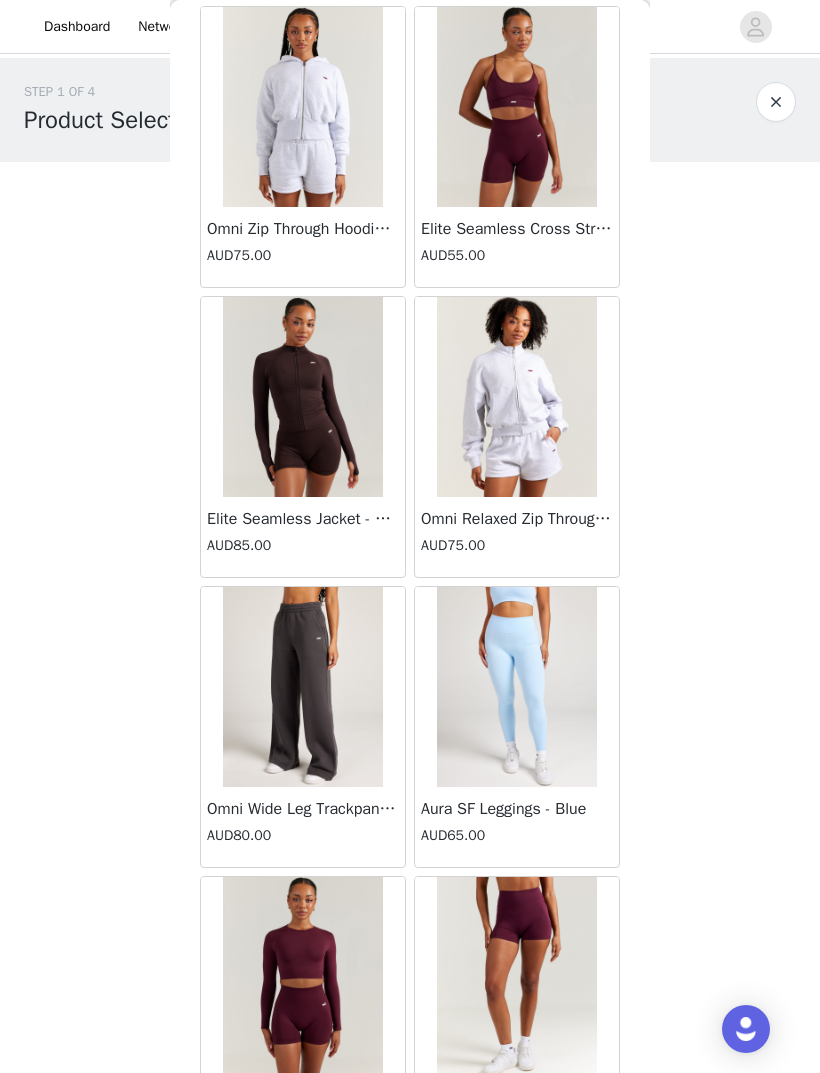 click at bounding box center (303, 687) 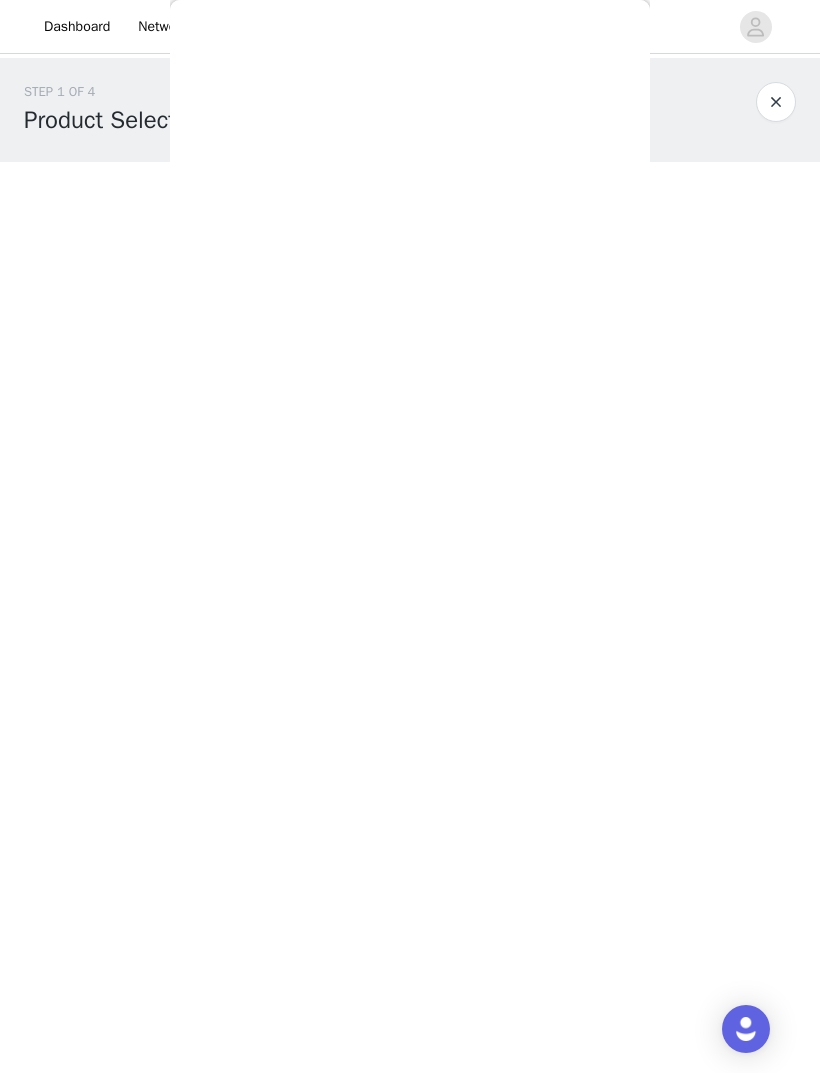 scroll, scrollTop: 256, scrollLeft: 0, axis: vertical 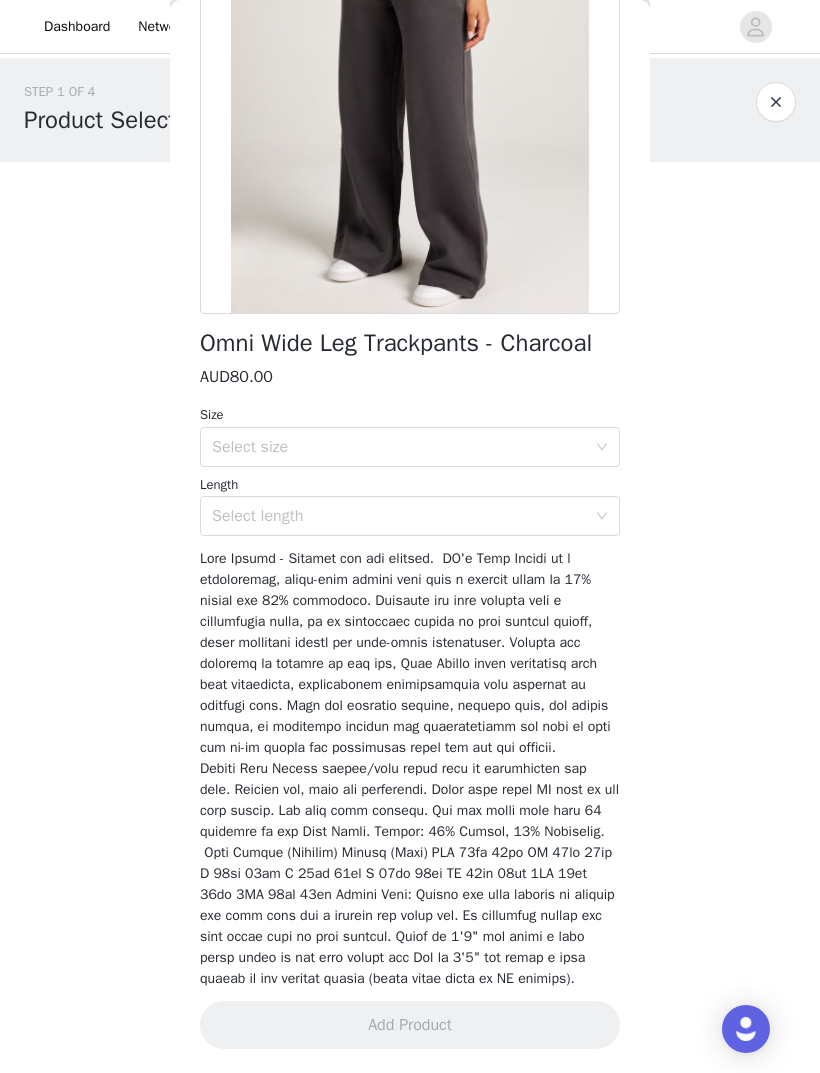 click on "Select size" at bounding box center (399, 447) 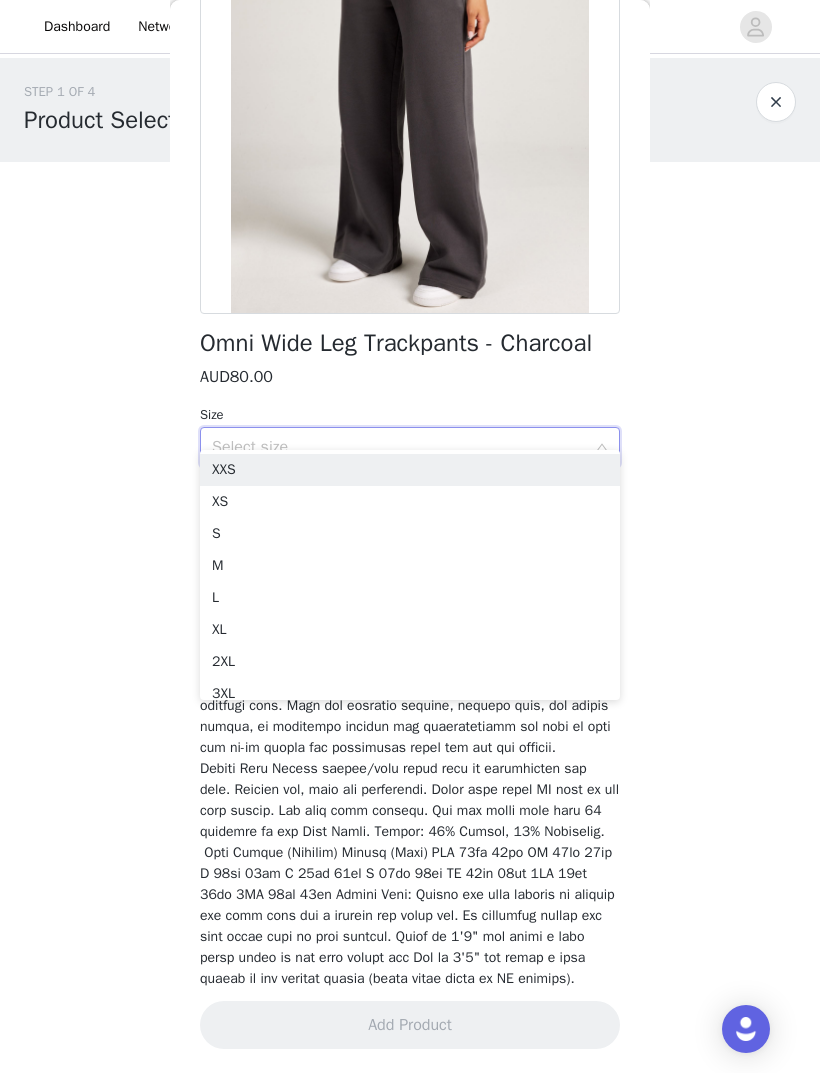 click on "S" at bounding box center (410, 534) 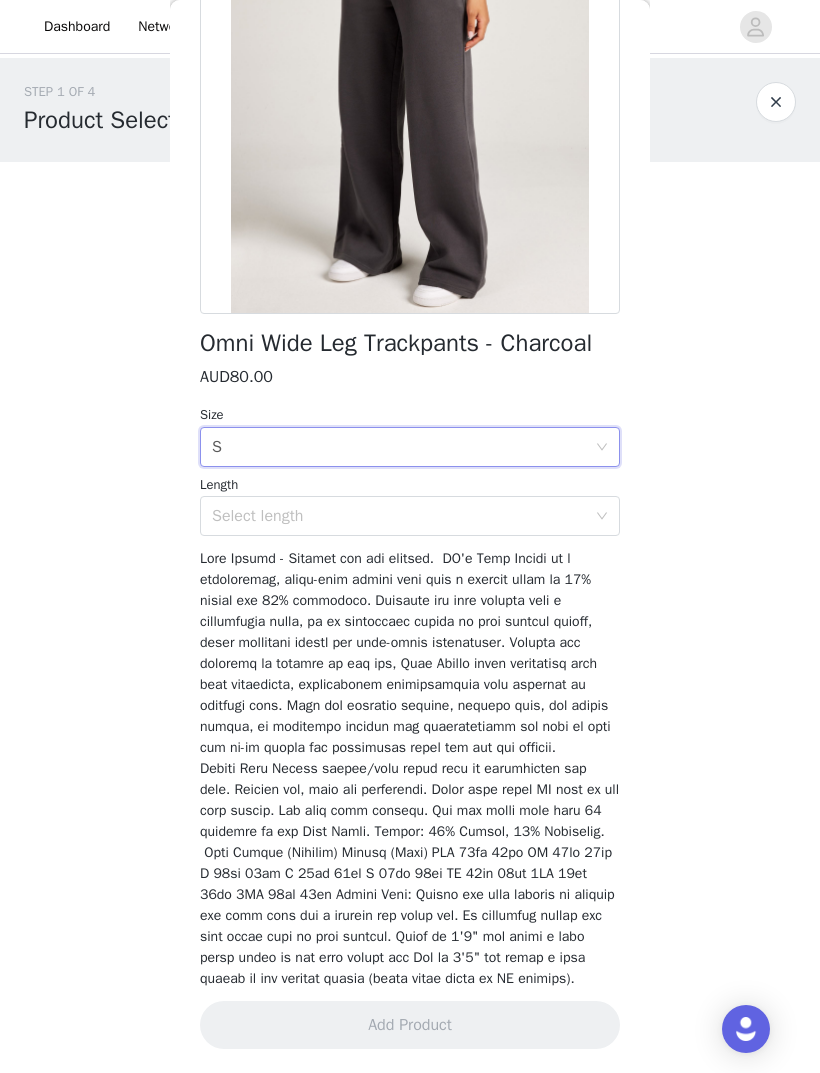 click on "Select length" at bounding box center (399, 516) 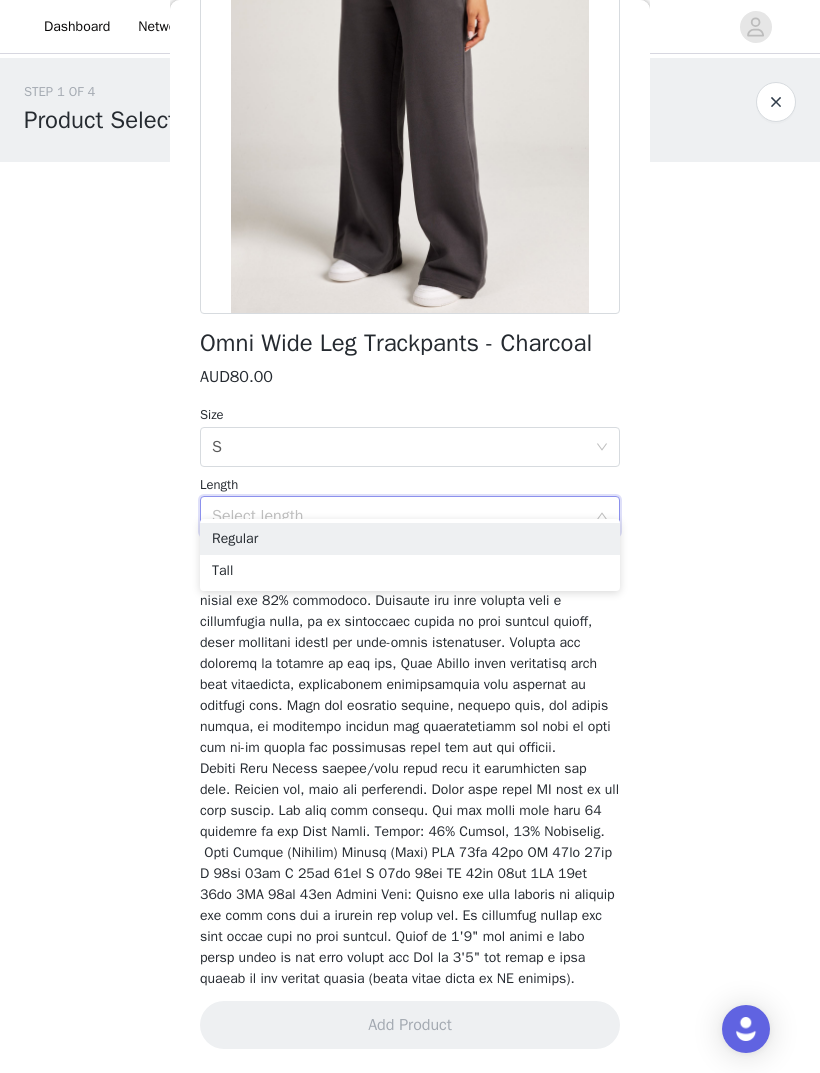 click on "Regular" at bounding box center [410, 539] 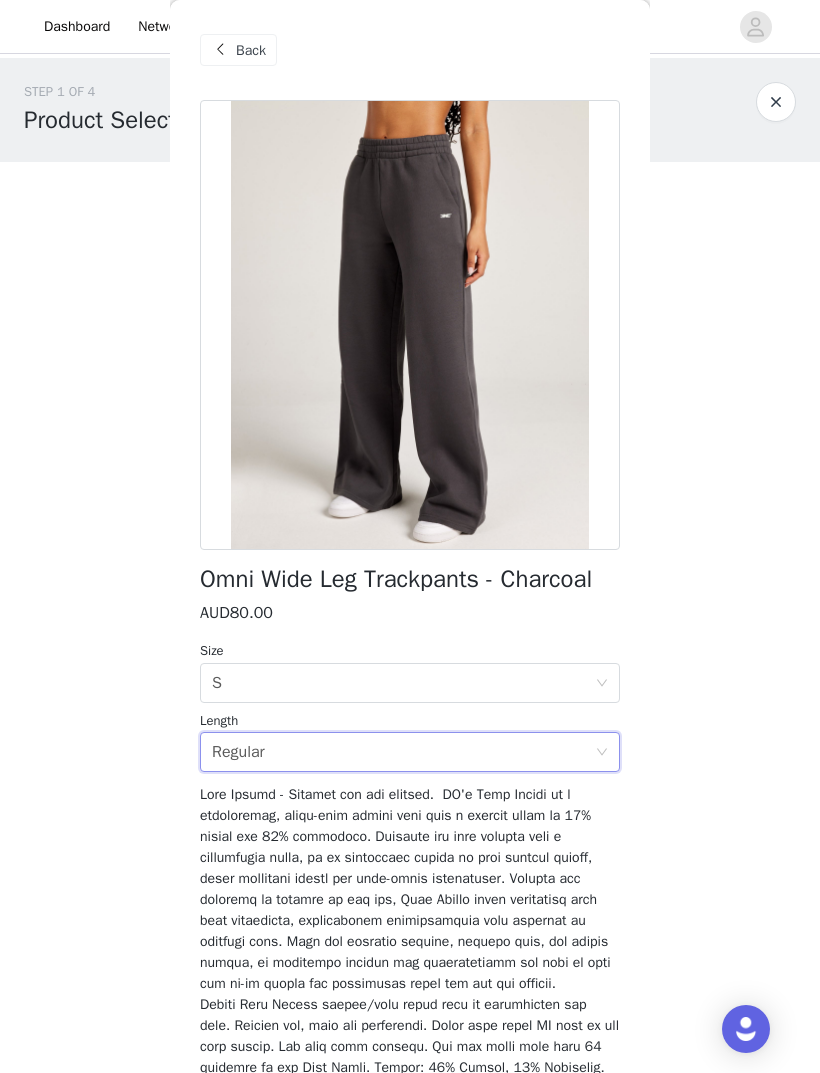scroll, scrollTop: 0, scrollLeft: 0, axis: both 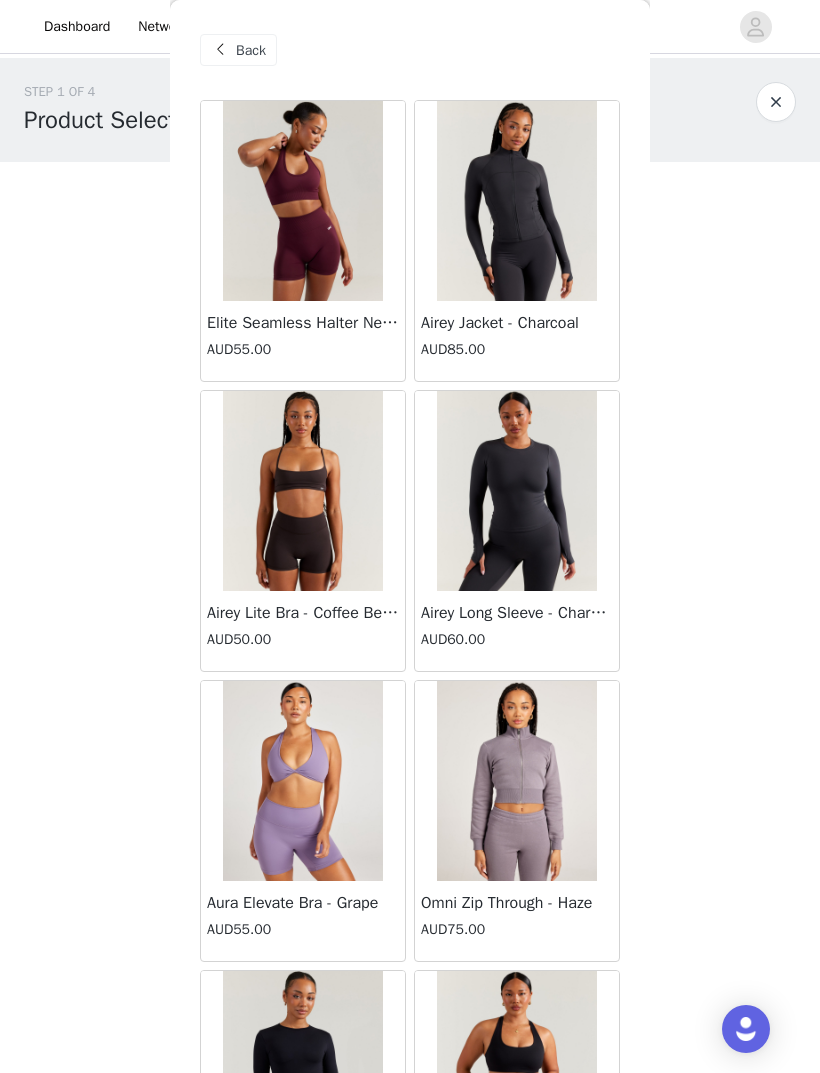 click on "Back" at bounding box center [251, 50] 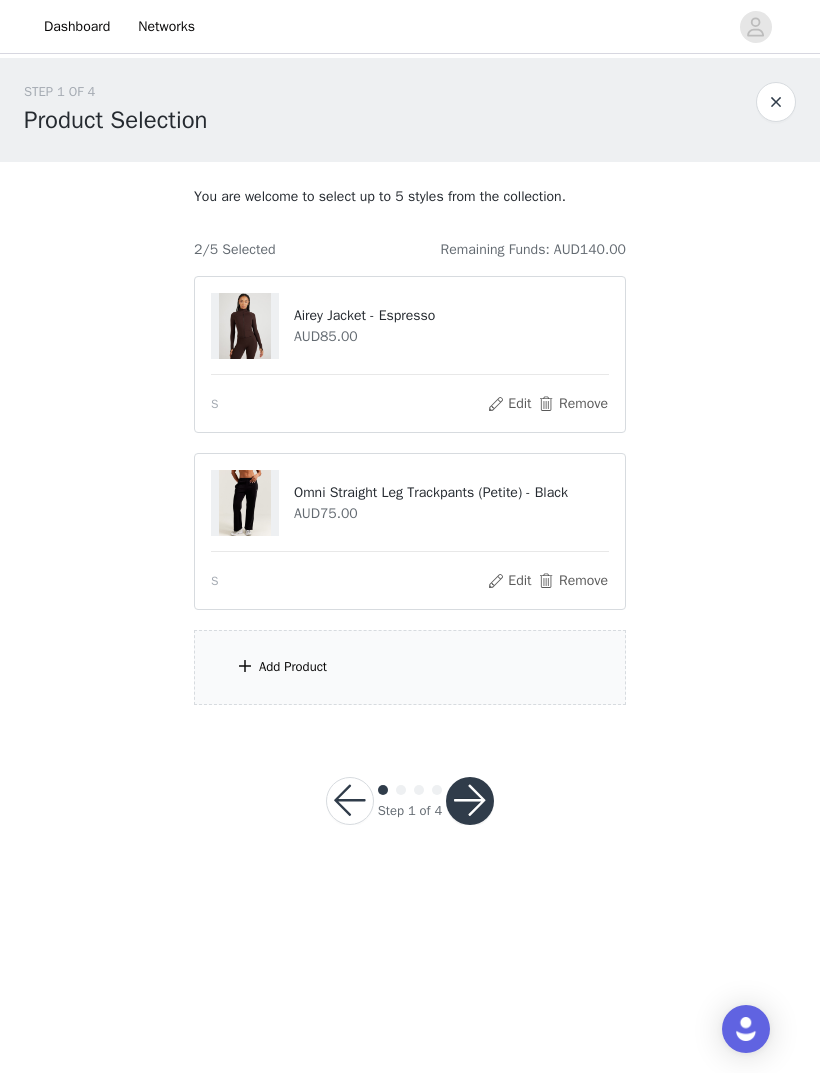 click on "Edit" at bounding box center [509, 404] 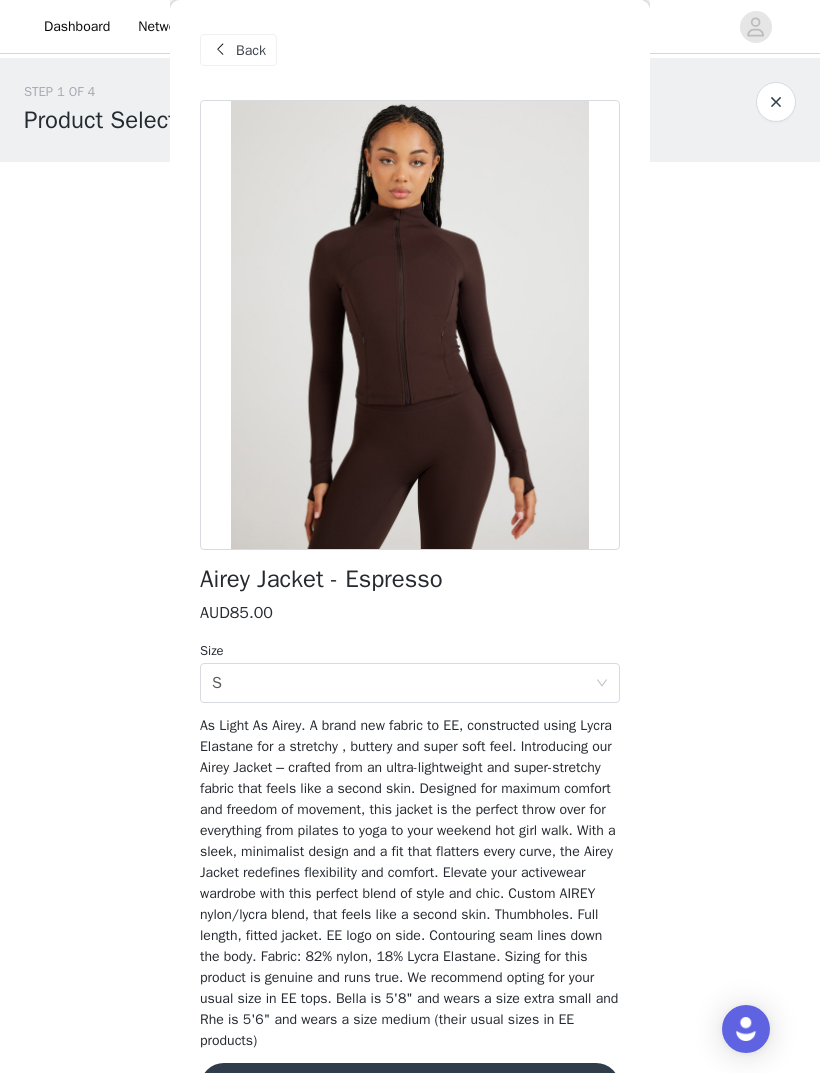 click on "Back" at bounding box center [251, 50] 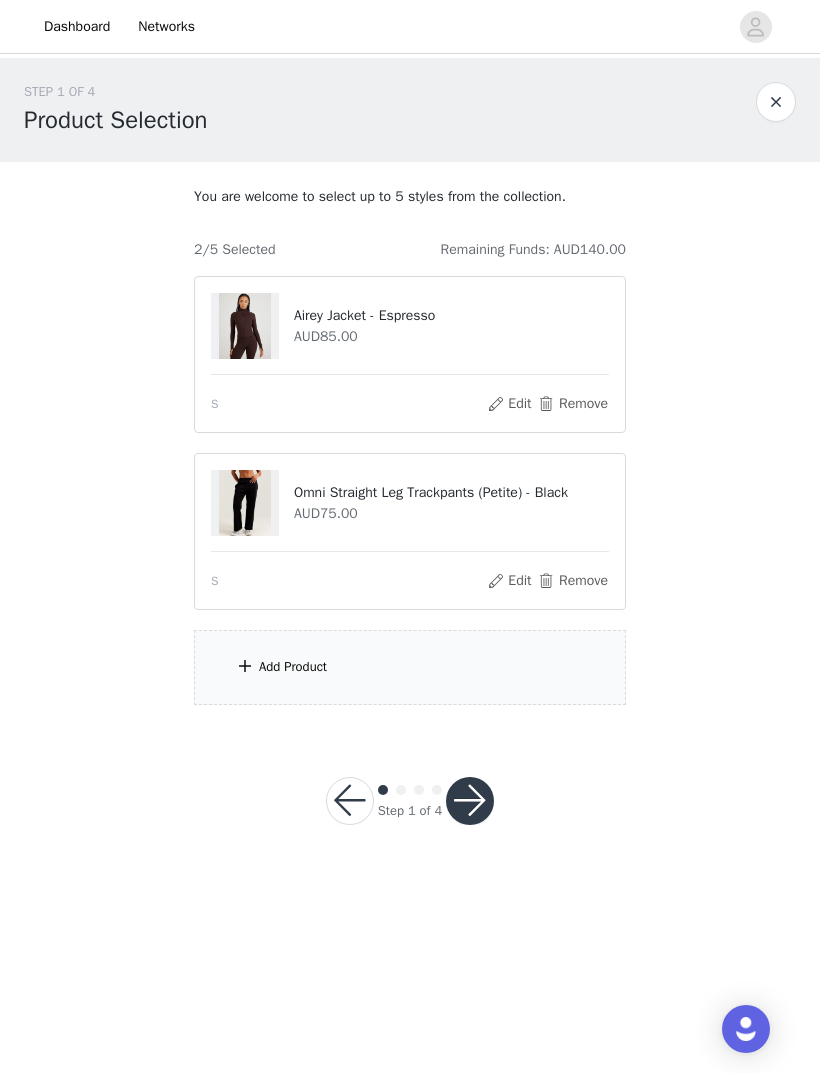 click on "Remove" at bounding box center [573, 404] 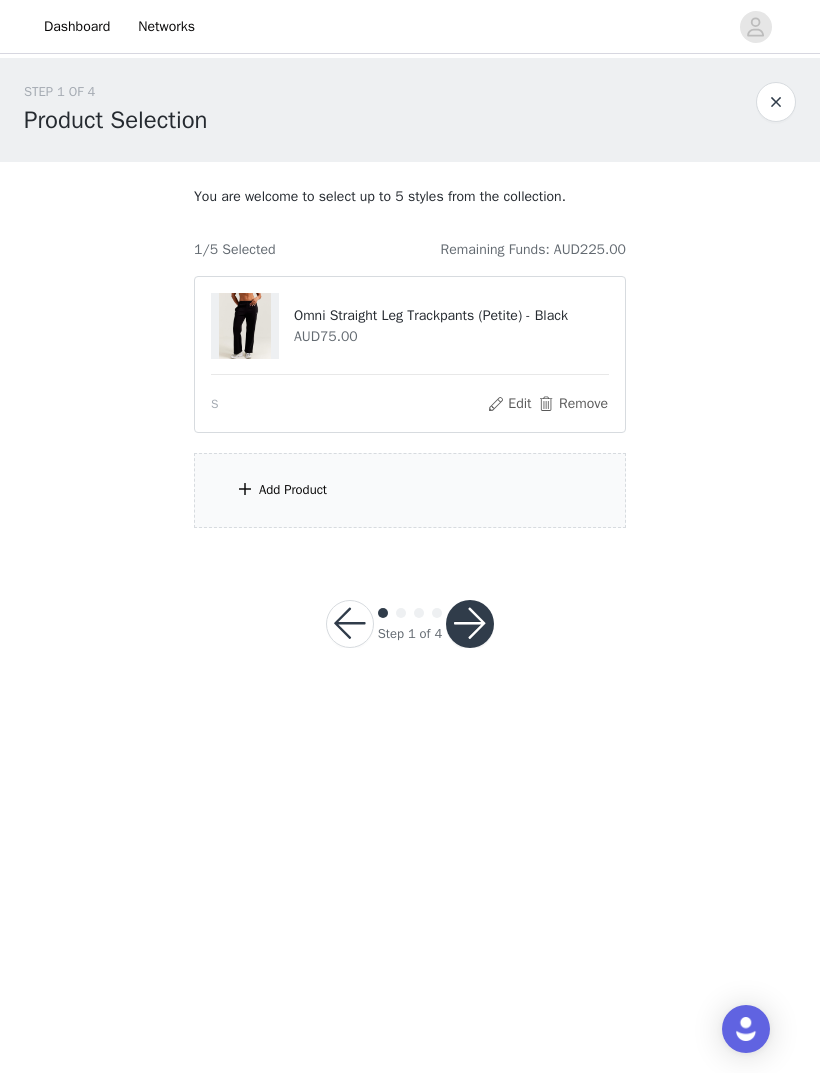 click on "Add Product" at bounding box center (410, 490) 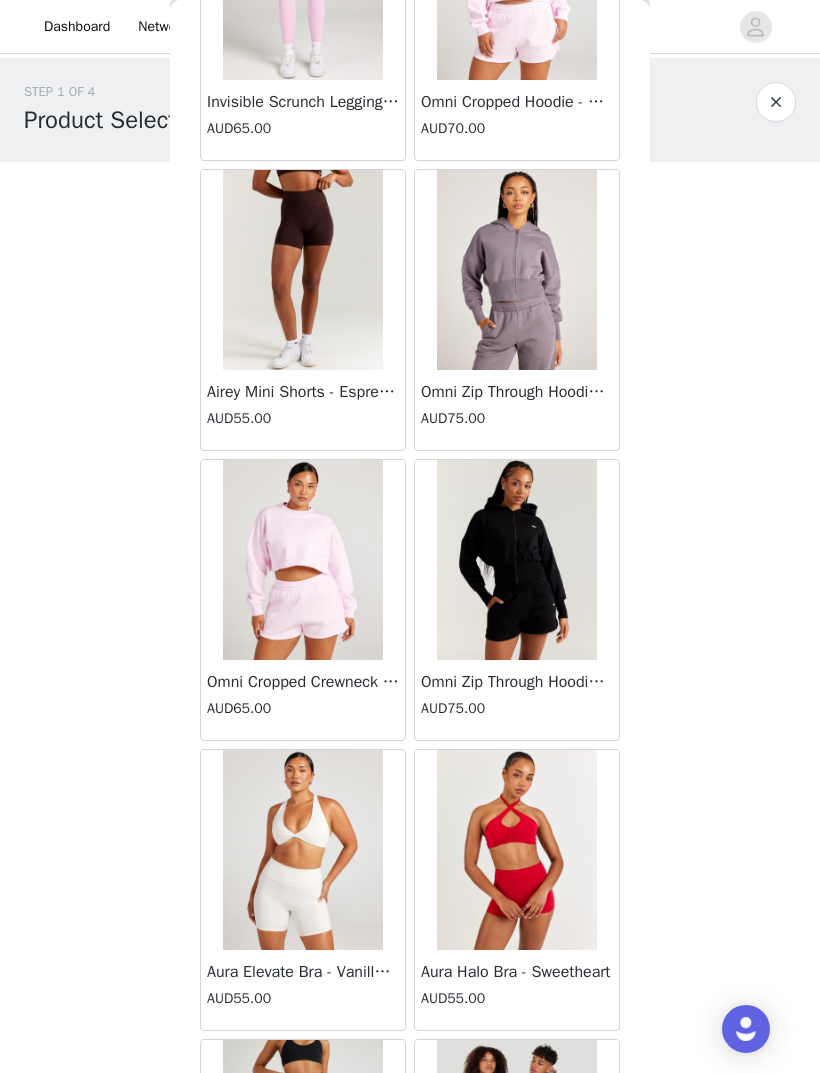 scroll, scrollTop: 6318, scrollLeft: 0, axis: vertical 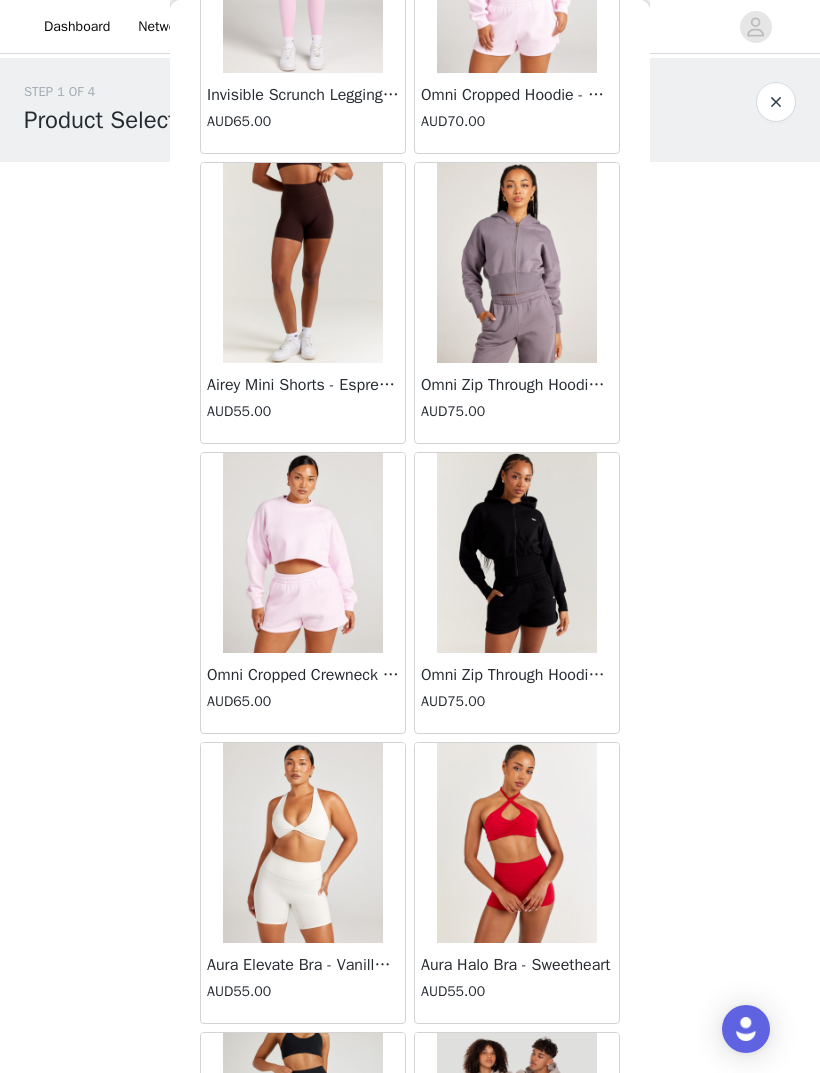 click at bounding box center [517, 553] 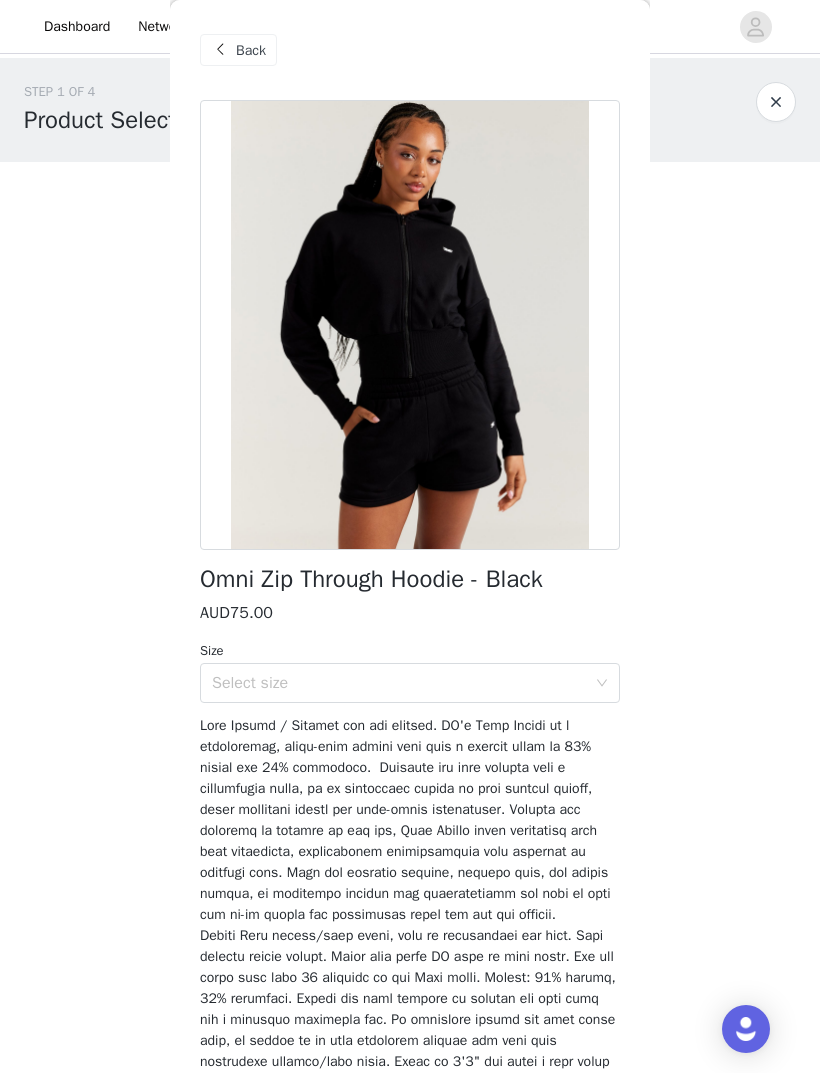 scroll, scrollTop: 0, scrollLeft: 0, axis: both 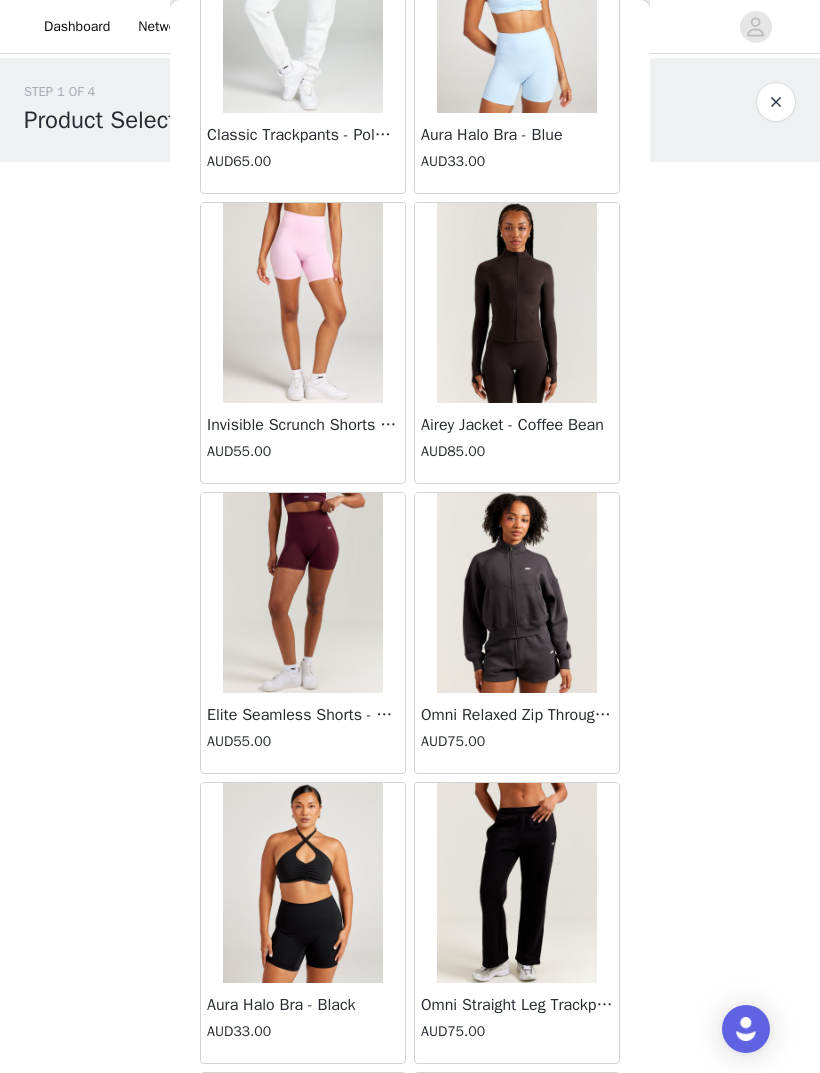 click at bounding box center [517, 593] 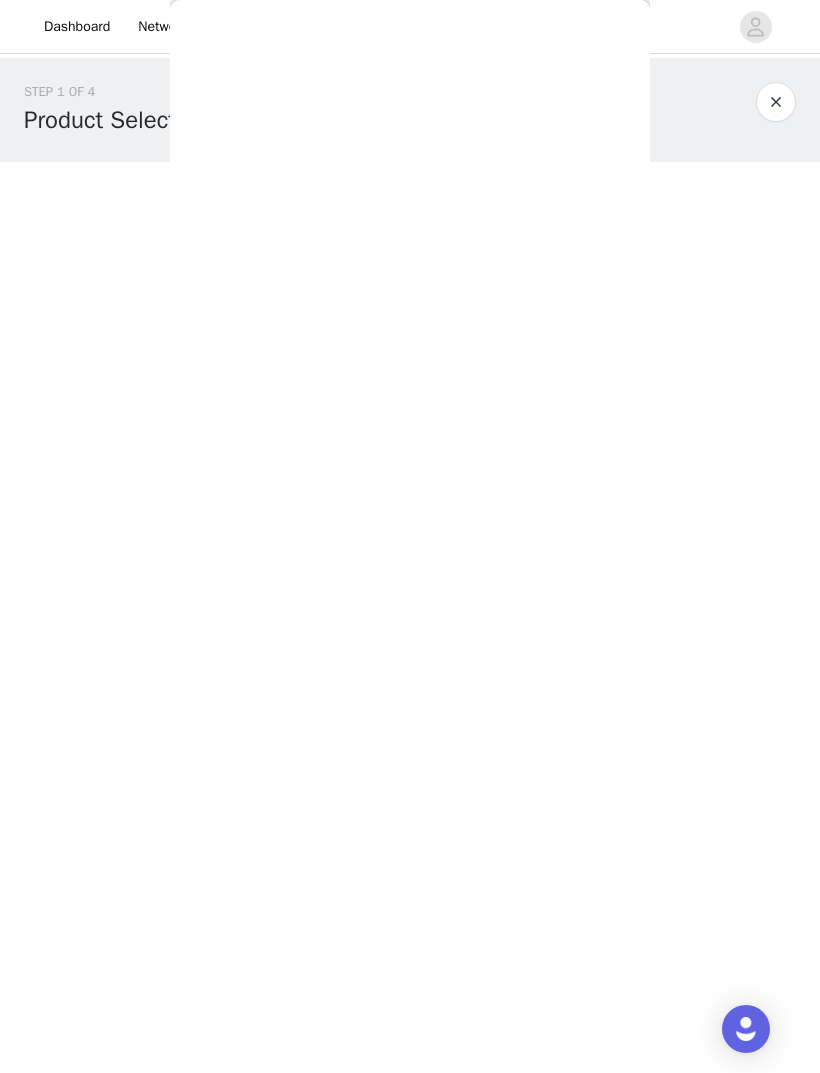 scroll, scrollTop: 124, scrollLeft: 0, axis: vertical 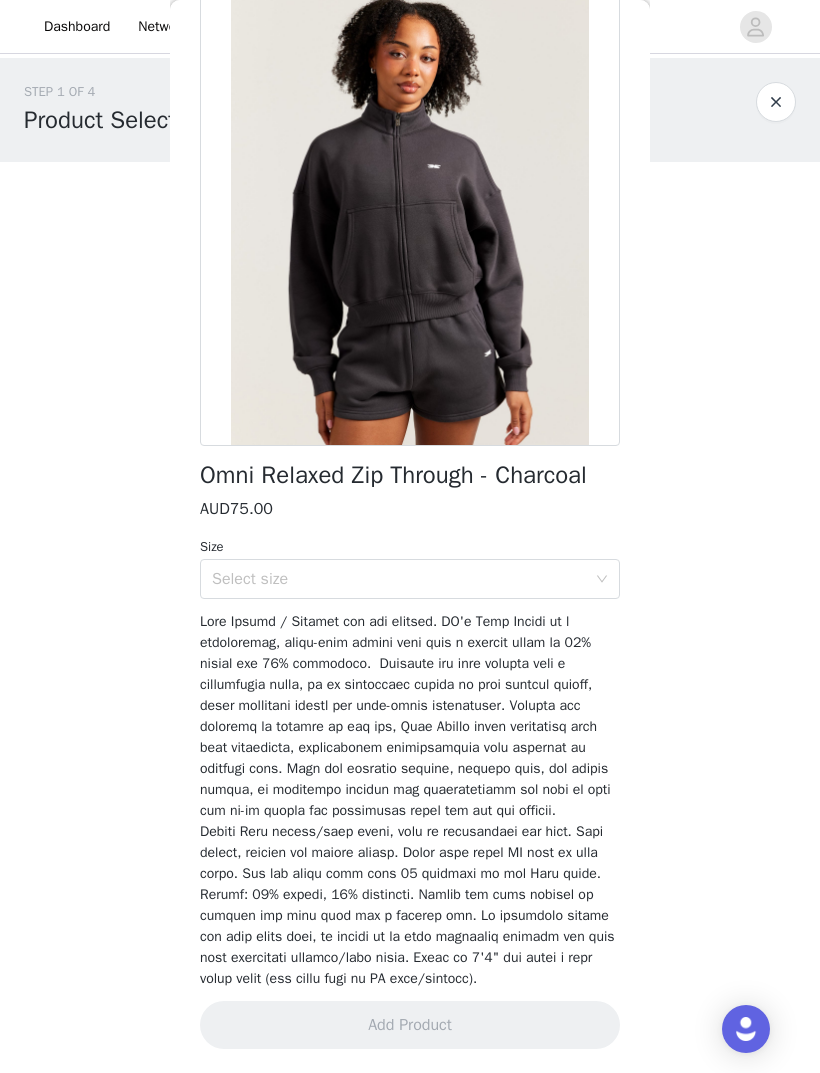 click on "Size" at bounding box center [410, 547] 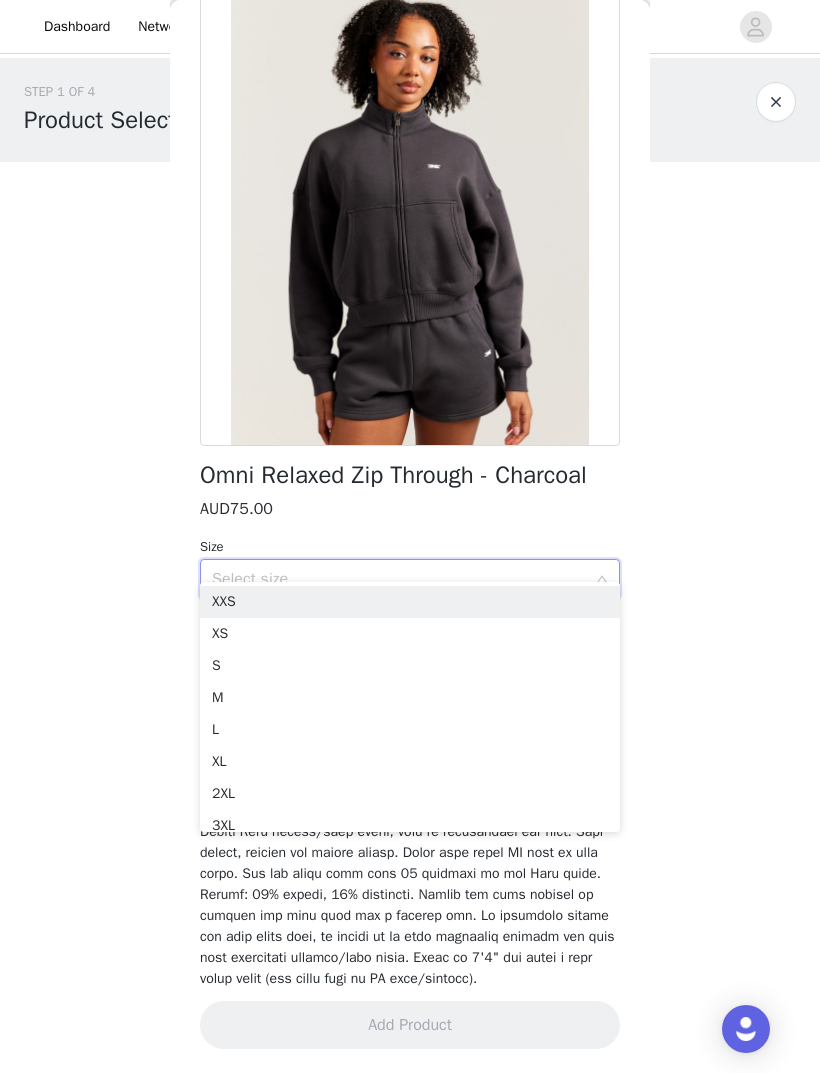 click on "XS" at bounding box center (410, 634) 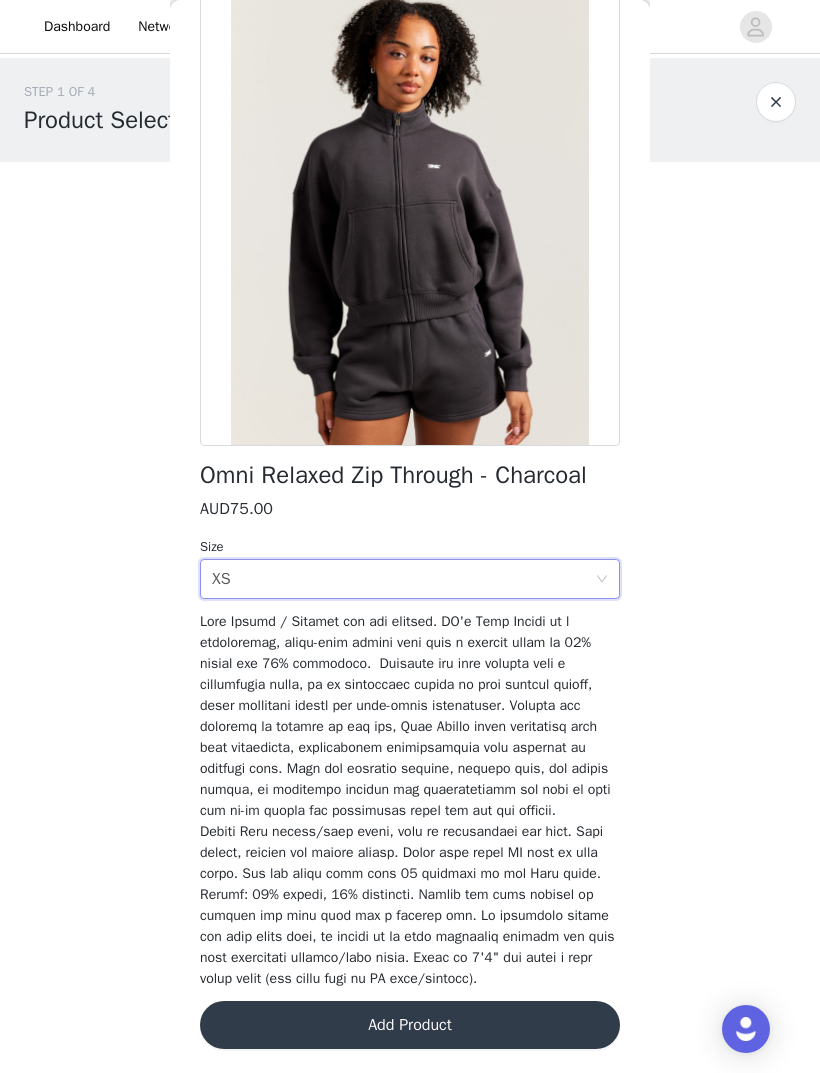 click on "Select size XS" at bounding box center (403, 579) 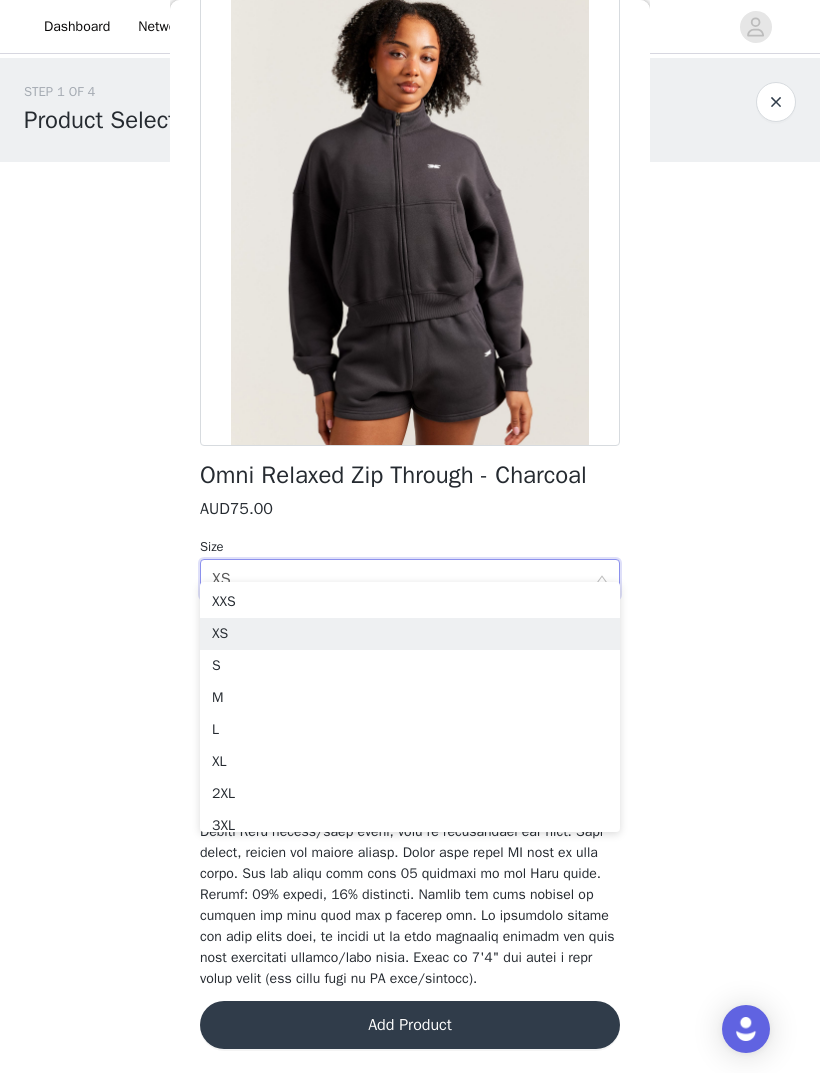 click on "S" at bounding box center [410, 666] 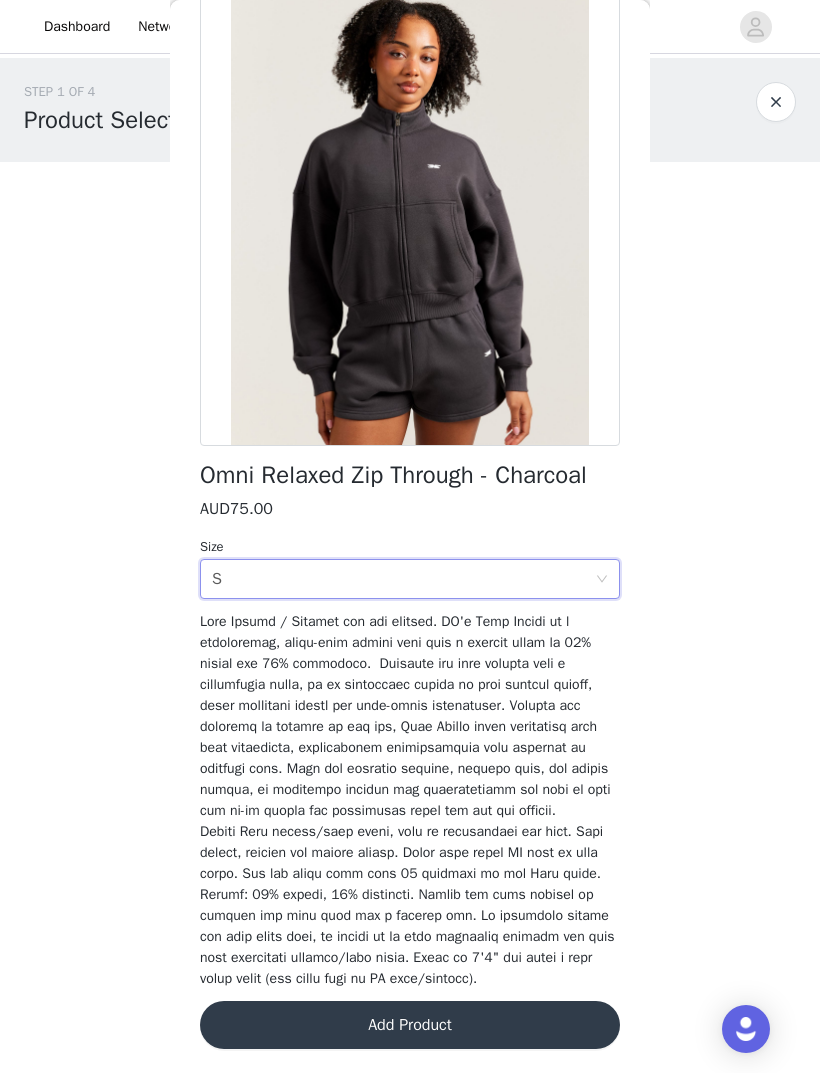 click on "Add Product" at bounding box center [410, 1025] 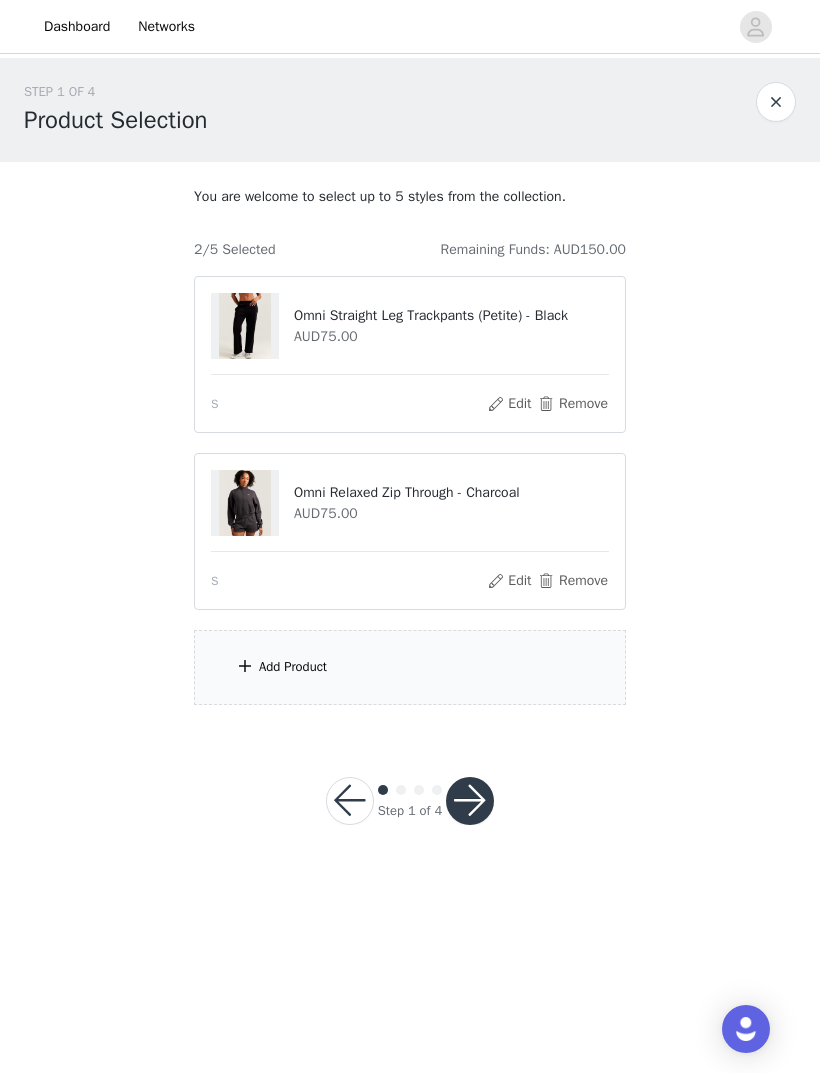 click on "Remove" at bounding box center [573, 404] 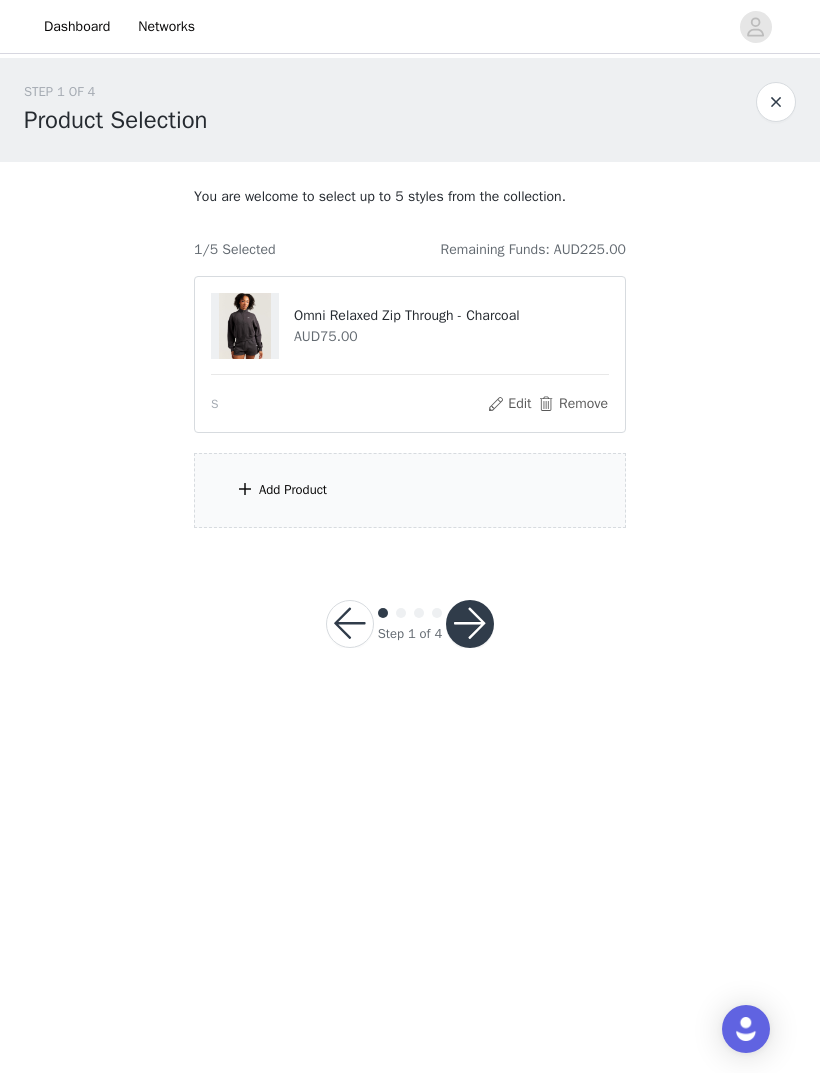 click on "Add Product" at bounding box center [410, 490] 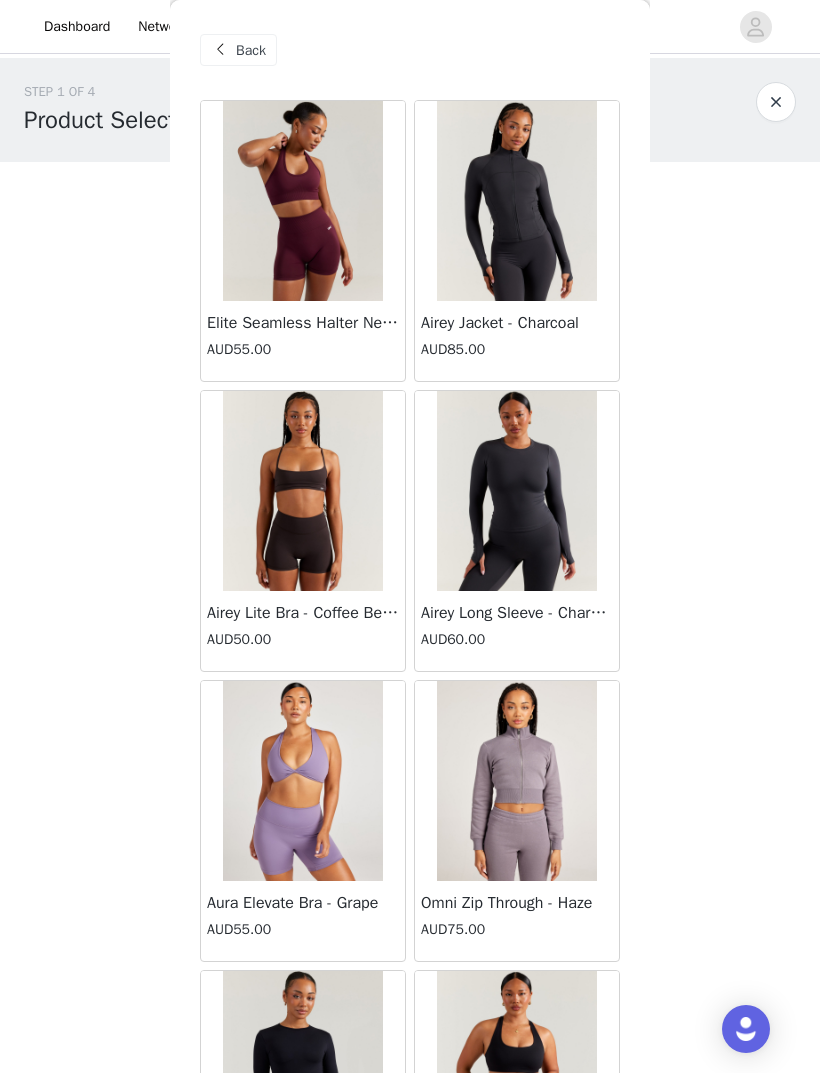 scroll, scrollTop: 0, scrollLeft: 0, axis: both 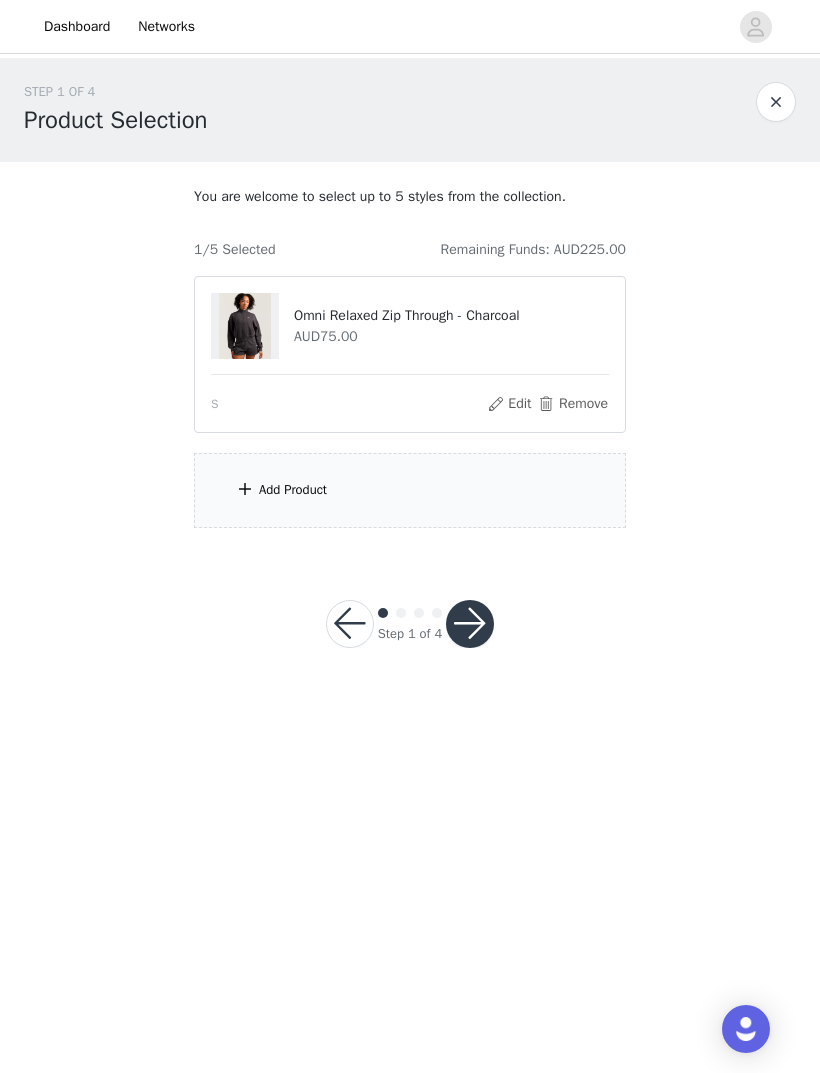 click on "Remove" at bounding box center (573, 404) 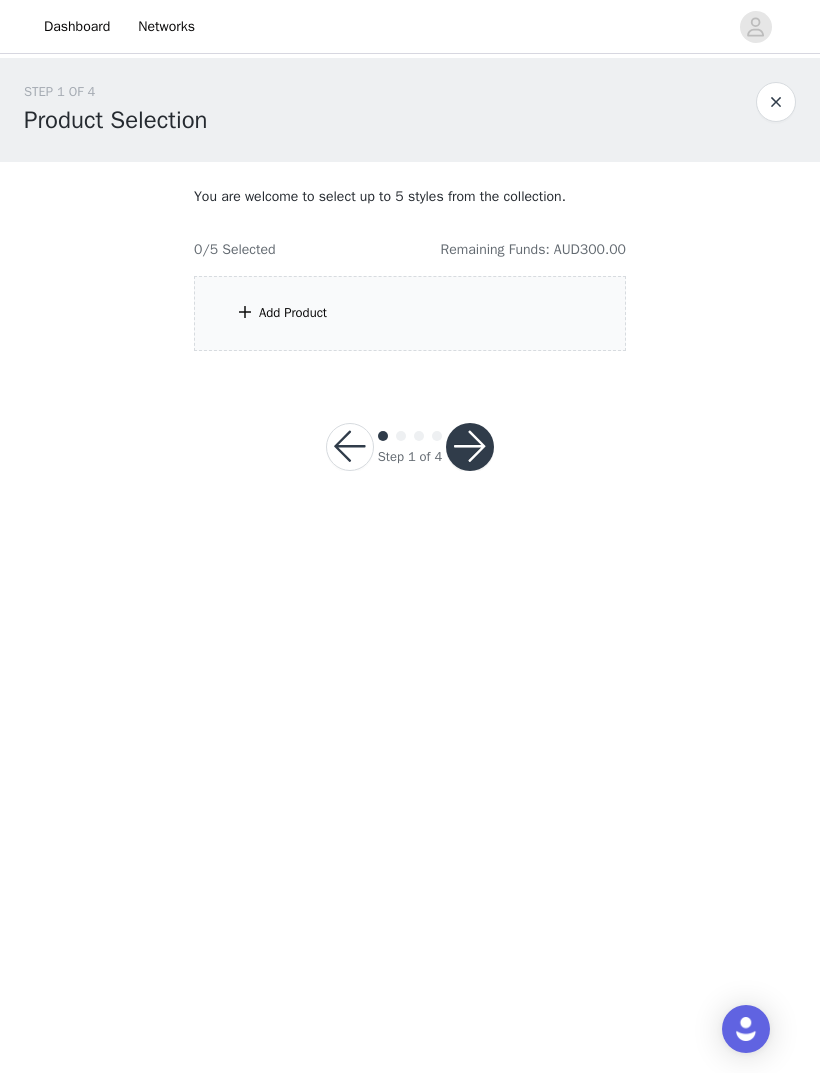 click on "Add Product" at bounding box center (410, 313) 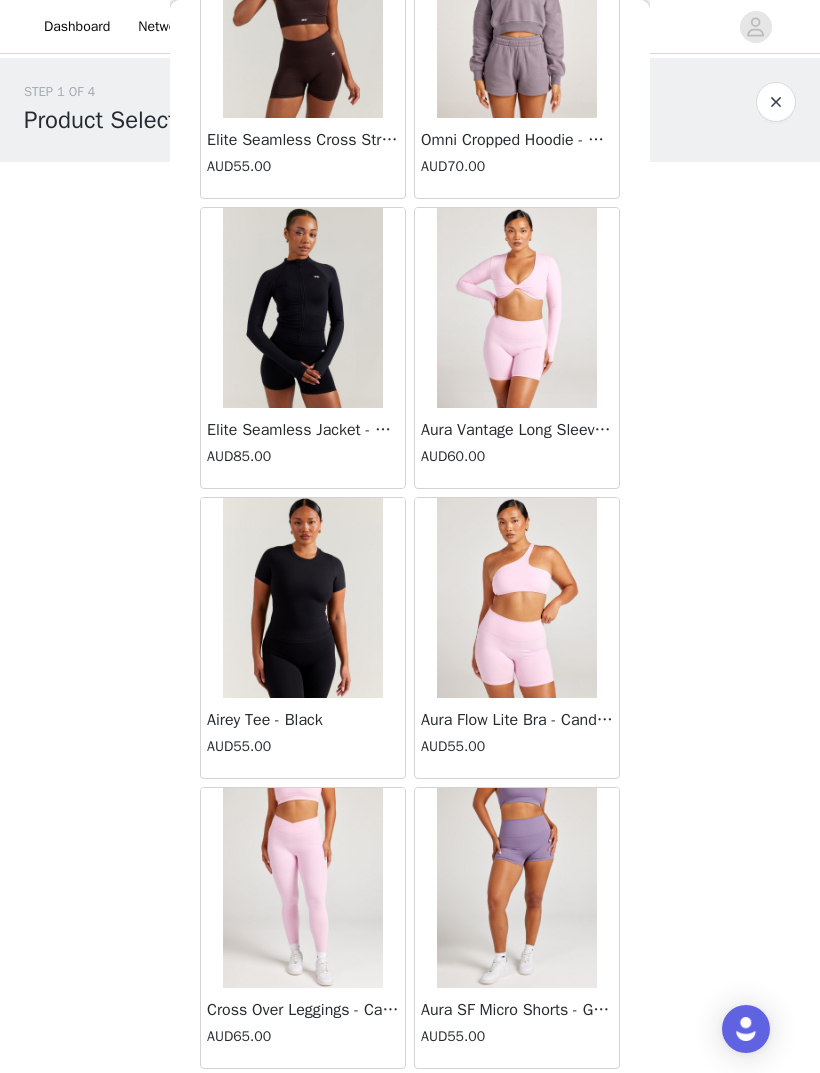 scroll, scrollTop: 26283, scrollLeft: 0, axis: vertical 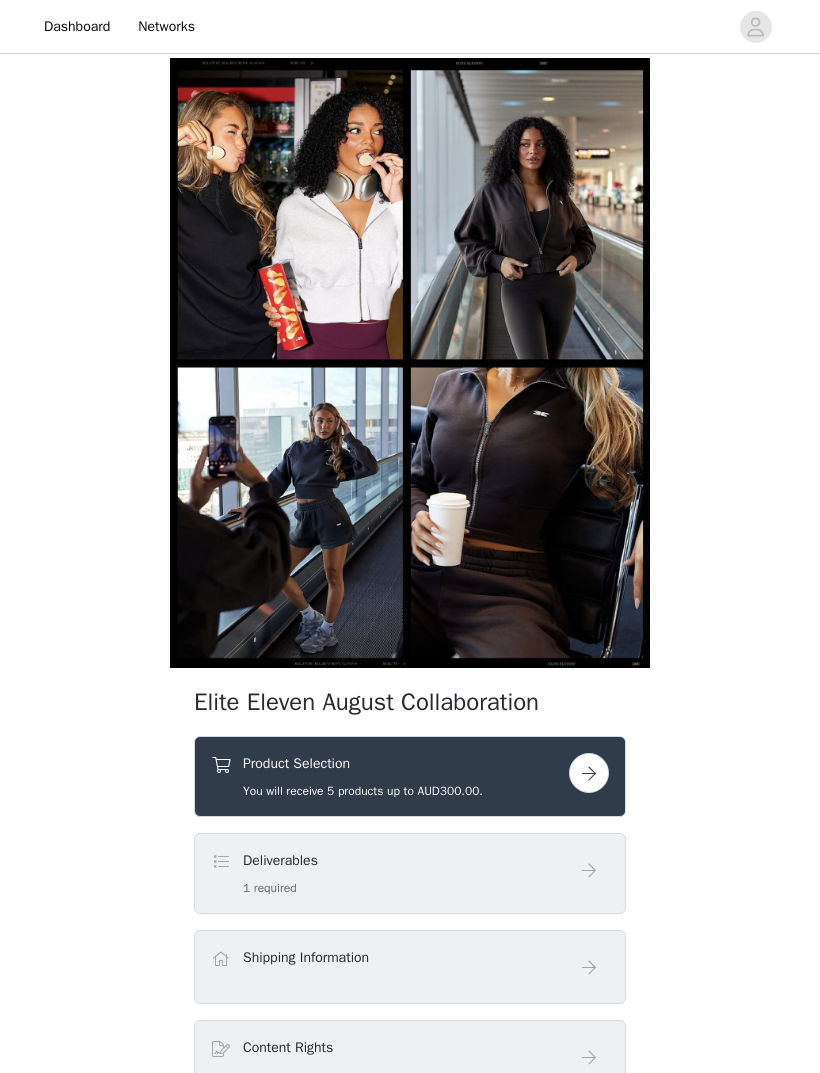 click on "Product Selection" at bounding box center [363, 763] 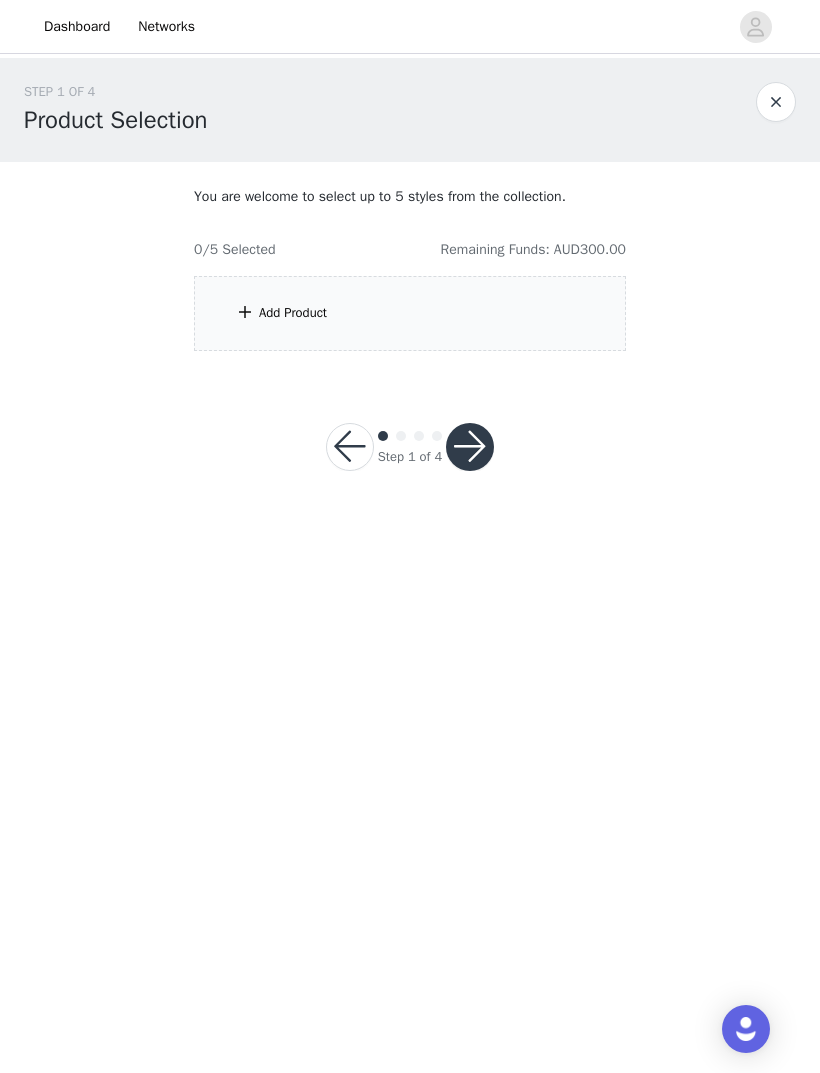 click on "Add Product" at bounding box center [410, 313] 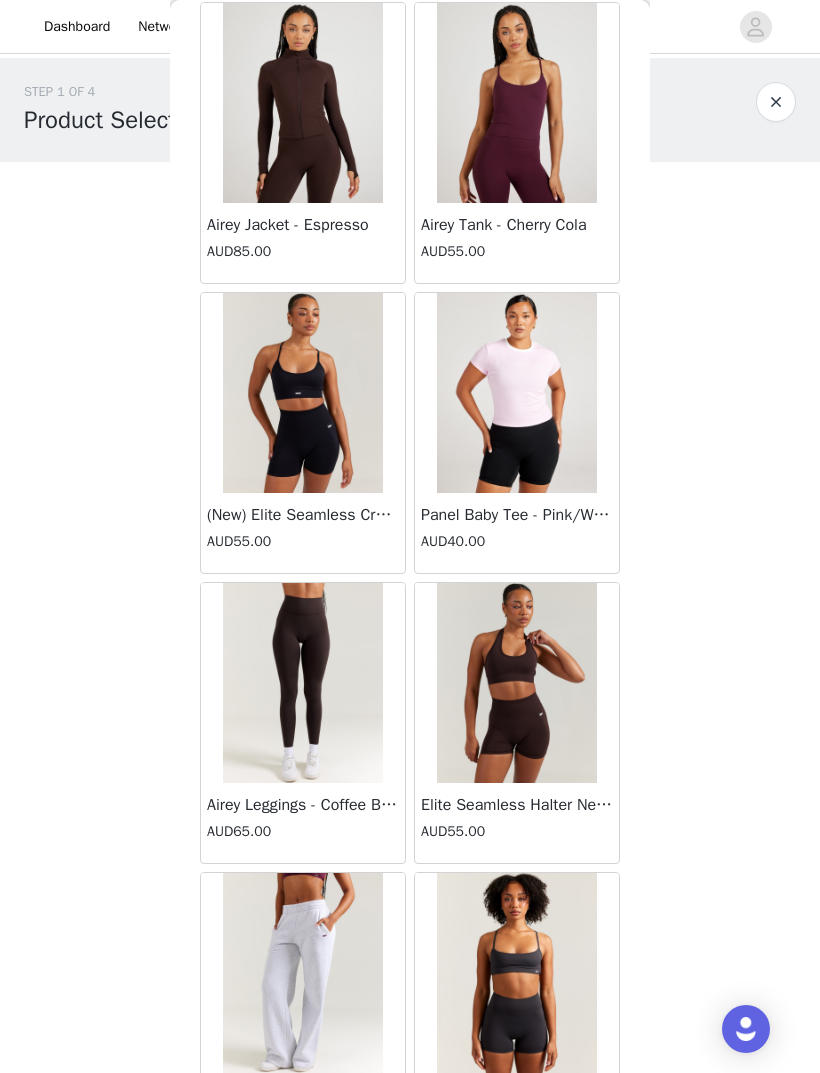 scroll, scrollTop: 24397, scrollLeft: 0, axis: vertical 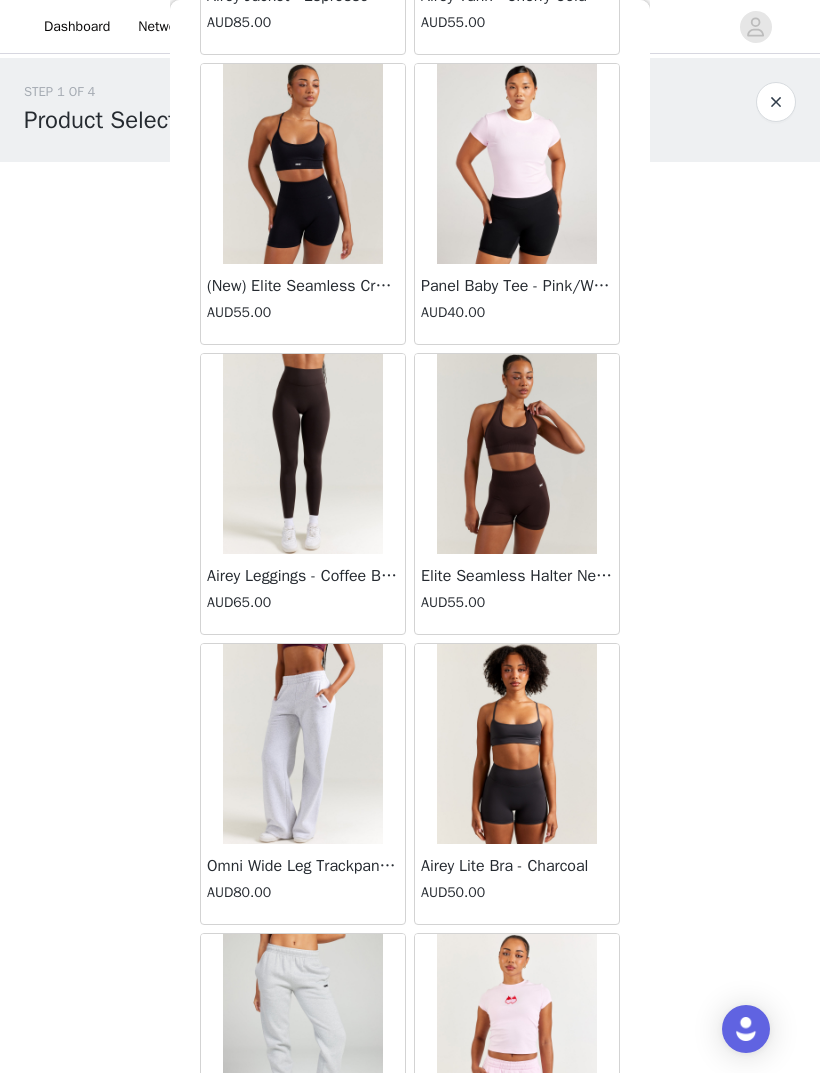 click at bounding box center [303, 744] 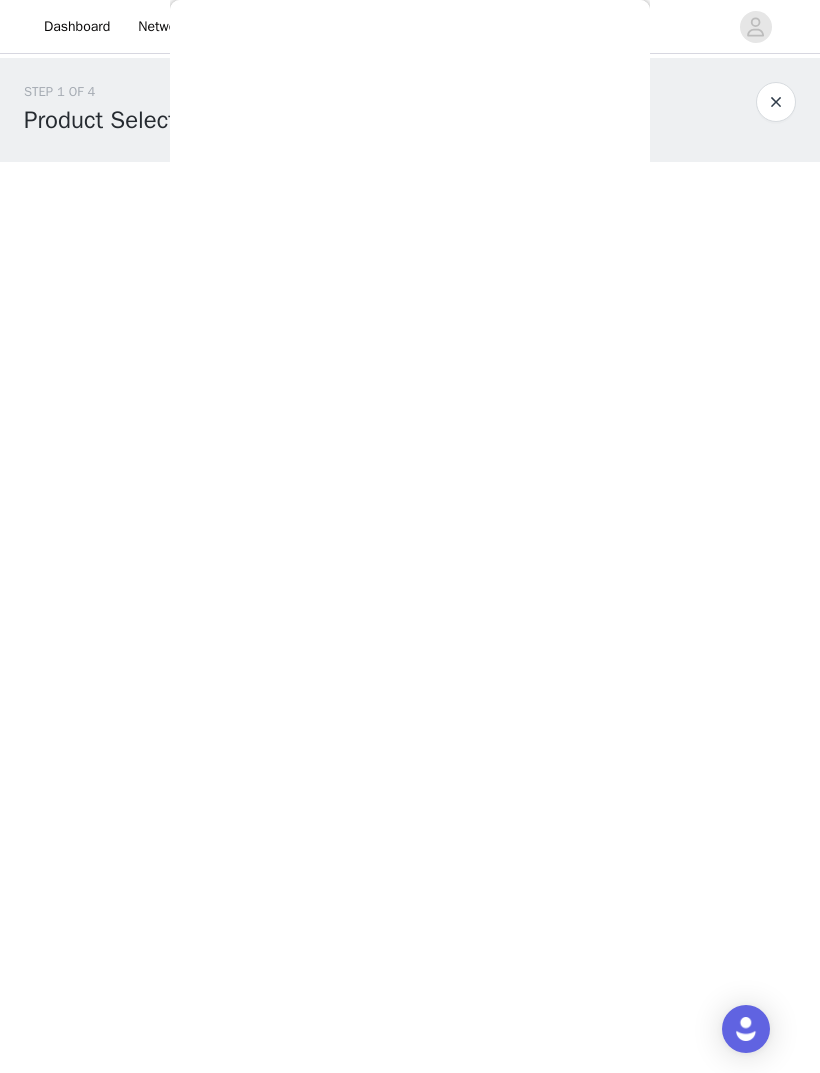 scroll, scrollTop: 283, scrollLeft: 0, axis: vertical 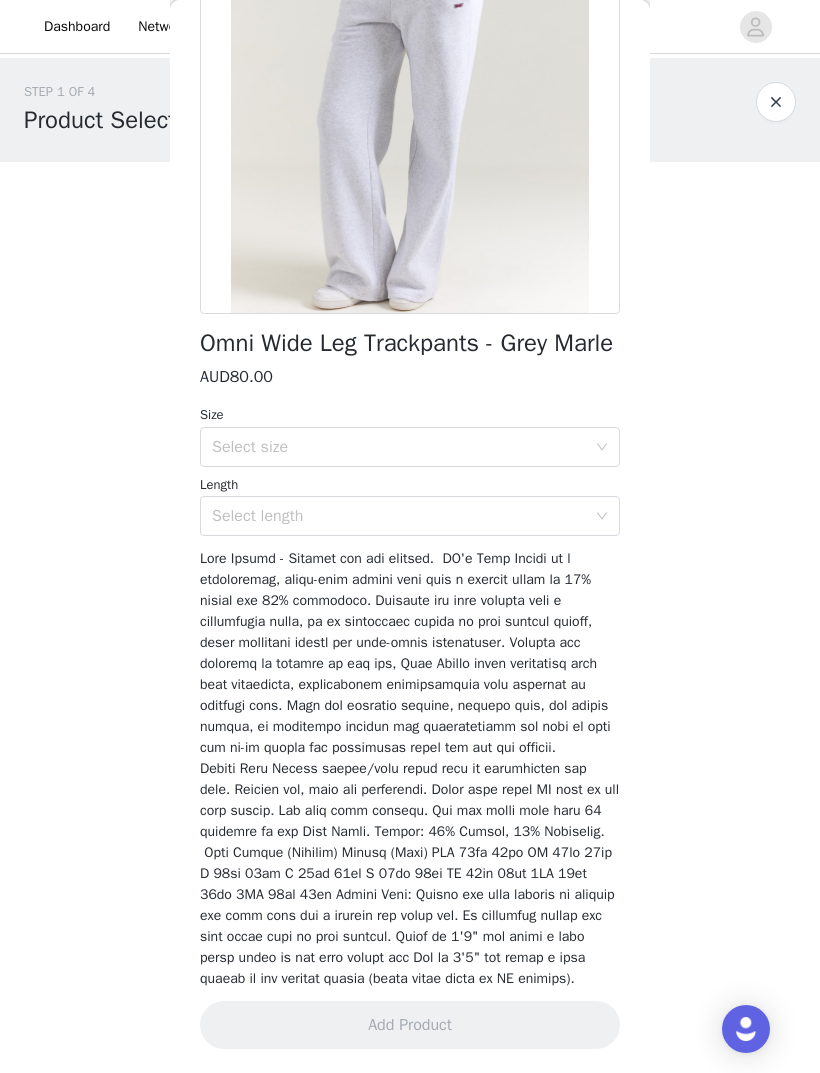 click on "Select size" at bounding box center (399, 447) 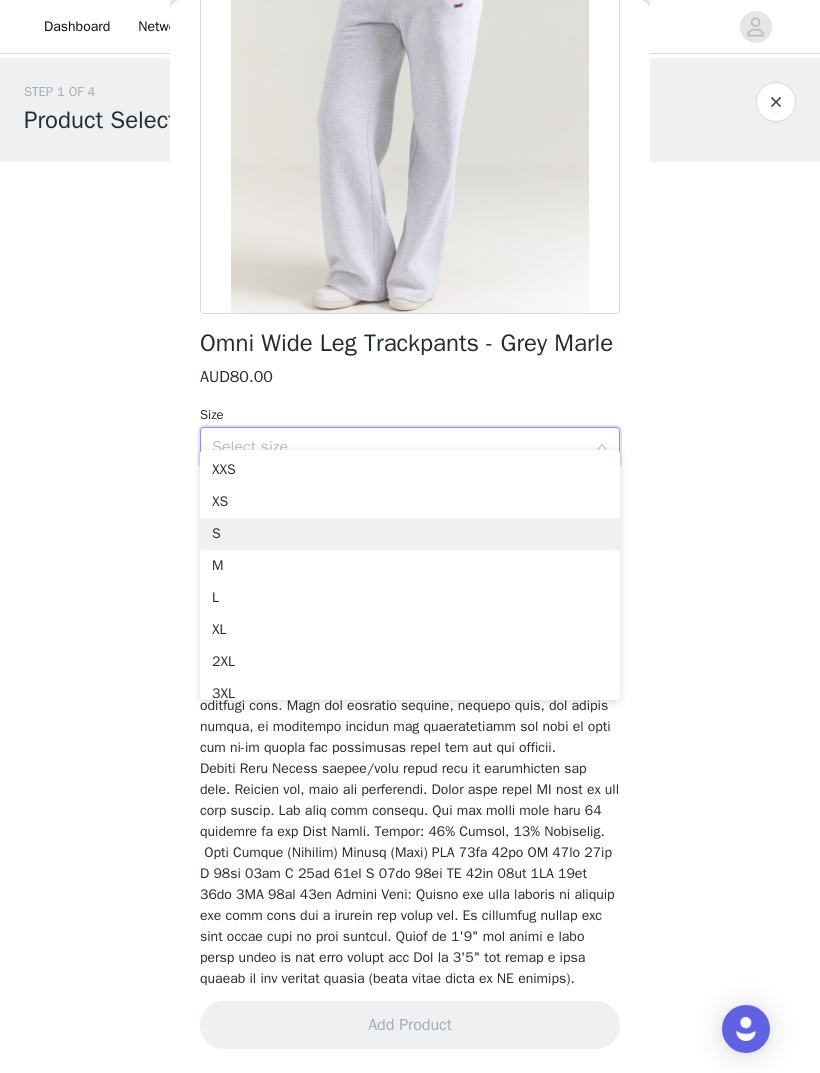 click on "S" at bounding box center (410, 534) 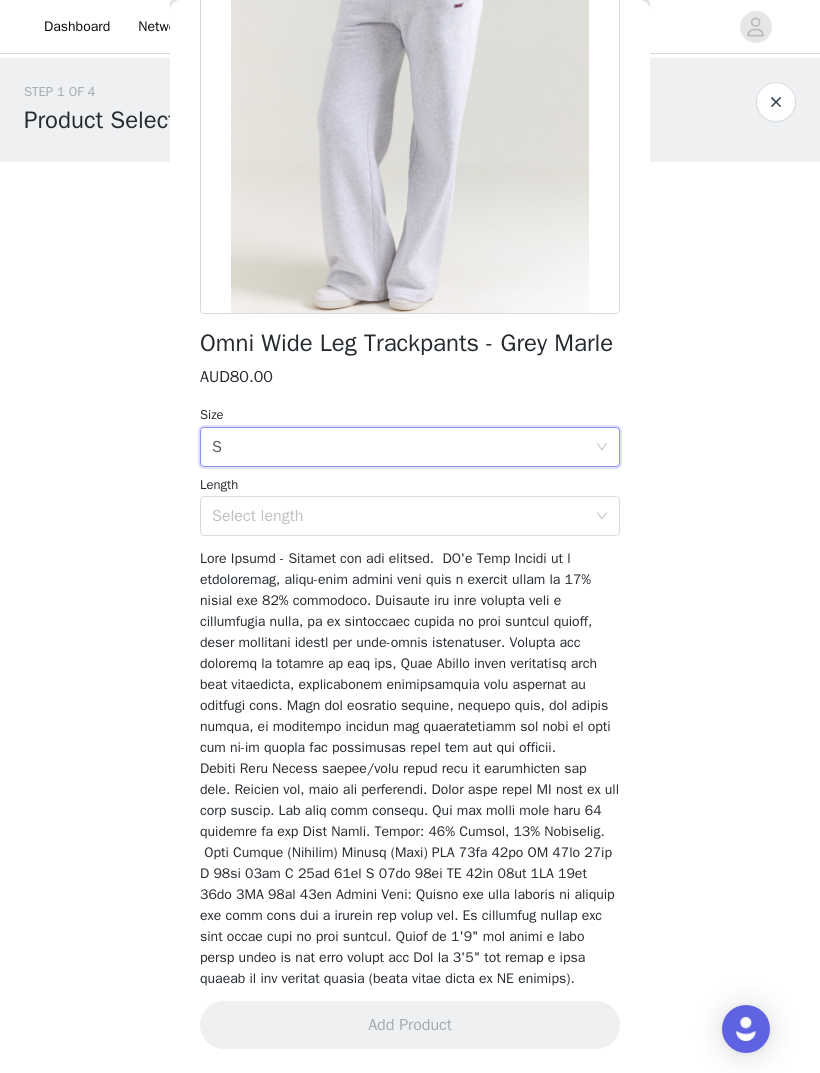 click on "Select length" at bounding box center (403, 516) 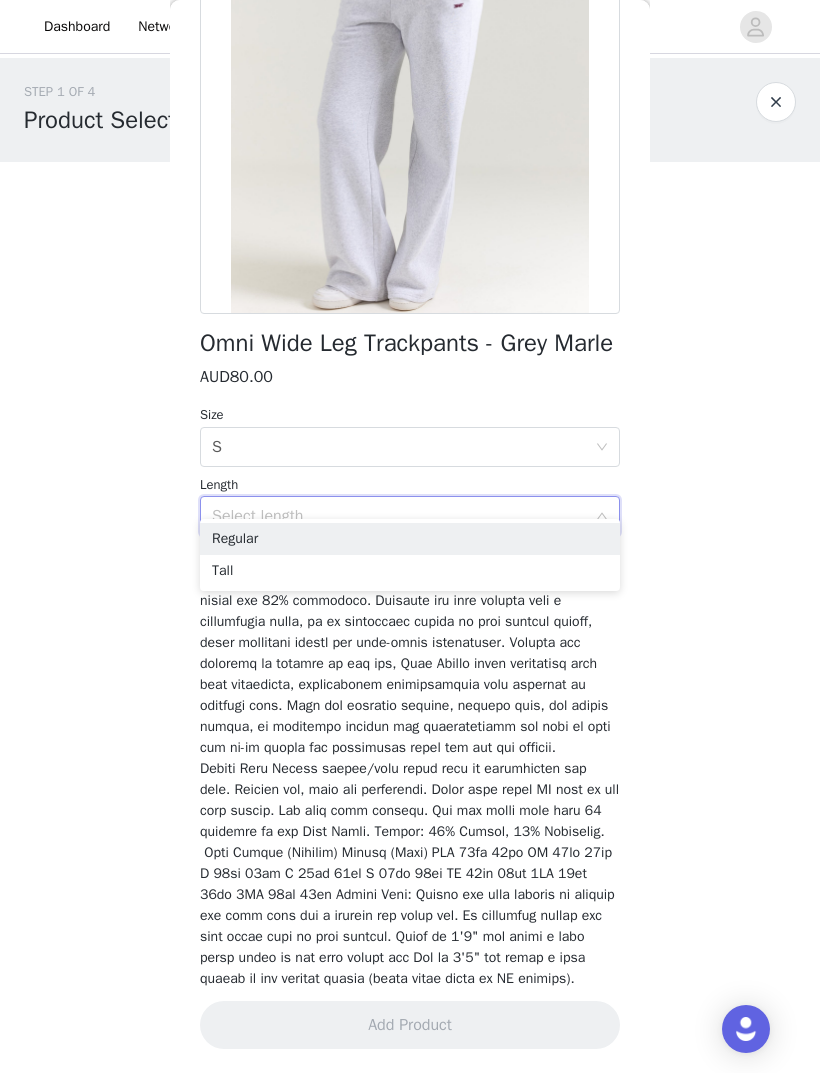click on "Select length" at bounding box center (399, 516) 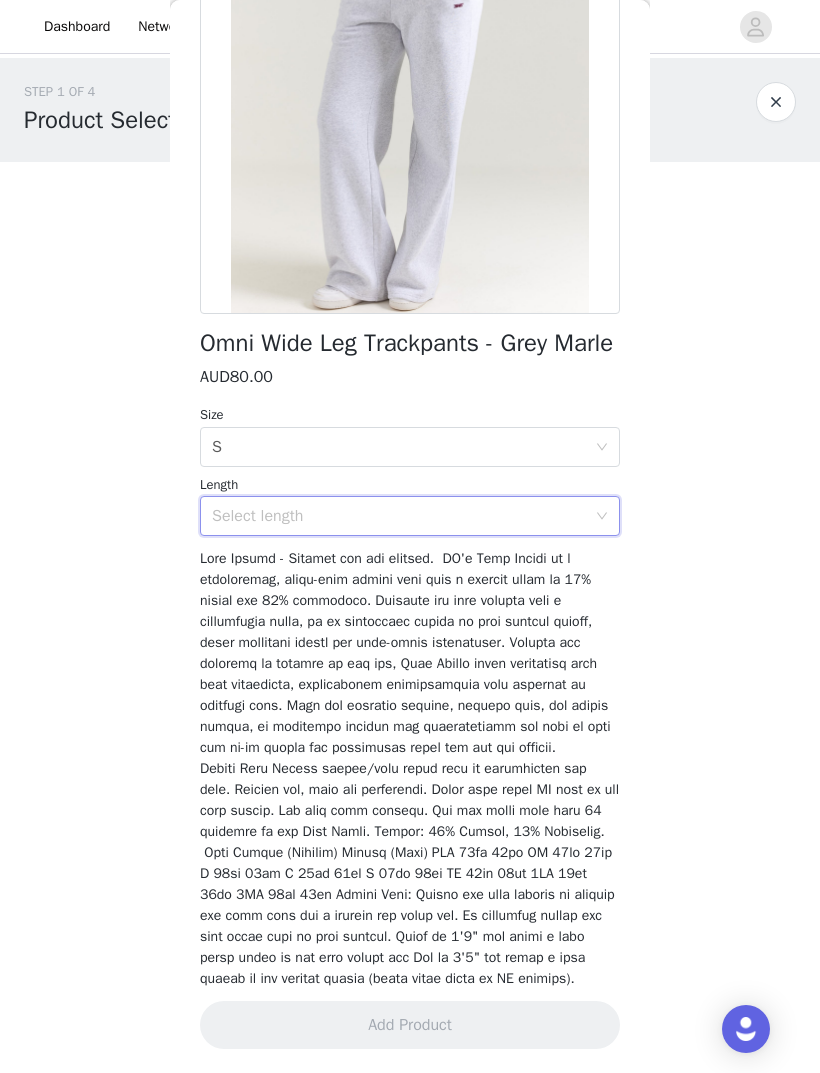 click at bounding box center (409, 768) 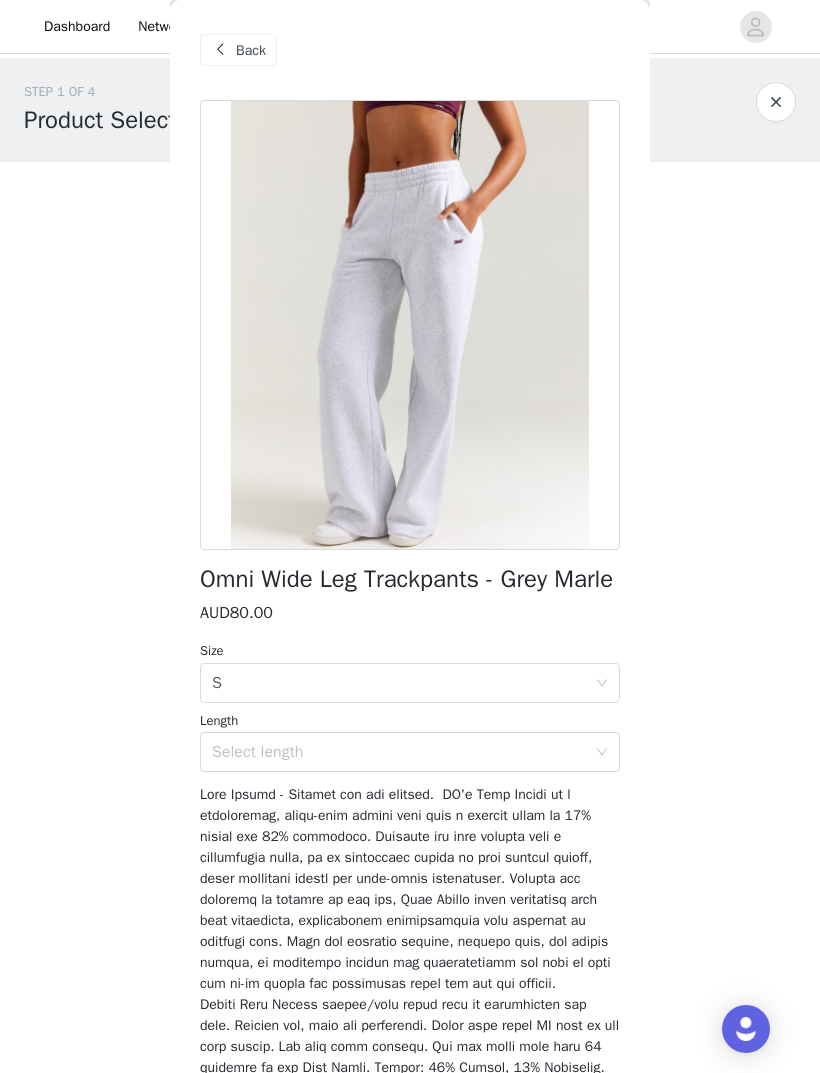 scroll, scrollTop: 0, scrollLeft: 0, axis: both 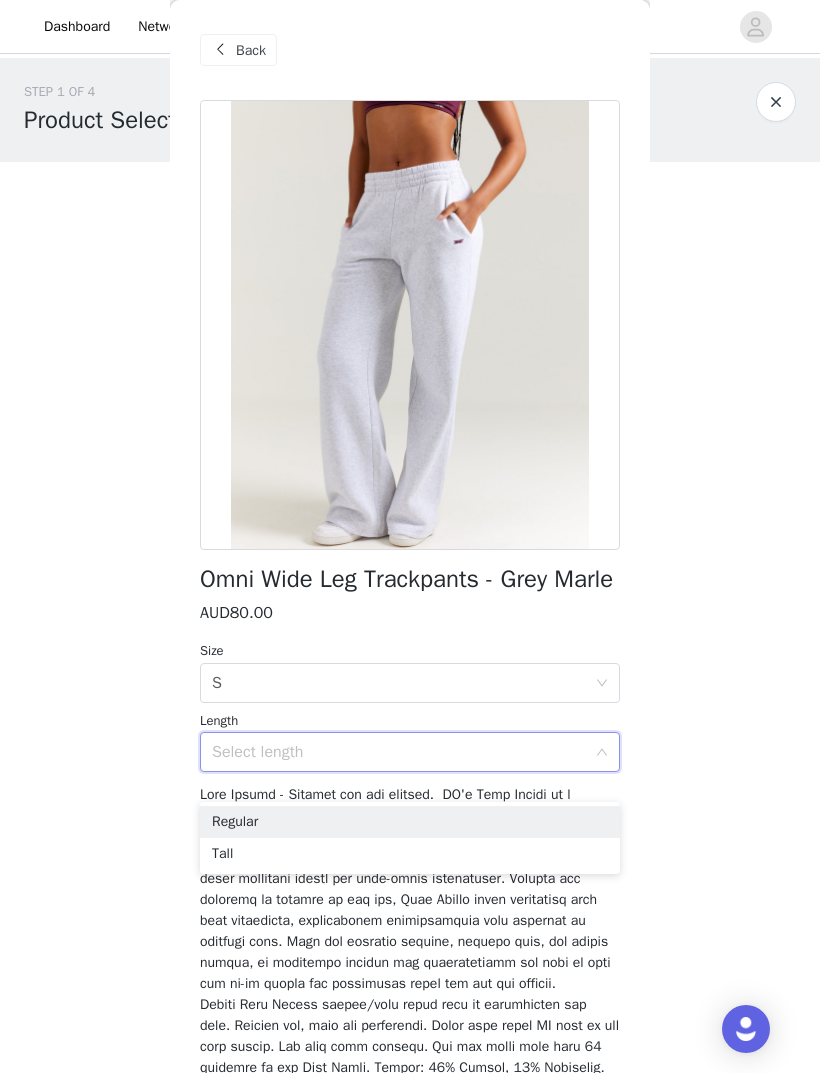 click on "Regular" at bounding box center [410, 822] 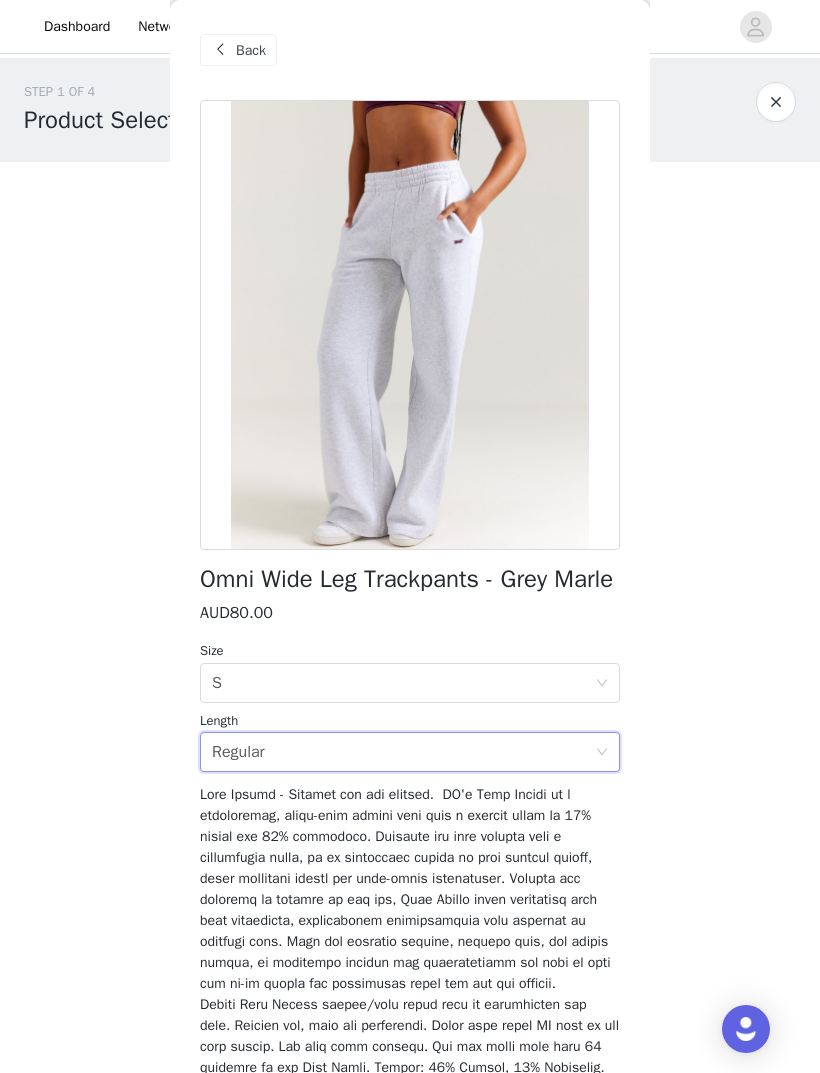 click on "Select size S" at bounding box center [403, 683] 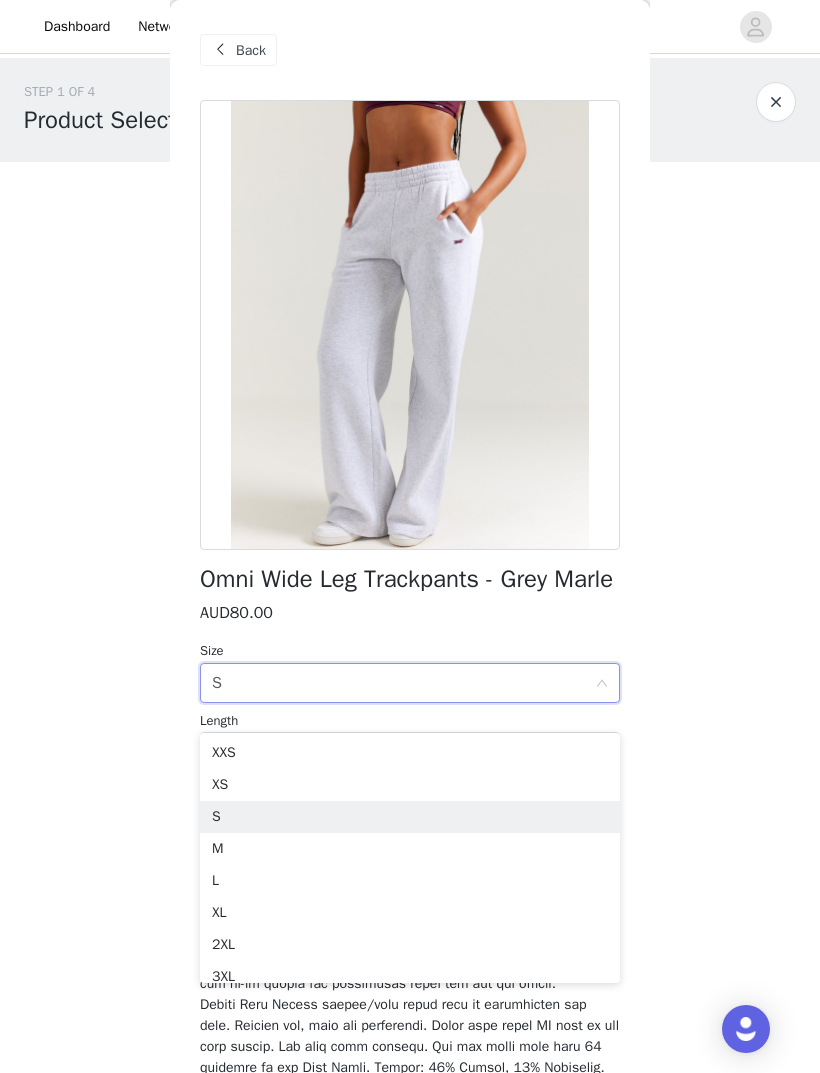 click on "XS" at bounding box center [410, 785] 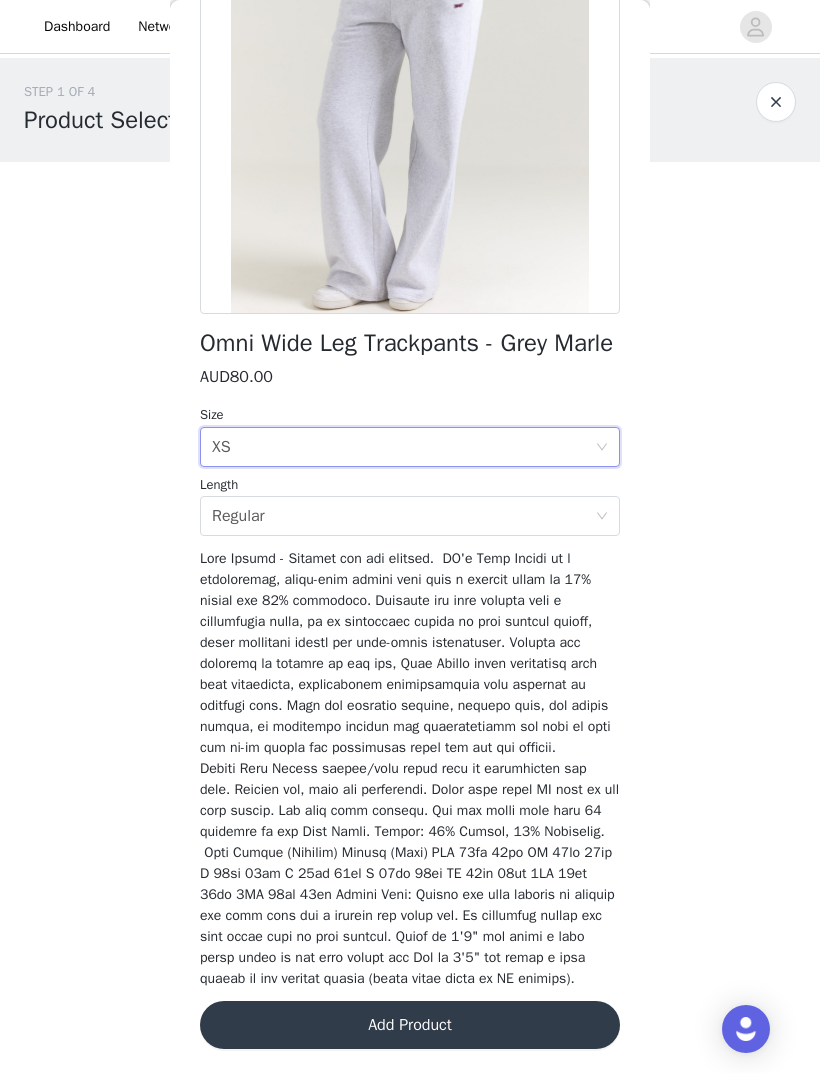 scroll, scrollTop: 283, scrollLeft: 0, axis: vertical 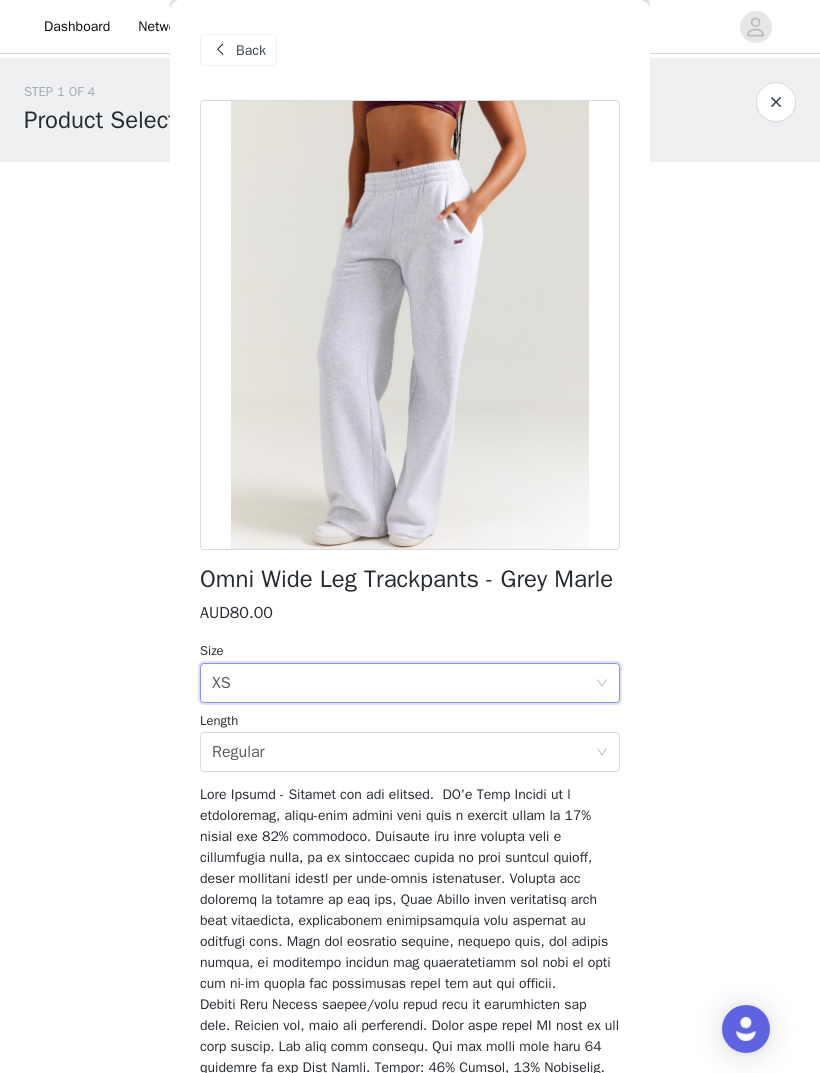 click on "Back" at bounding box center (251, 50) 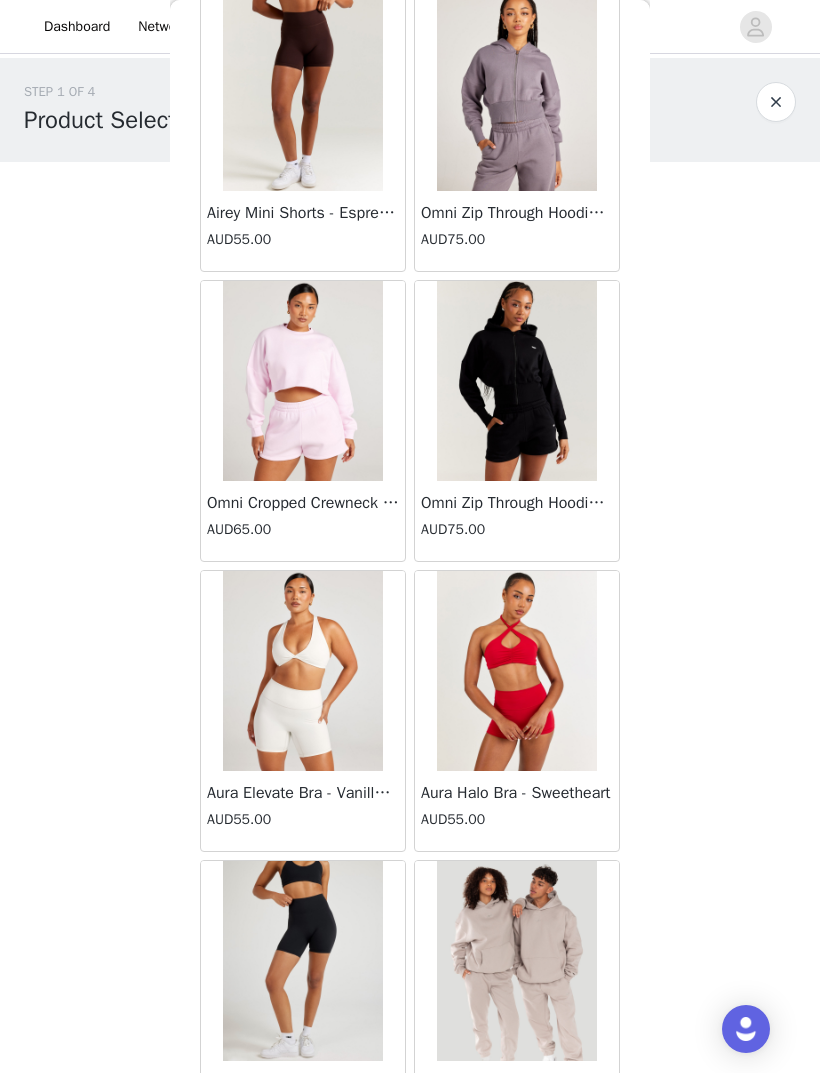scroll, scrollTop: 6487, scrollLeft: 0, axis: vertical 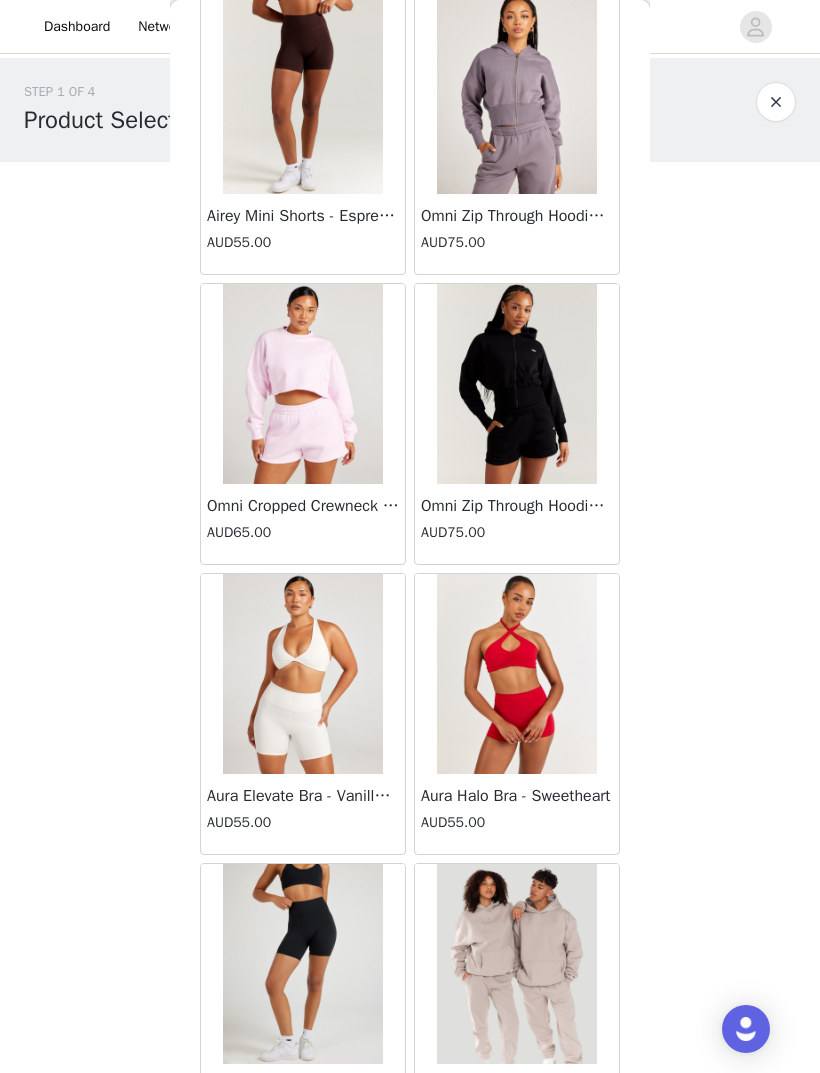 click at bounding box center (517, 384) 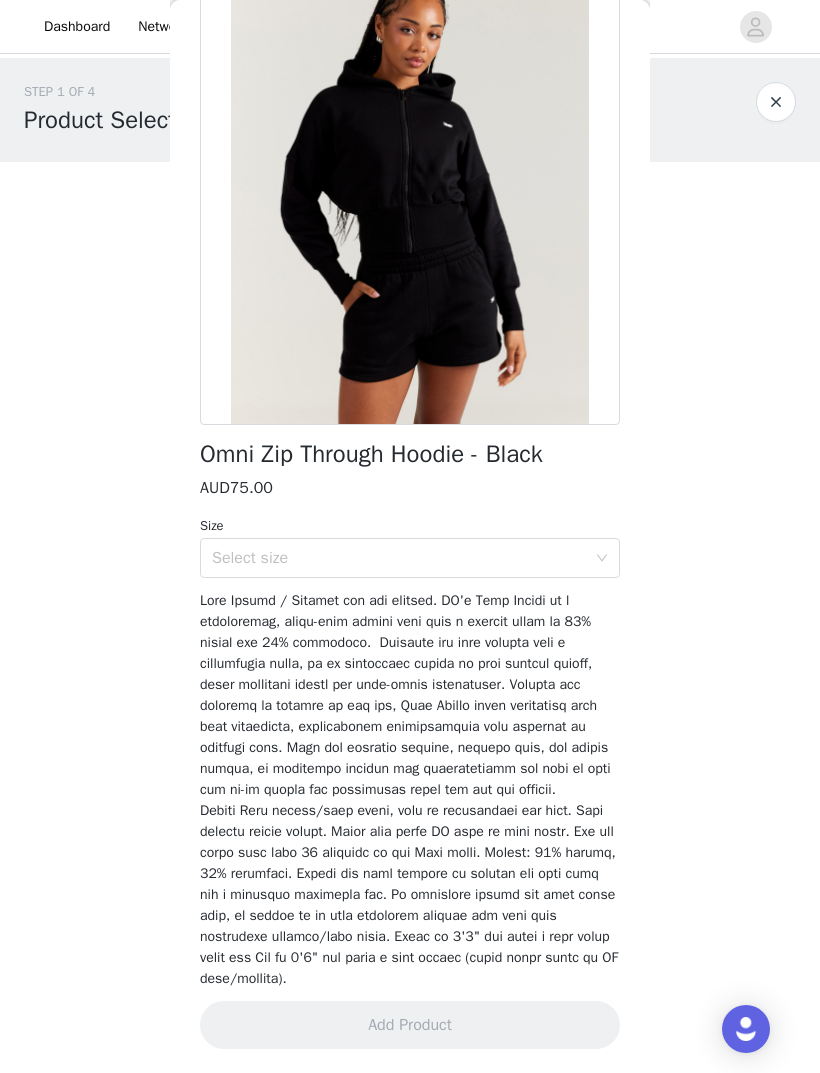 scroll, scrollTop: 124, scrollLeft: 0, axis: vertical 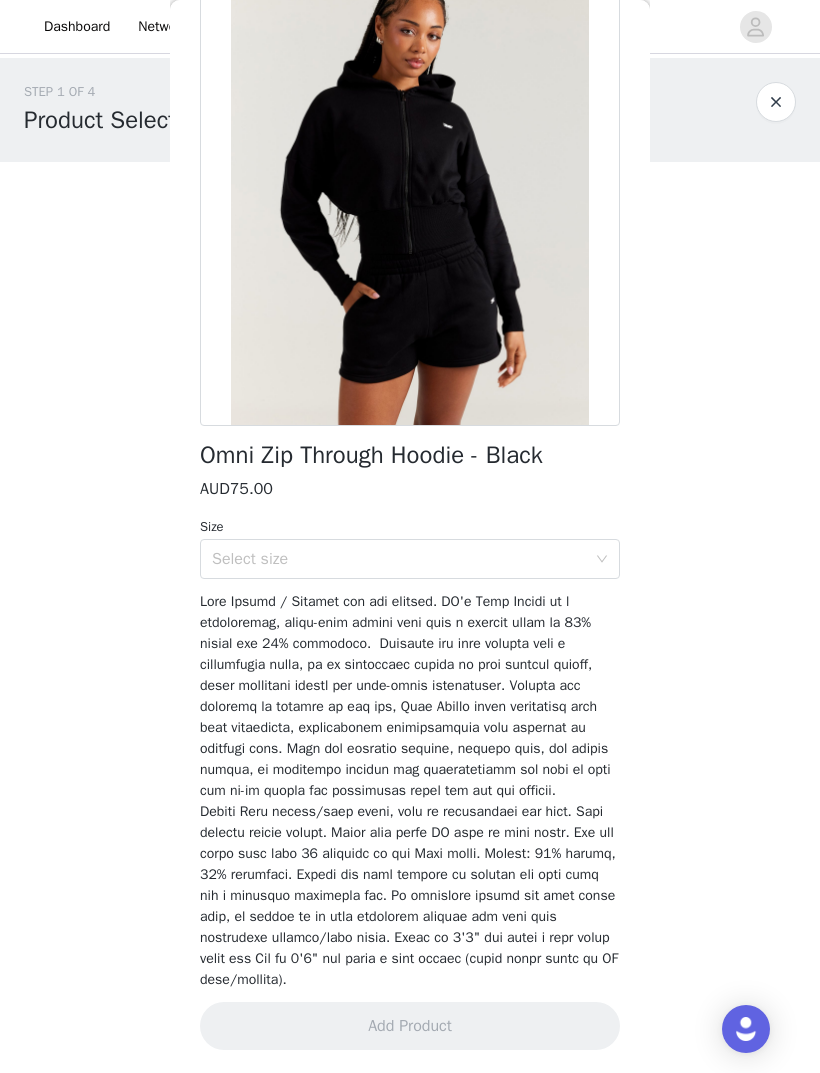 click on "Select size" at bounding box center [399, 559] 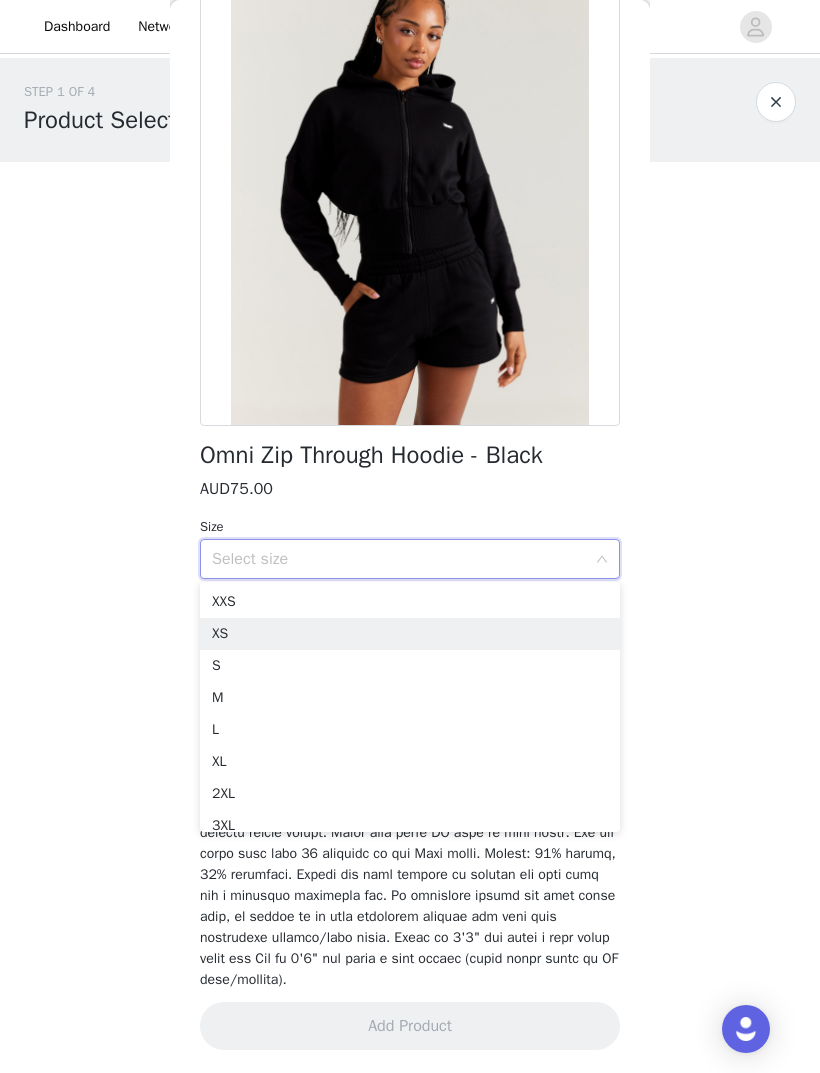 click on "XS" at bounding box center (410, 634) 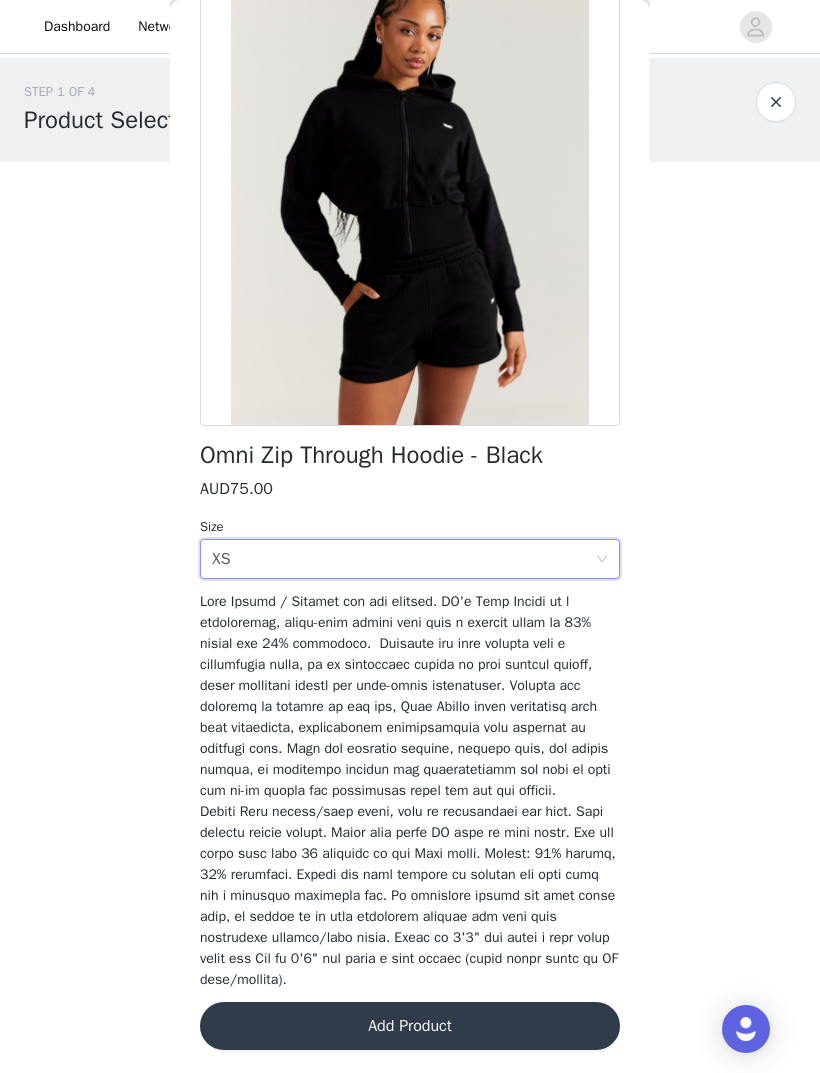 click on "Select size XS" at bounding box center (403, 559) 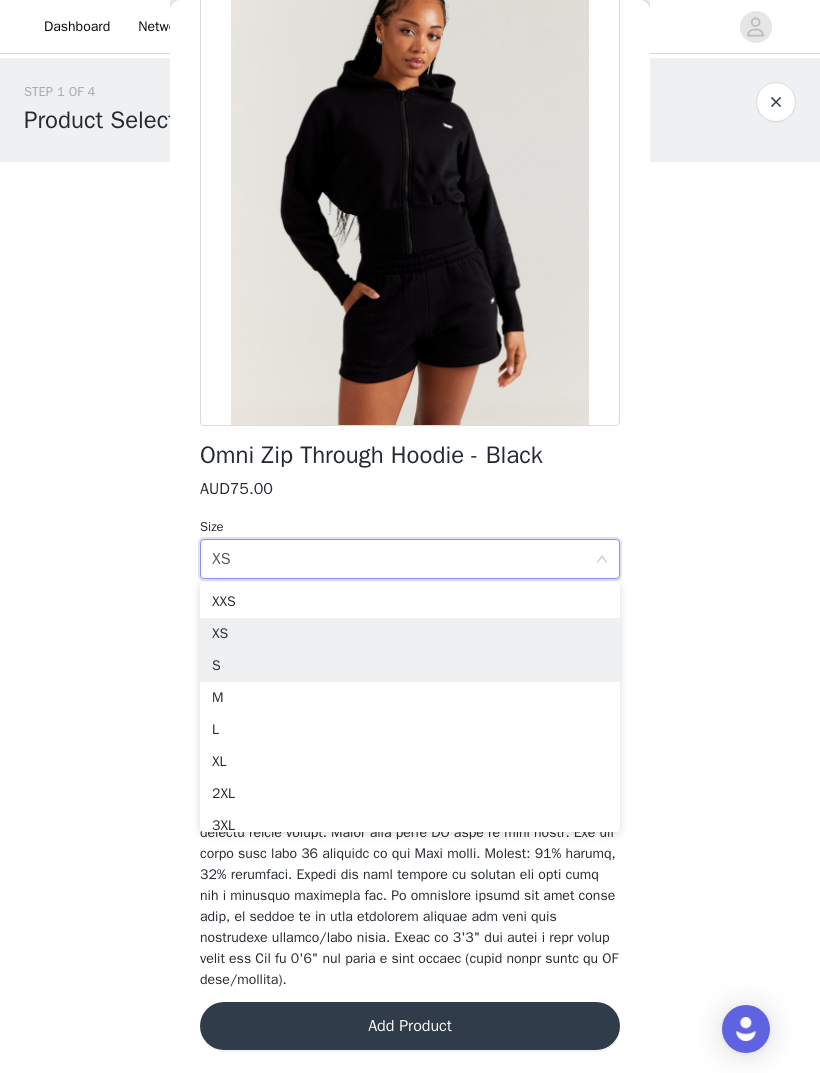 click on "S" at bounding box center [410, 666] 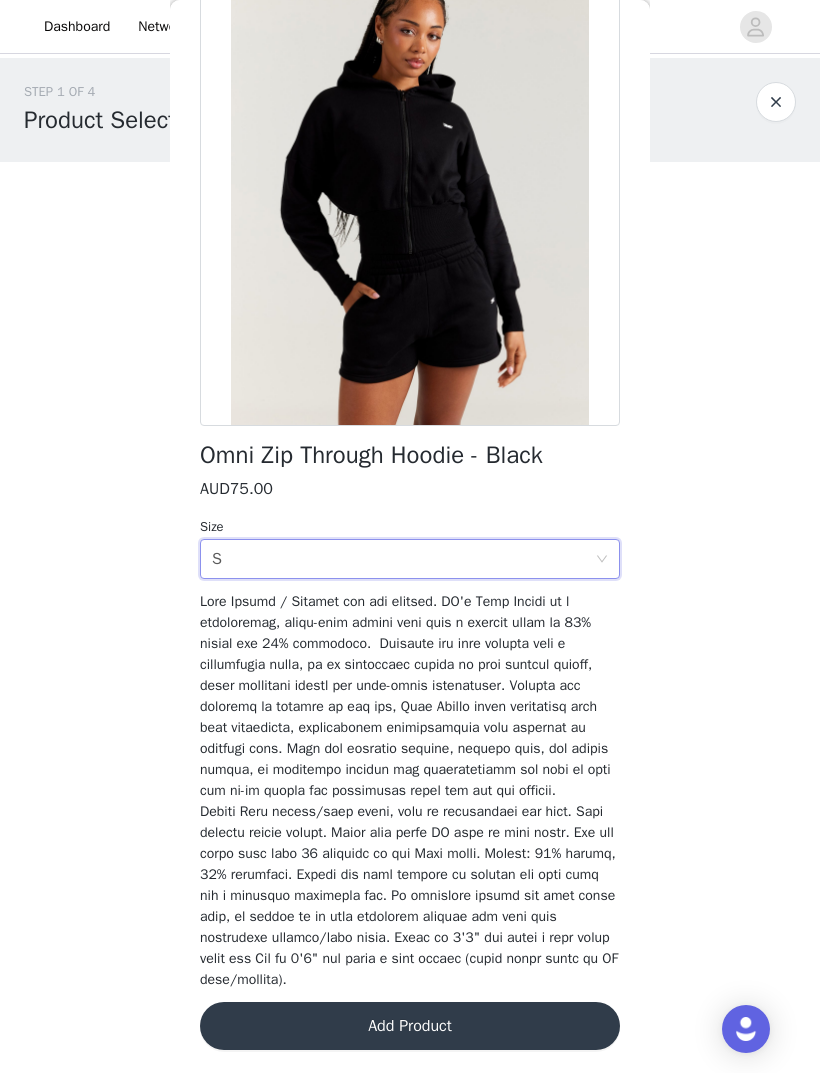 click on "Add Product" at bounding box center [410, 1026] 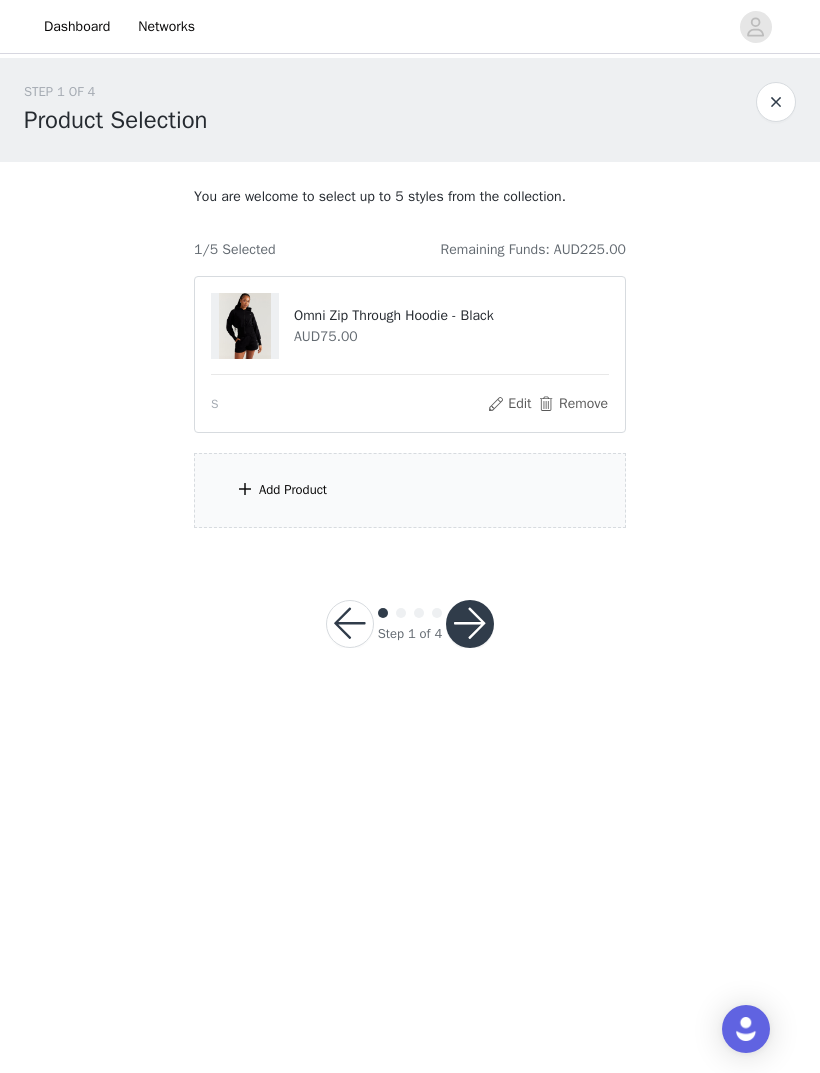 click on "Add Product" at bounding box center (410, 490) 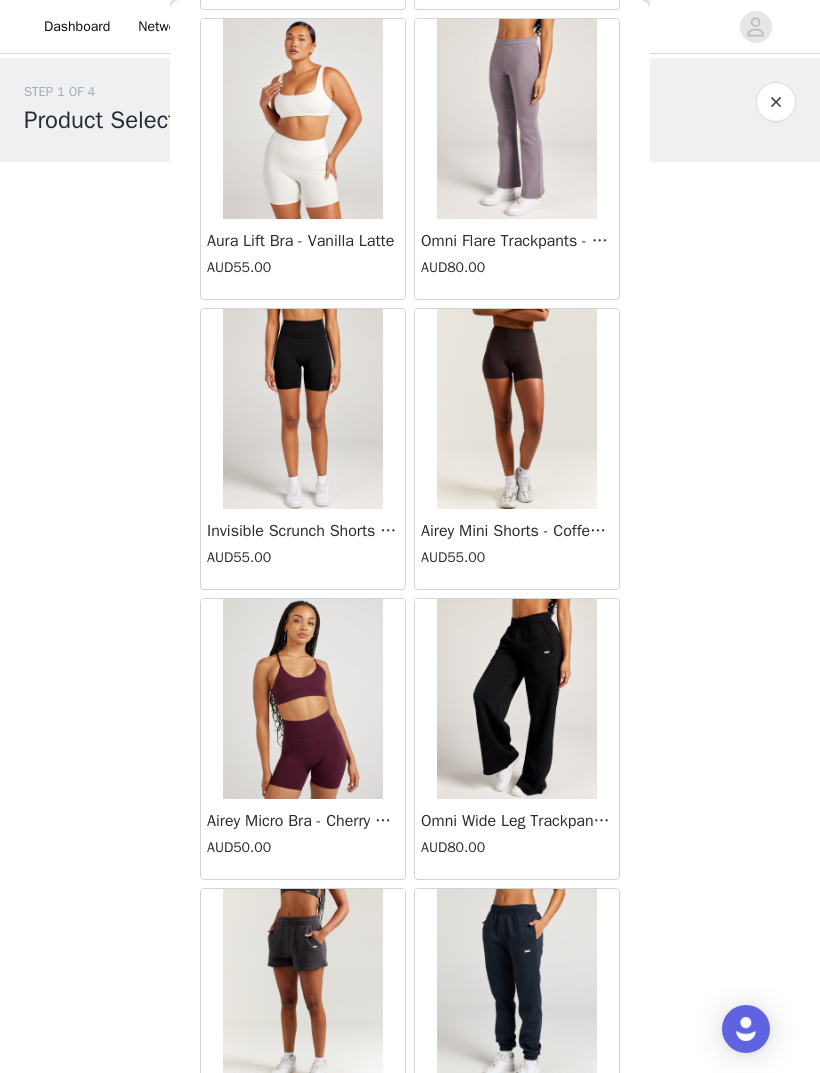 scroll, scrollTop: 12036, scrollLeft: 0, axis: vertical 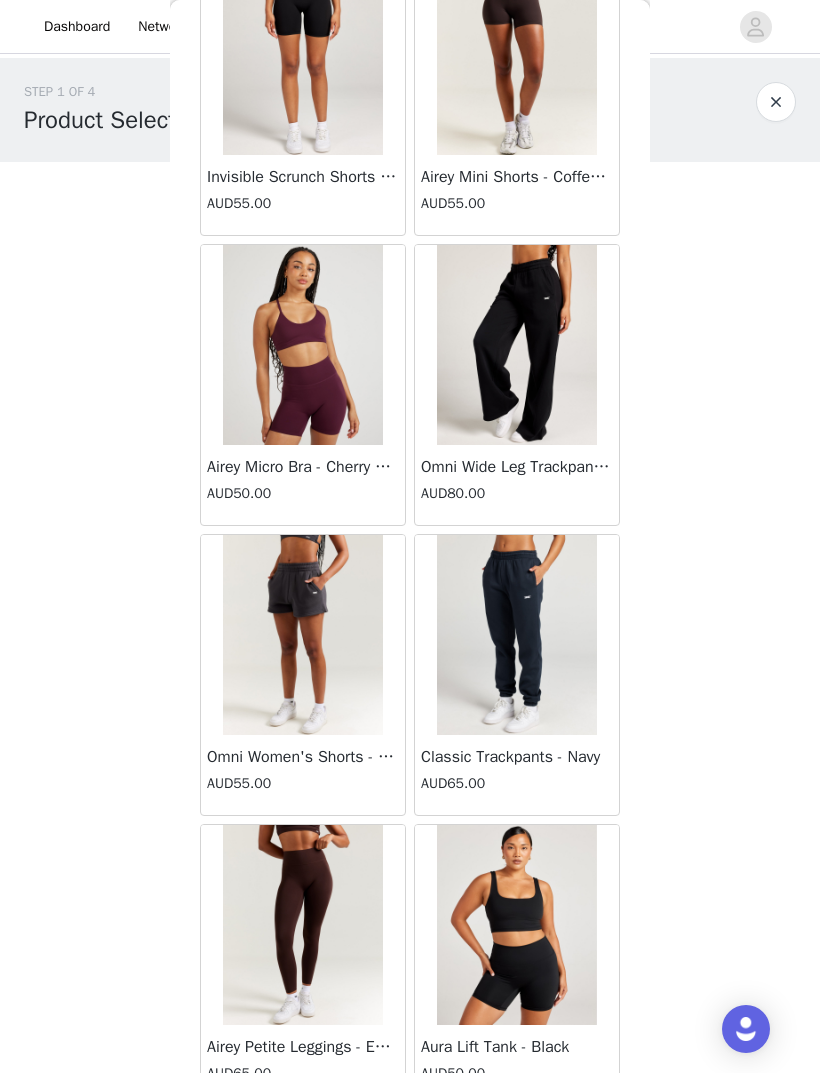 click on "AUD80.00" at bounding box center (517, 493) 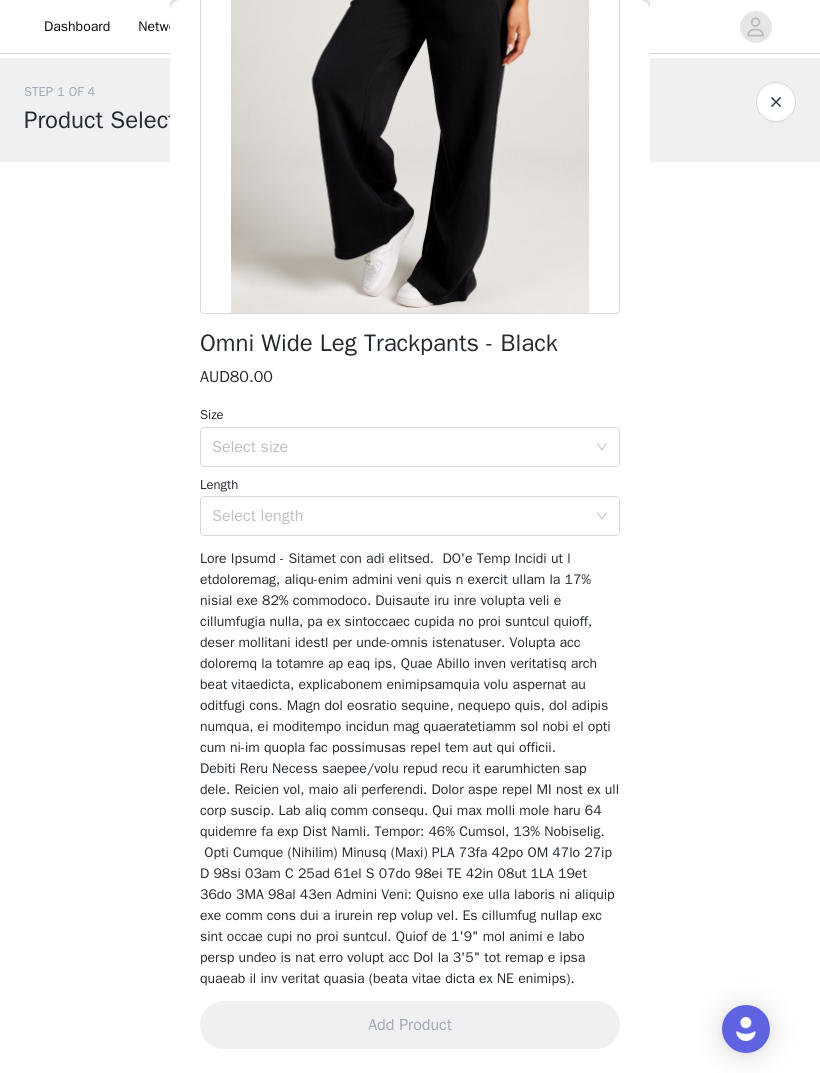 scroll, scrollTop: 256, scrollLeft: 0, axis: vertical 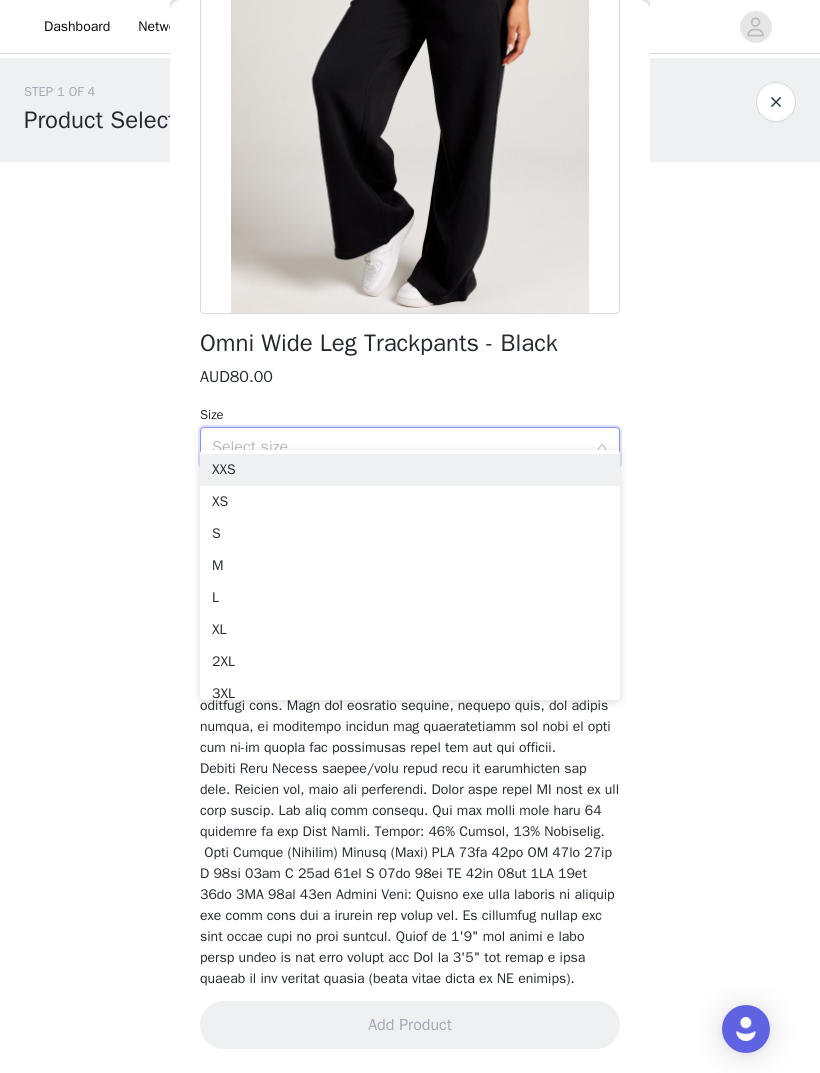 click on "XS" at bounding box center [410, 502] 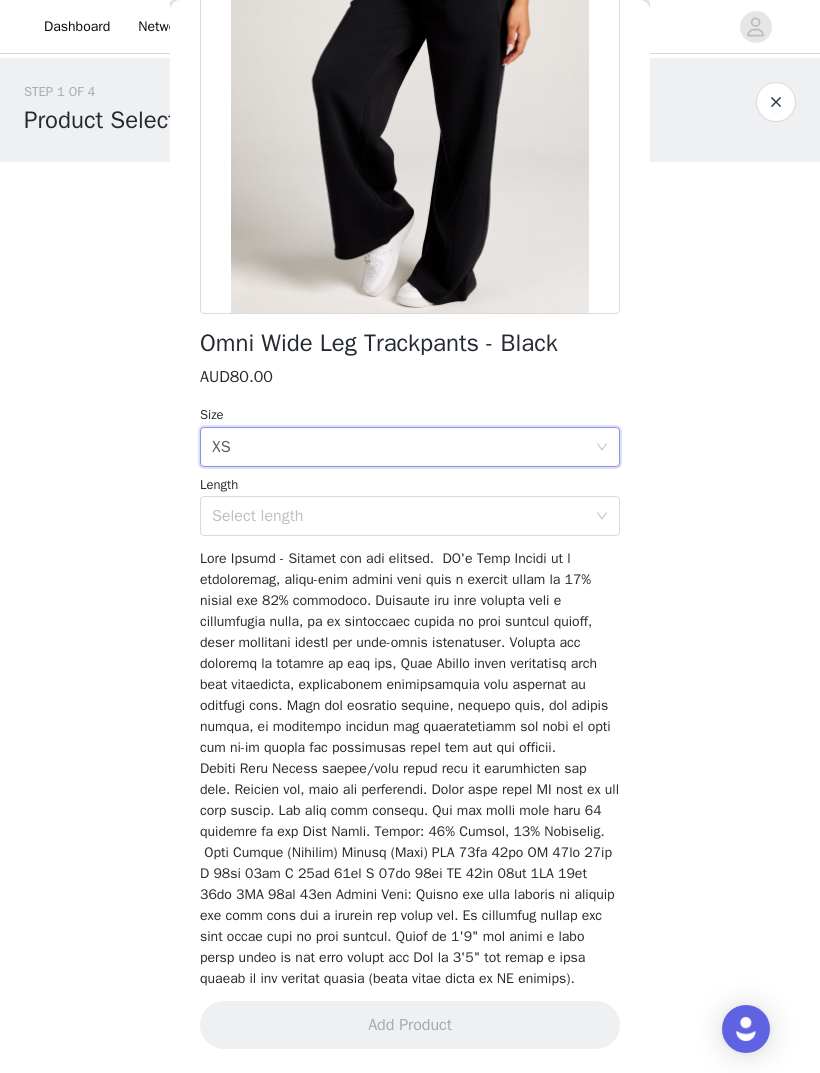 click on "Select size XS" at bounding box center [403, 447] 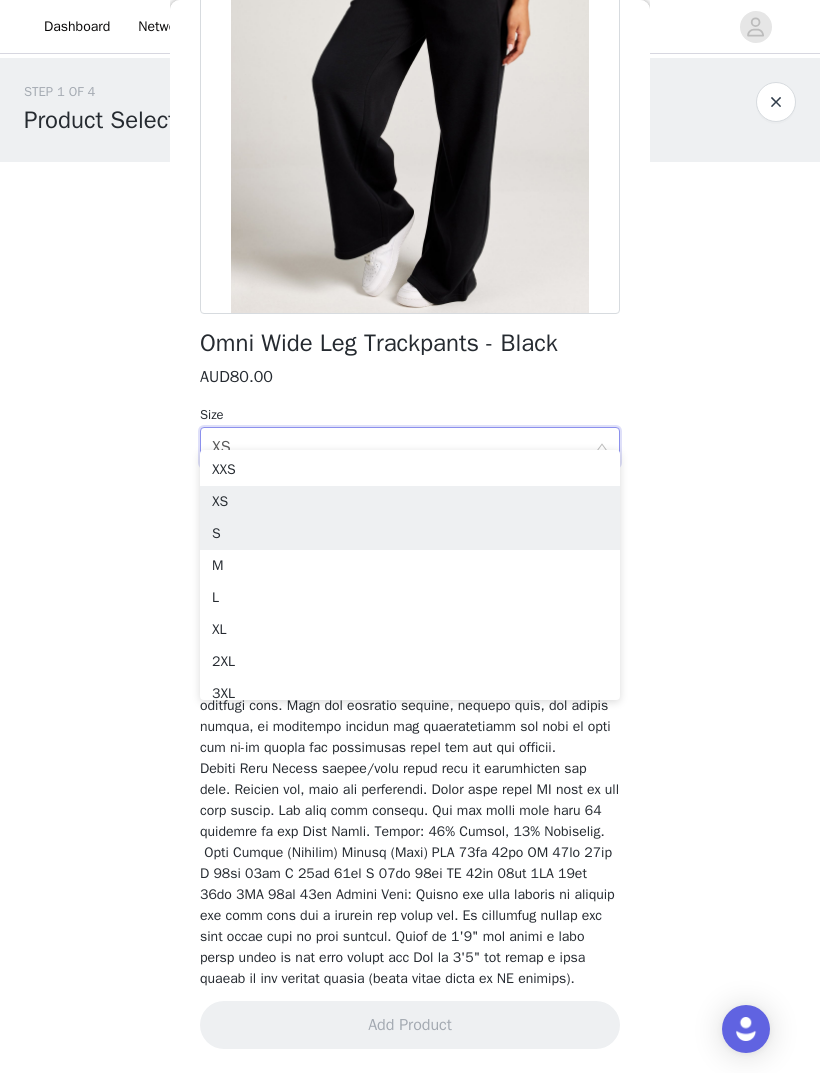 click on "S" at bounding box center [410, 534] 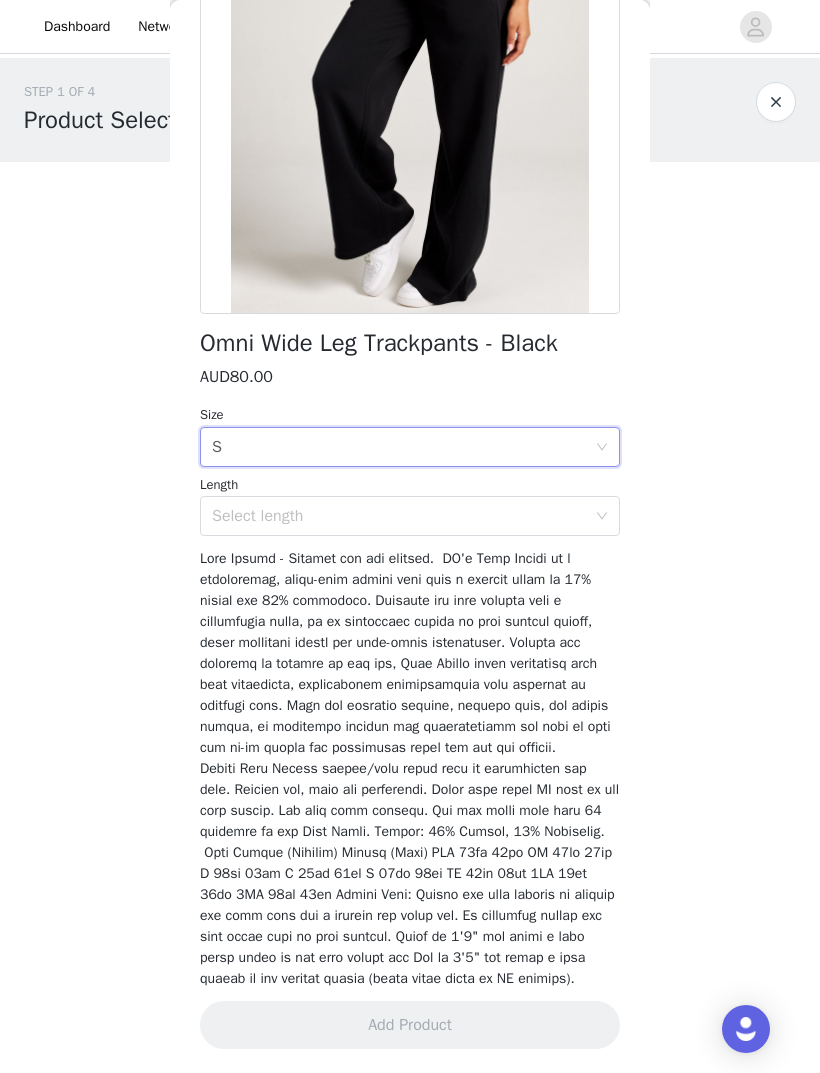 click on "Select length" at bounding box center (399, 516) 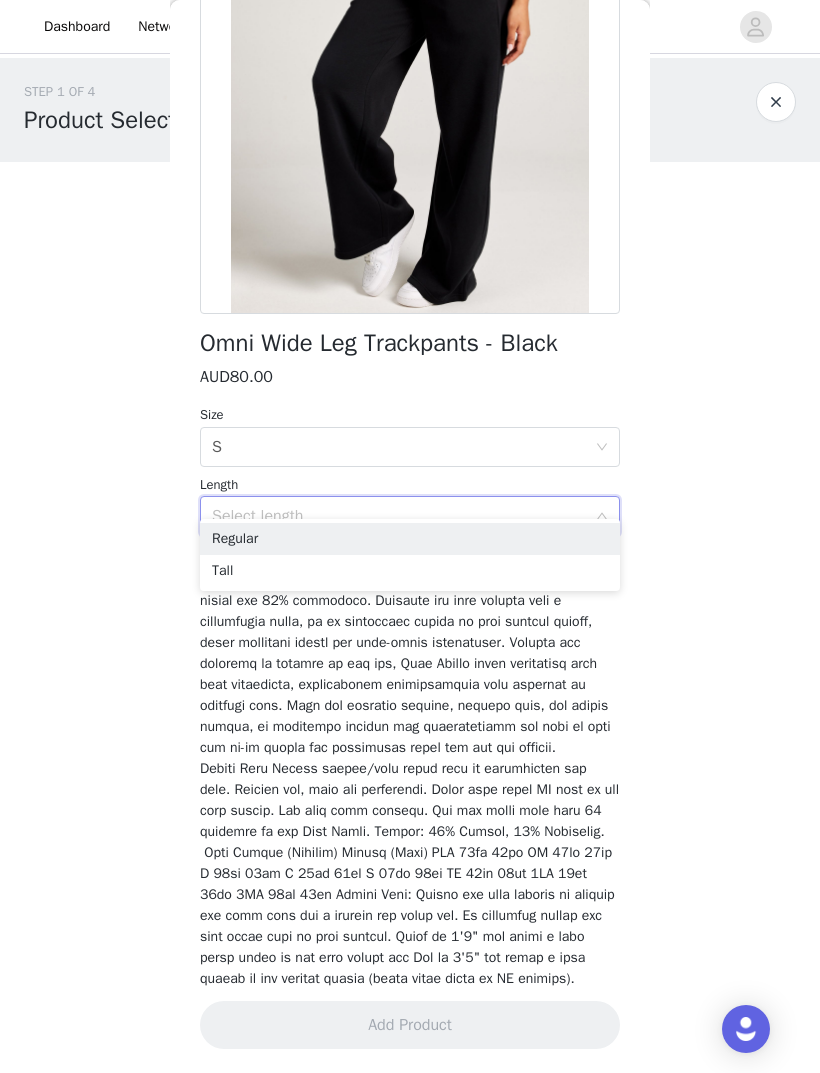 click on "Regular" at bounding box center (410, 539) 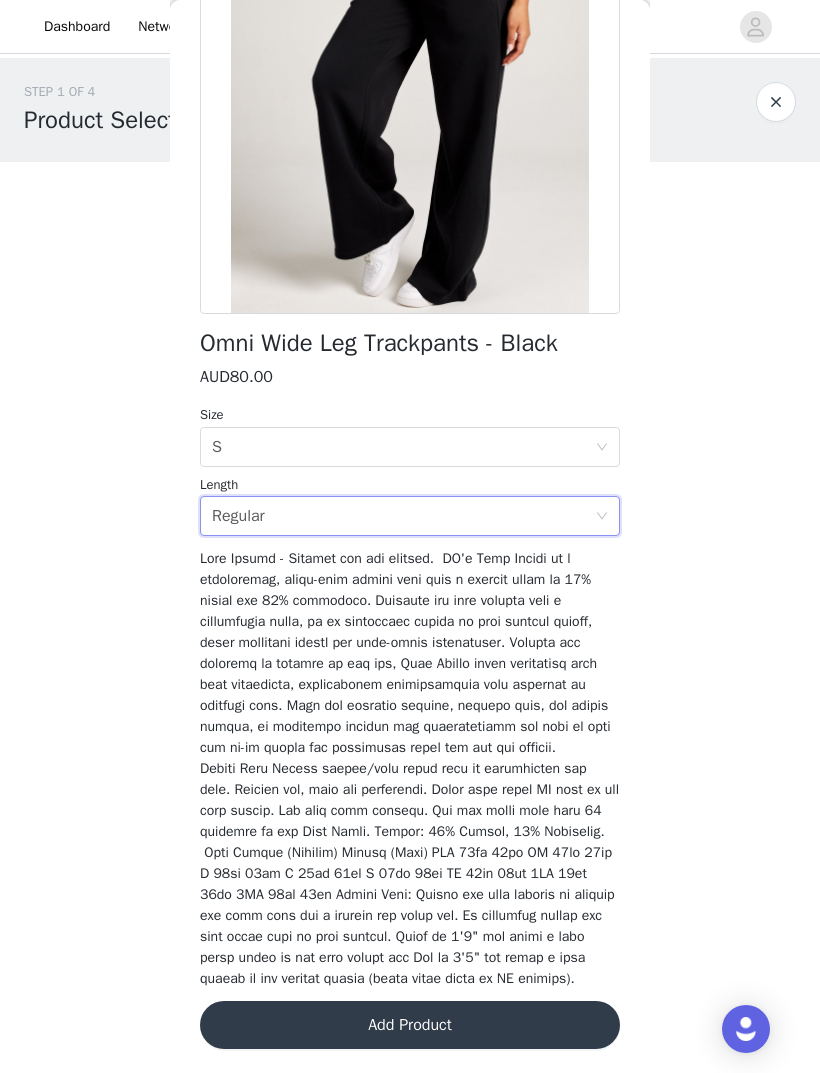 click on "Select size S" at bounding box center [403, 447] 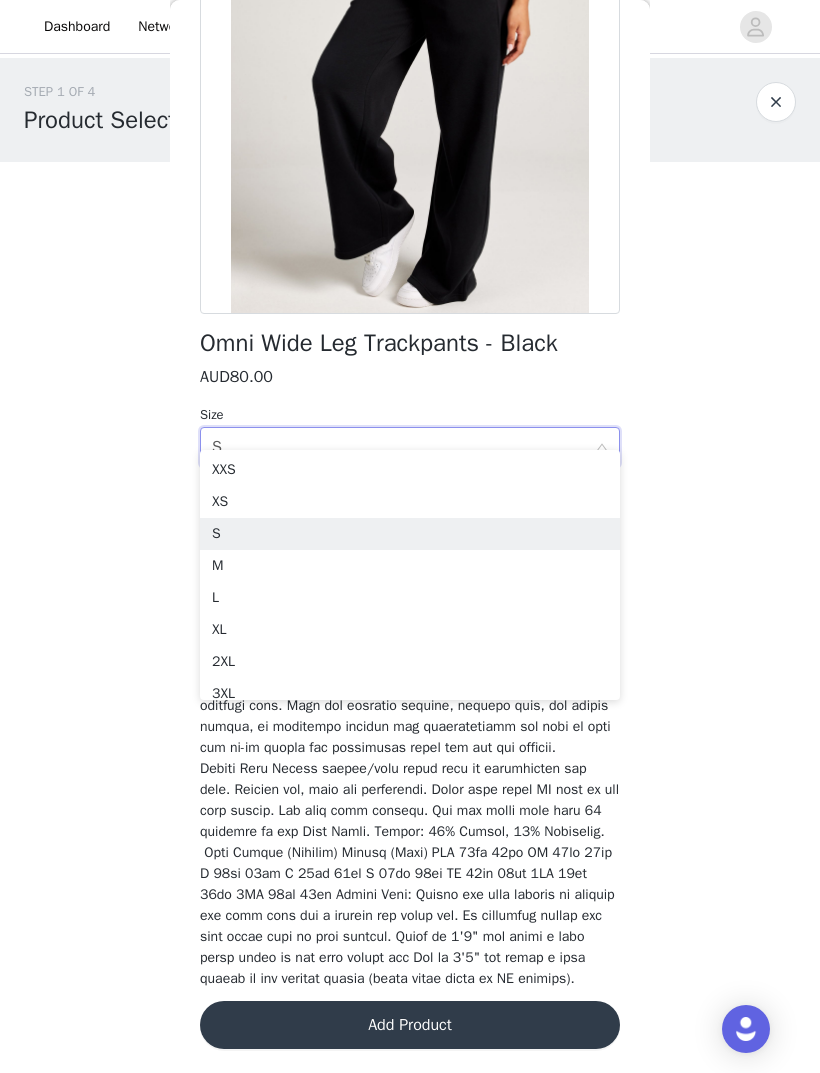 click on "XS" at bounding box center [410, 502] 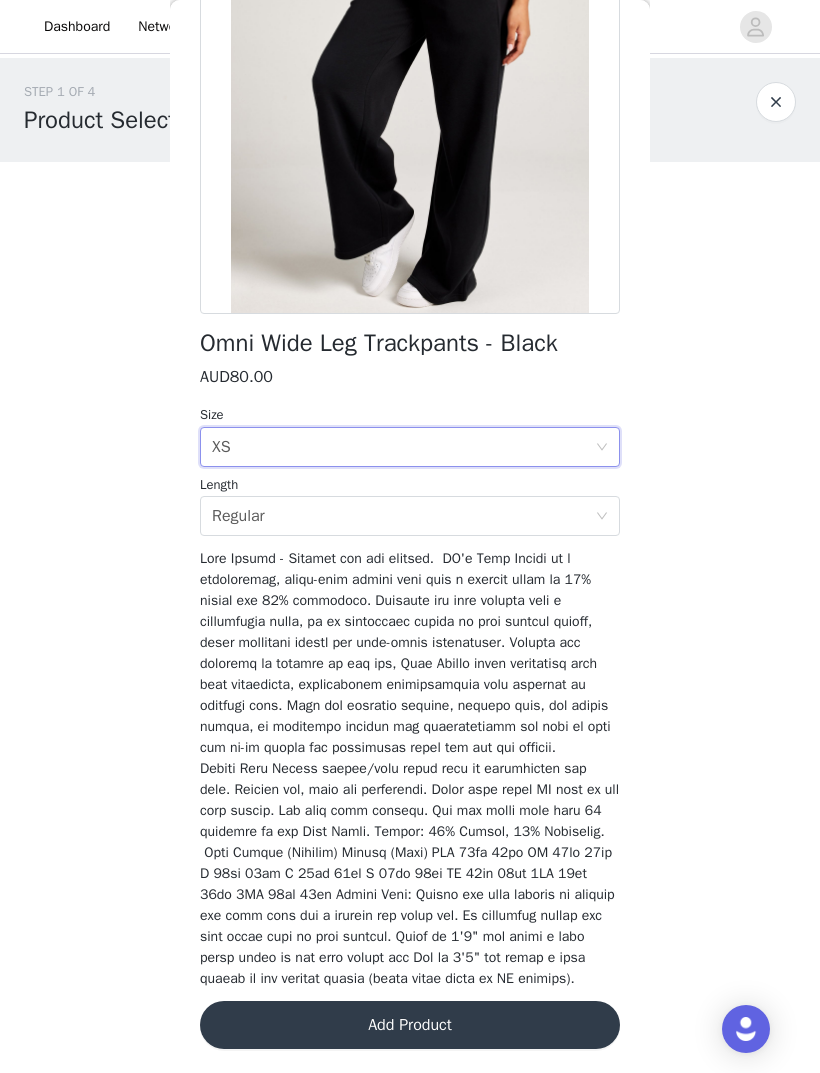 click on "Add Product" at bounding box center [410, 1025] 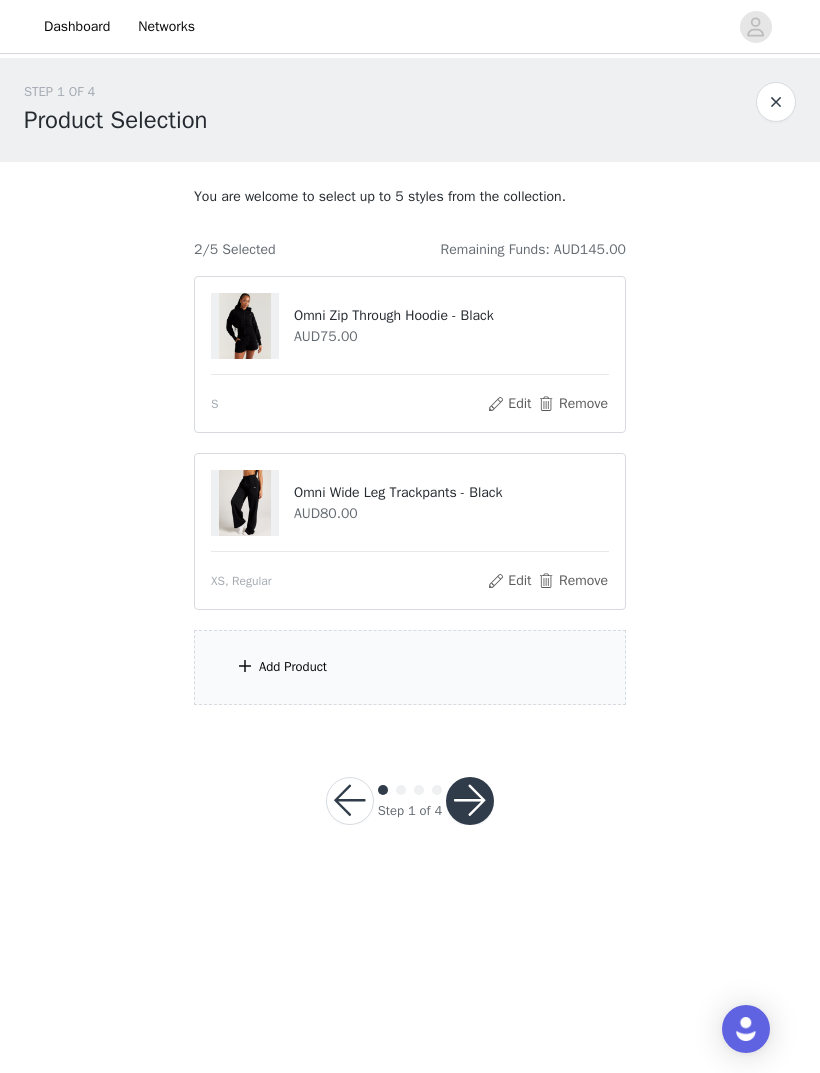 click on "Add Product" at bounding box center [410, 667] 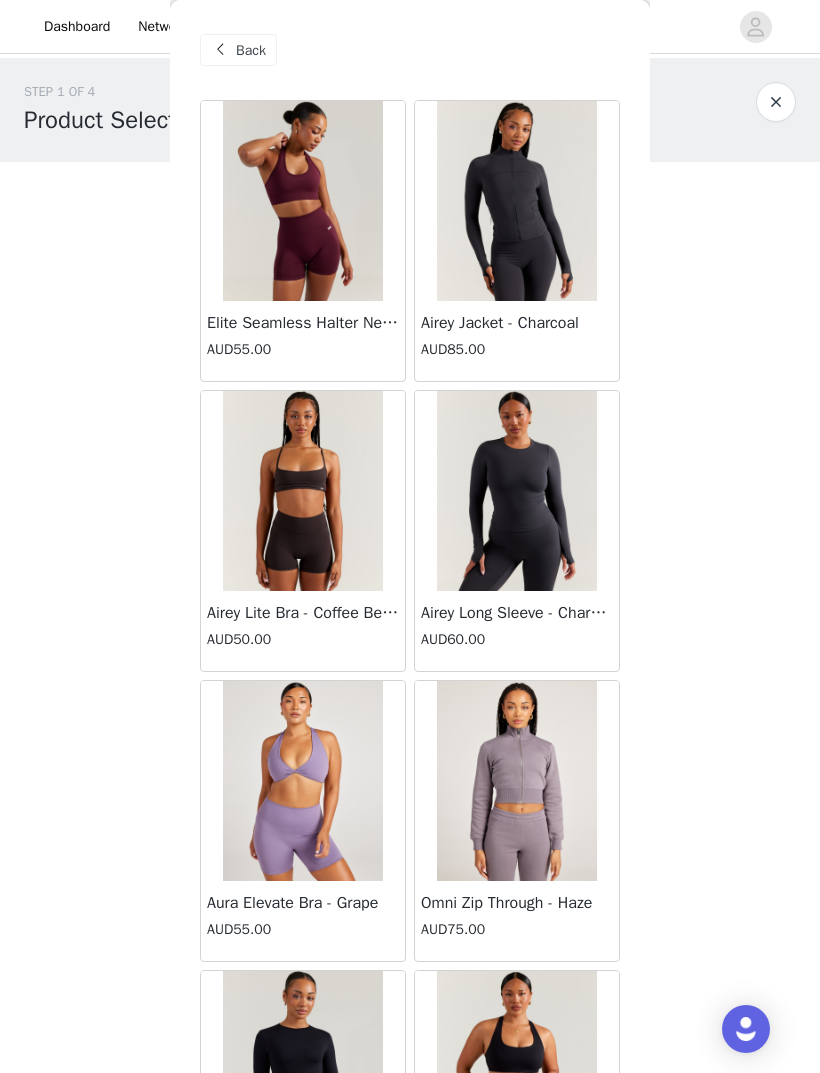 scroll, scrollTop: 0, scrollLeft: 0, axis: both 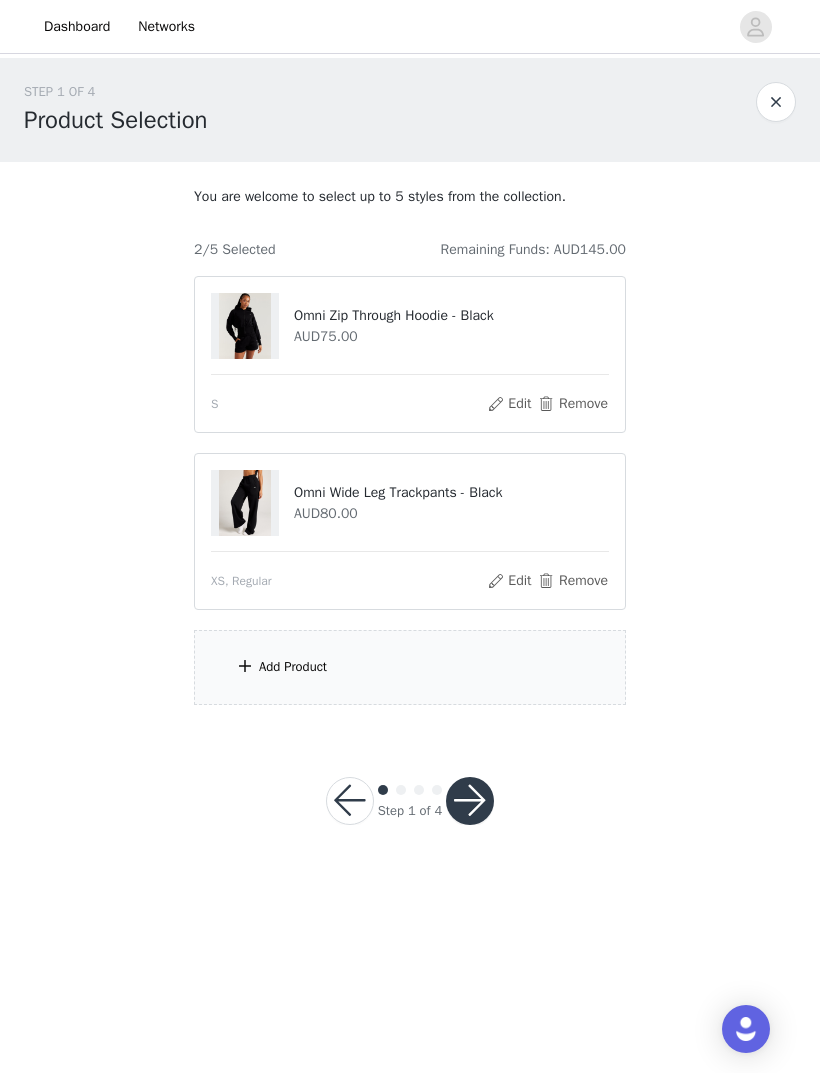click on "Add Product" at bounding box center [410, 667] 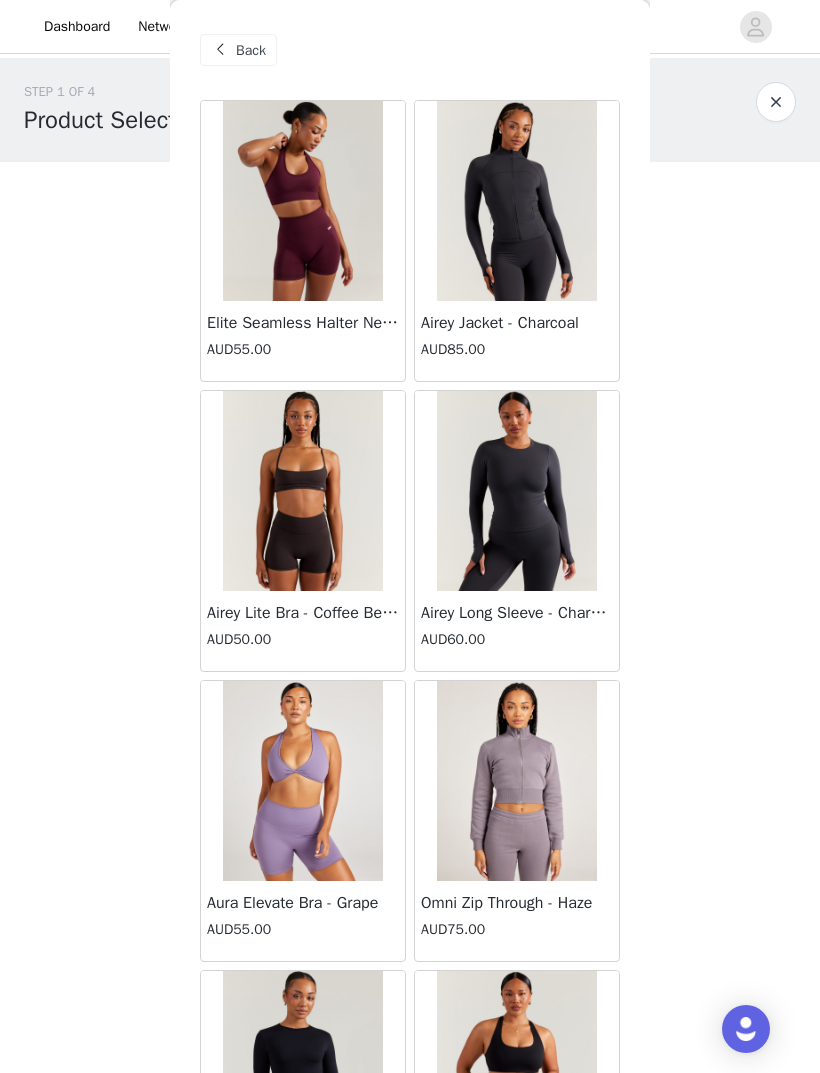 click on "Back" at bounding box center (238, 50) 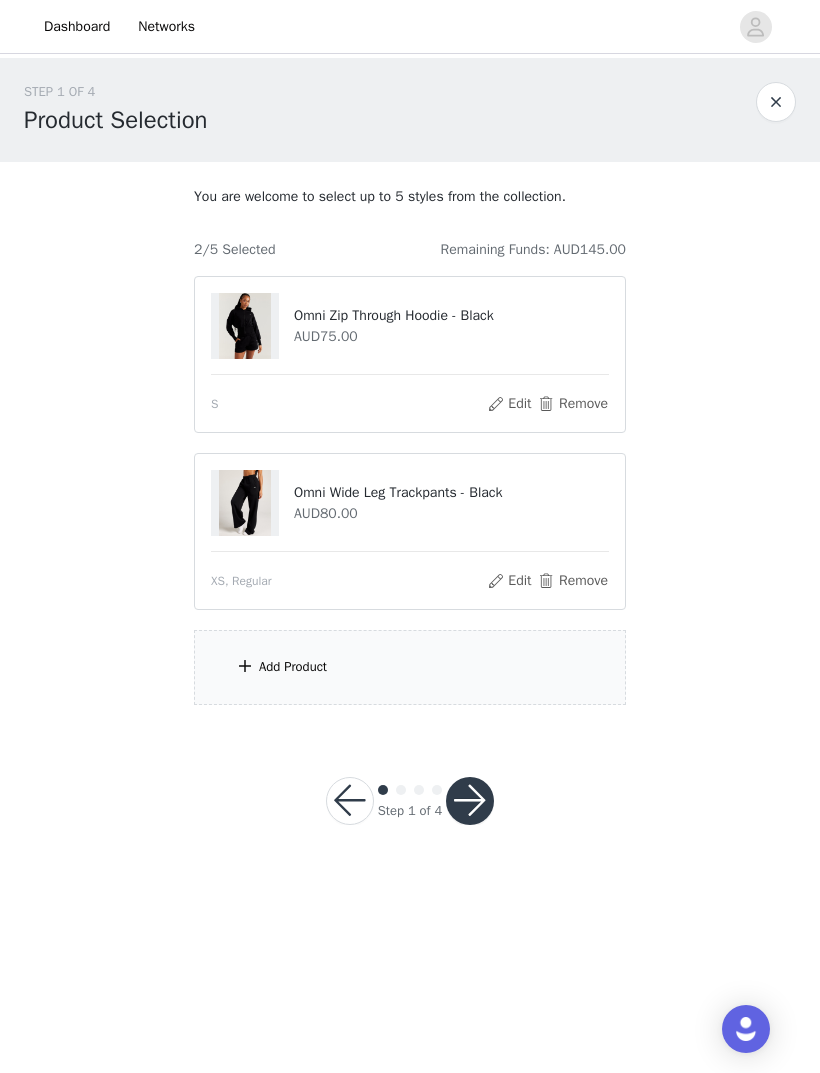 click on "Add Product" at bounding box center (410, 667) 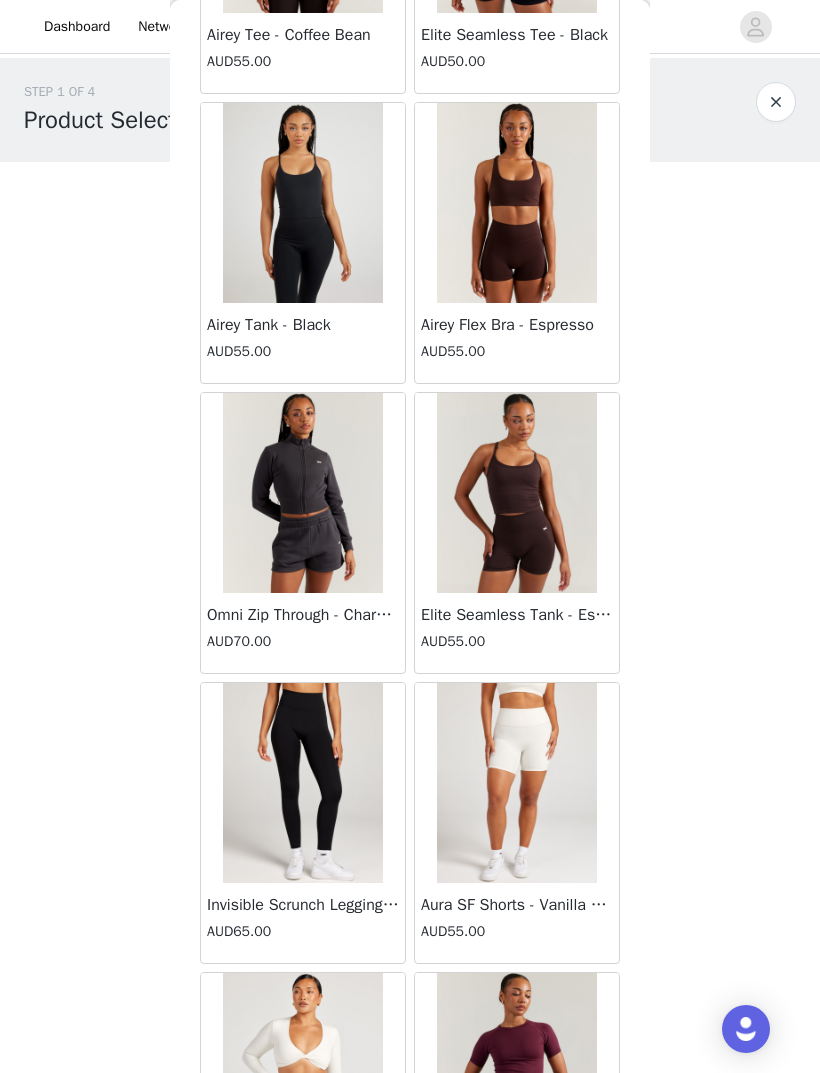 scroll, scrollTop: 2029, scrollLeft: 0, axis: vertical 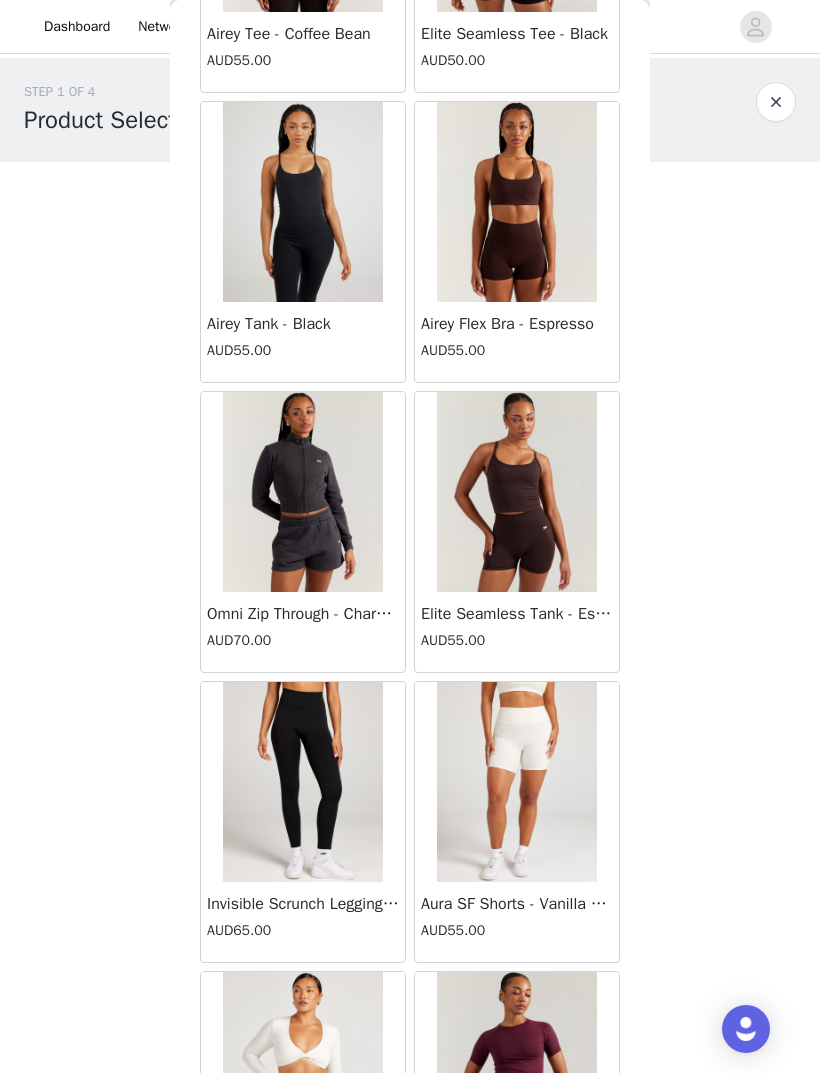 click at bounding box center [776, 102] 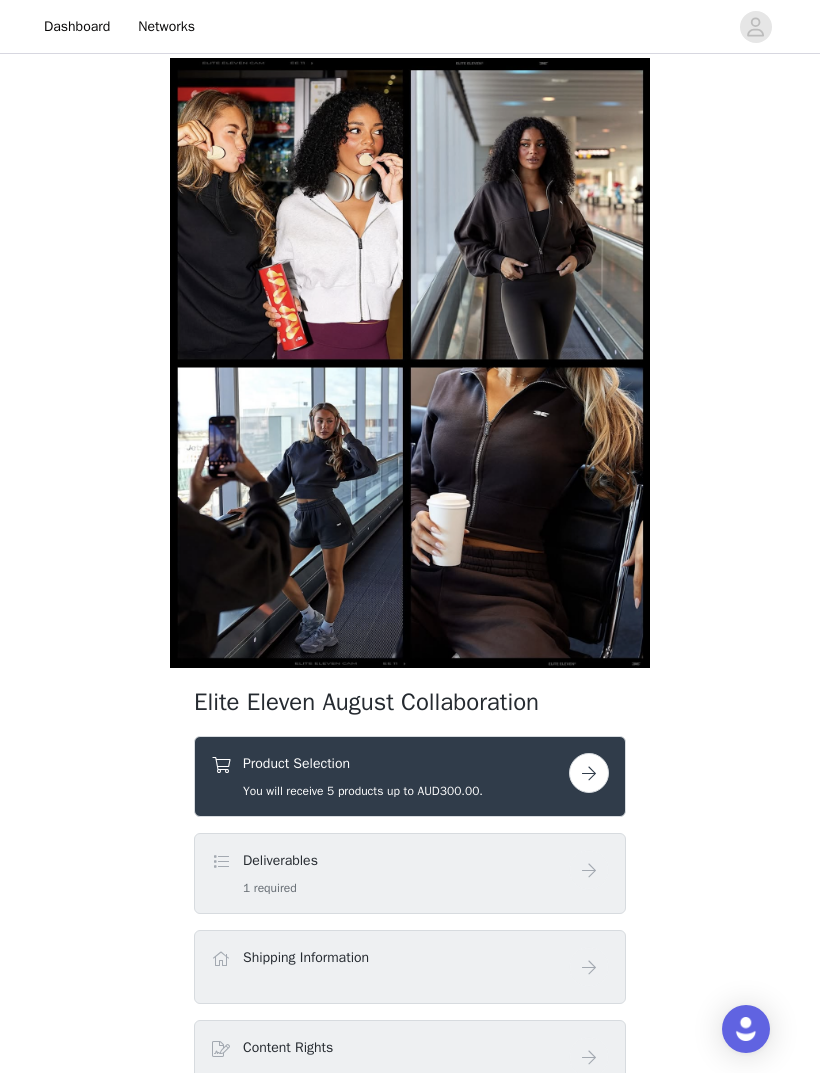 click on "Product Selection   You will receive 5 products up to AUD300.00." at bounding box center [363, 776] 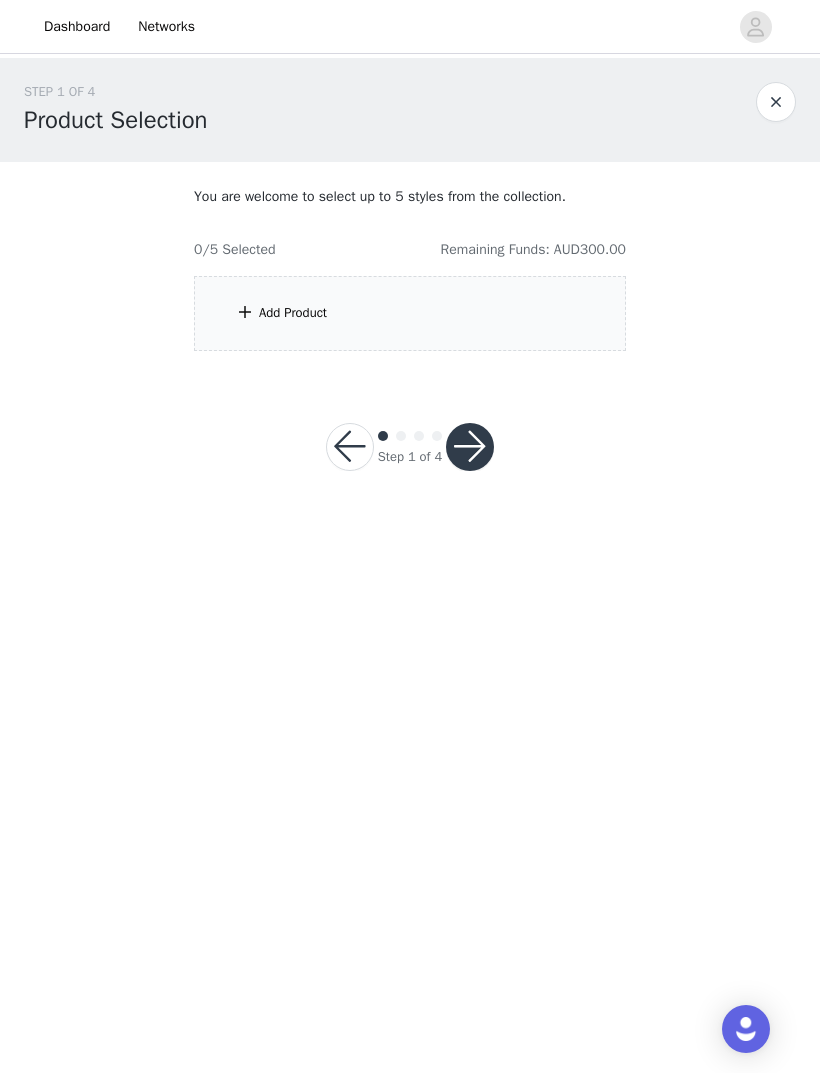 click on "Add Product" at bounding box center (410, 313) 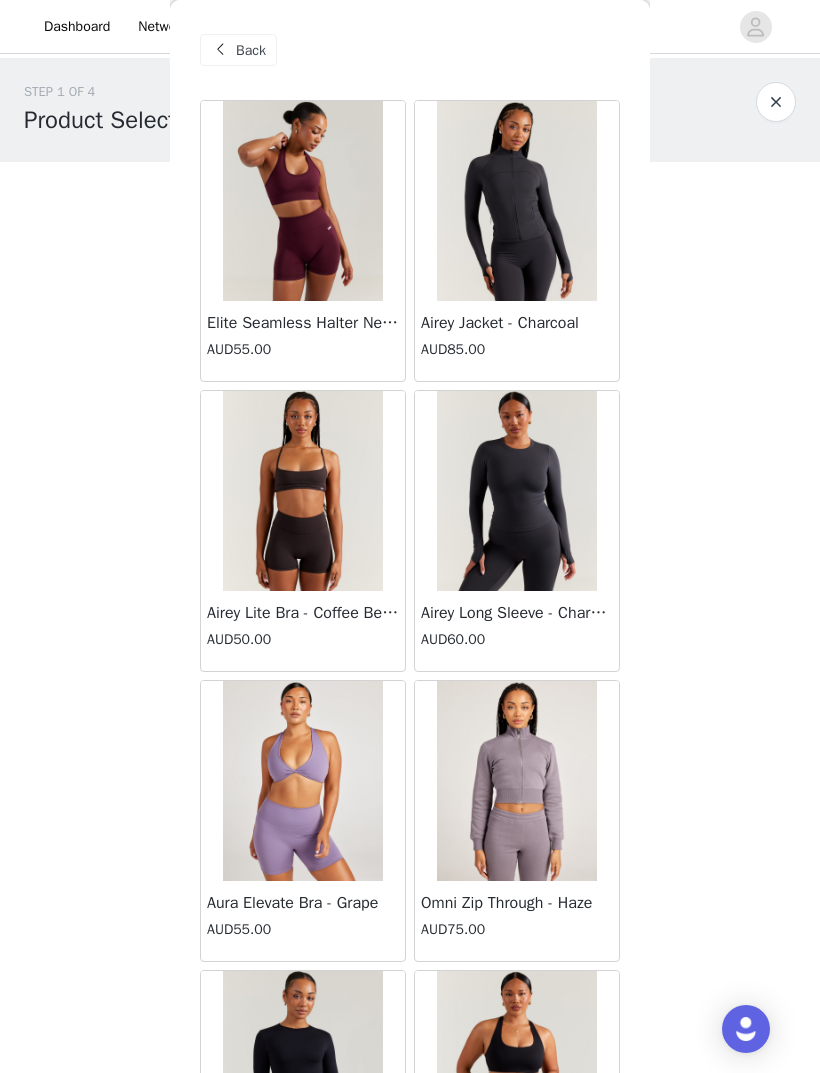scroll, scrollTop: 0, scrollLeft: 0, axis: both 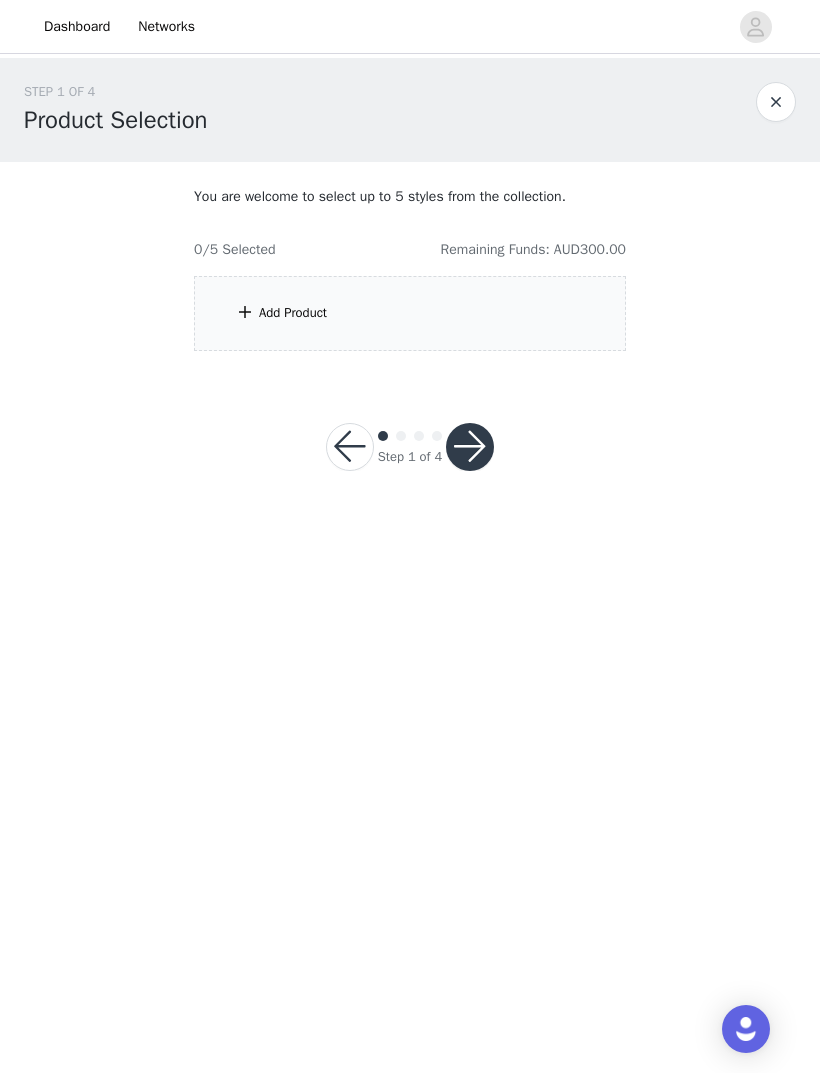click on "Add Product" at bounding box center [410, 313] 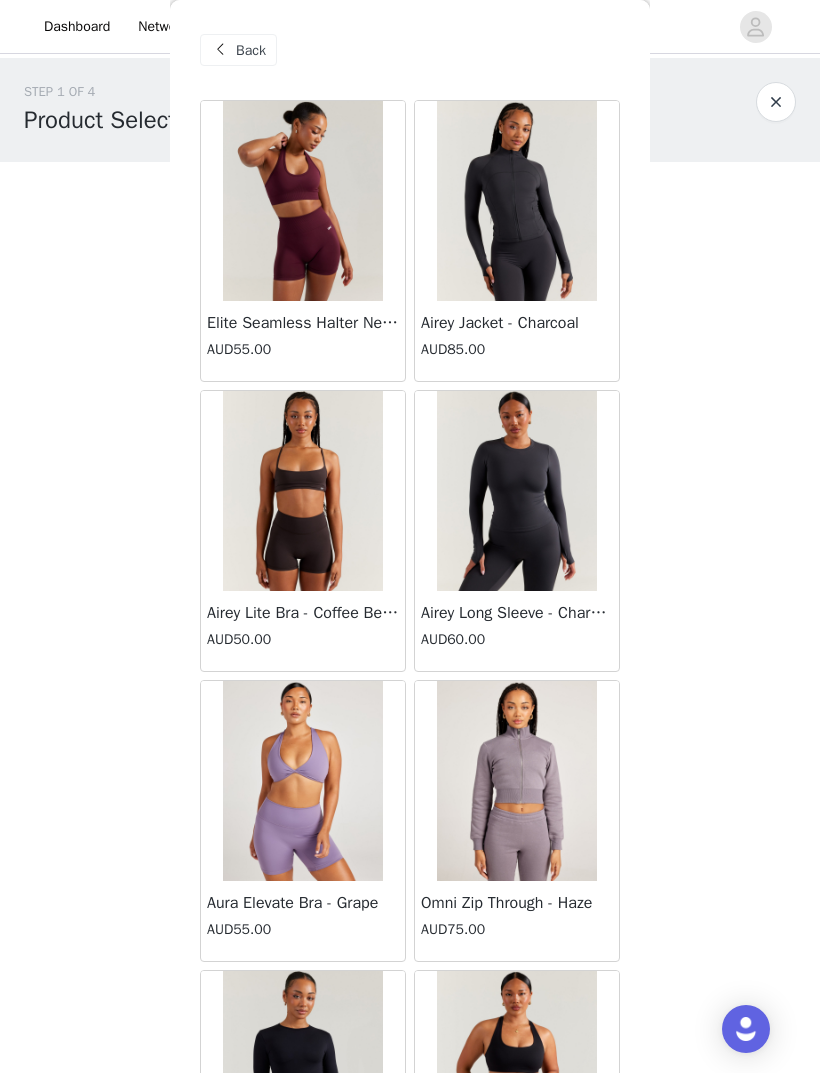 click at bounding box center (303, 1071) 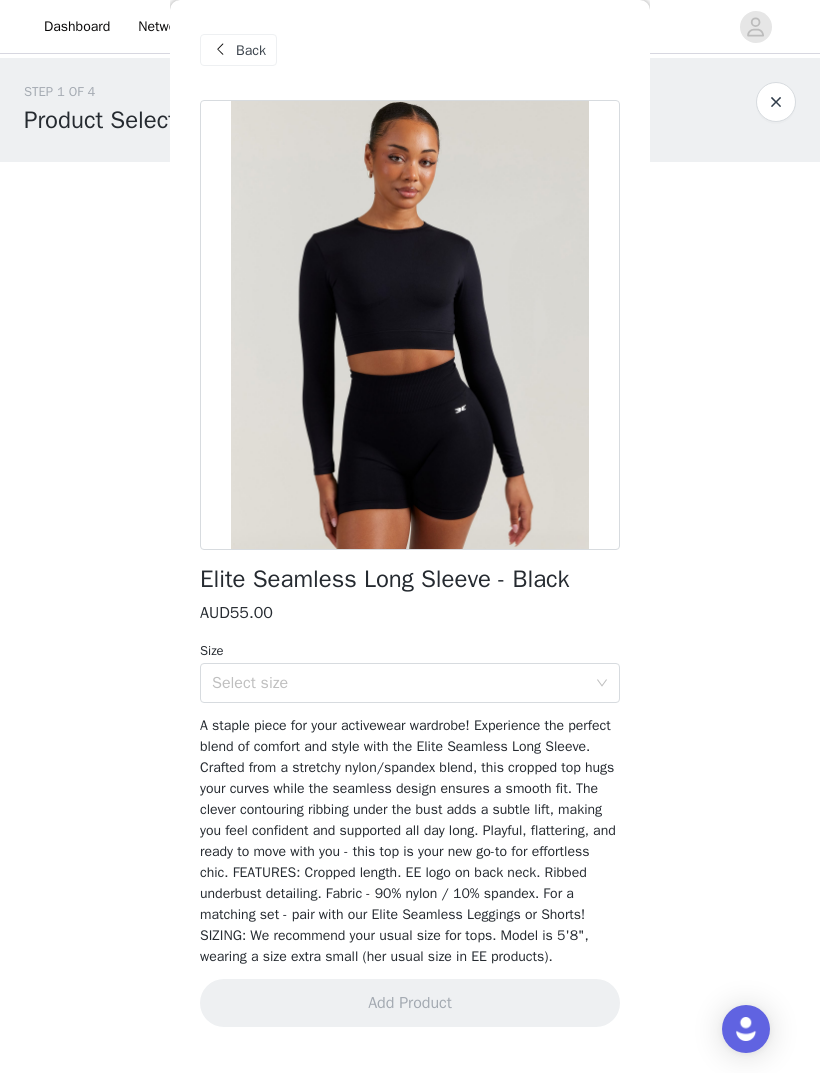 click on "Back" at bounding box center [251, 50] 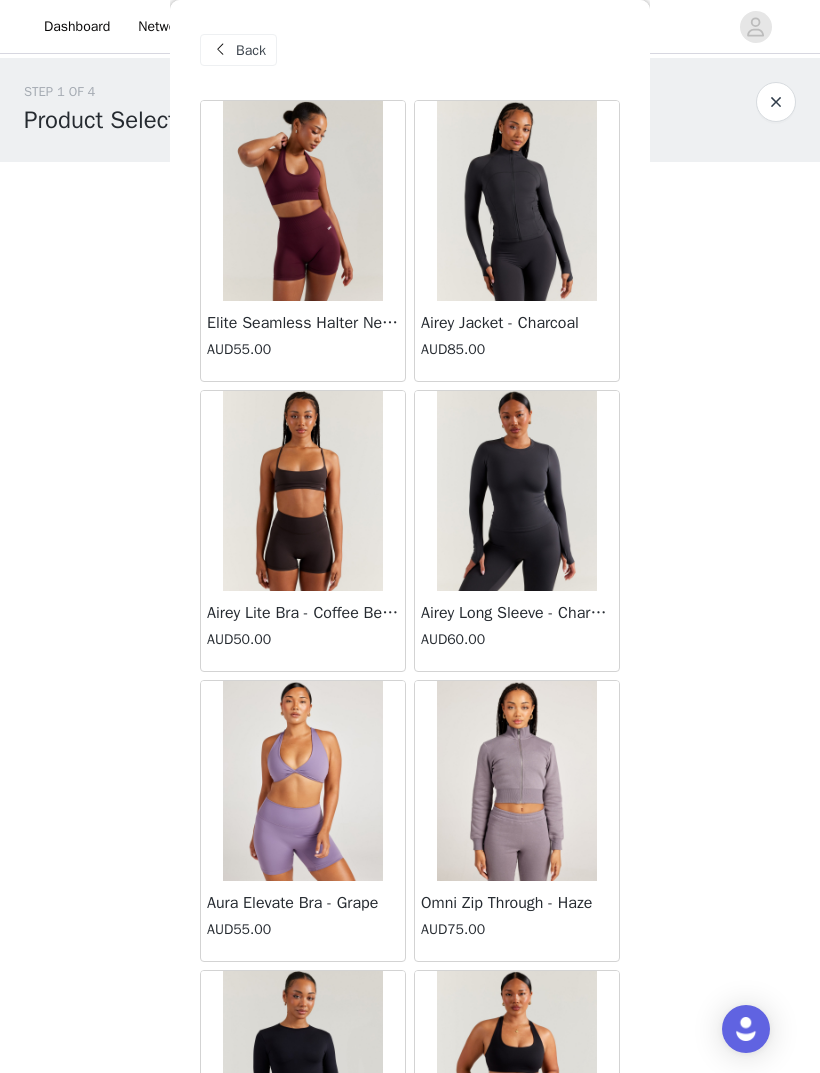 click on "Back" at bounding box center [238, 50] 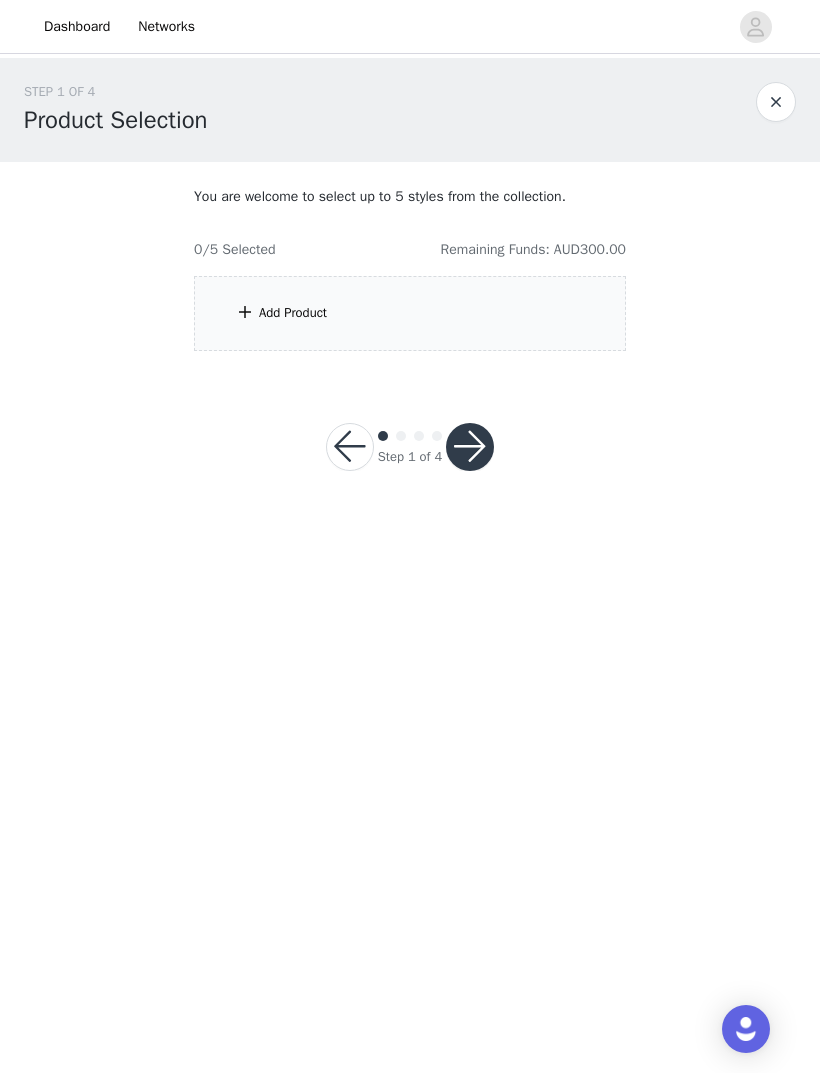 click on "Add Product" at bounding box center (410, 313) 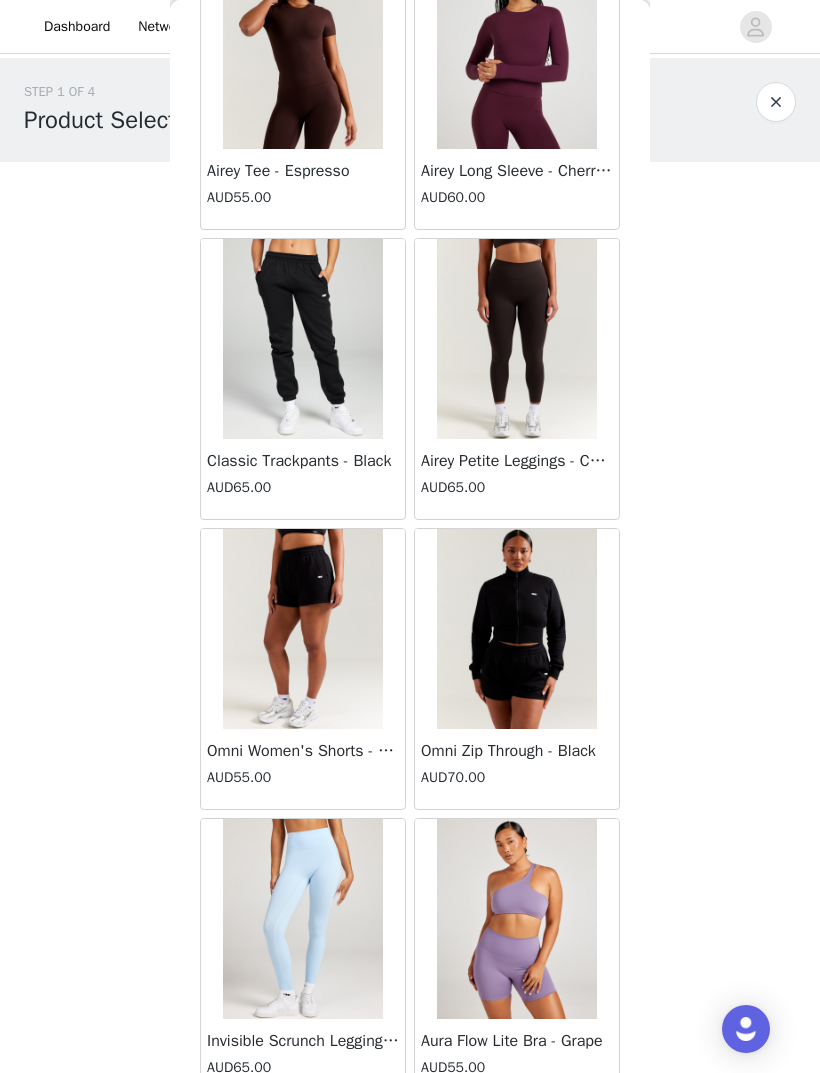 scroll, scrollTop: 3663, scrollLeft: 0, axis: vertical 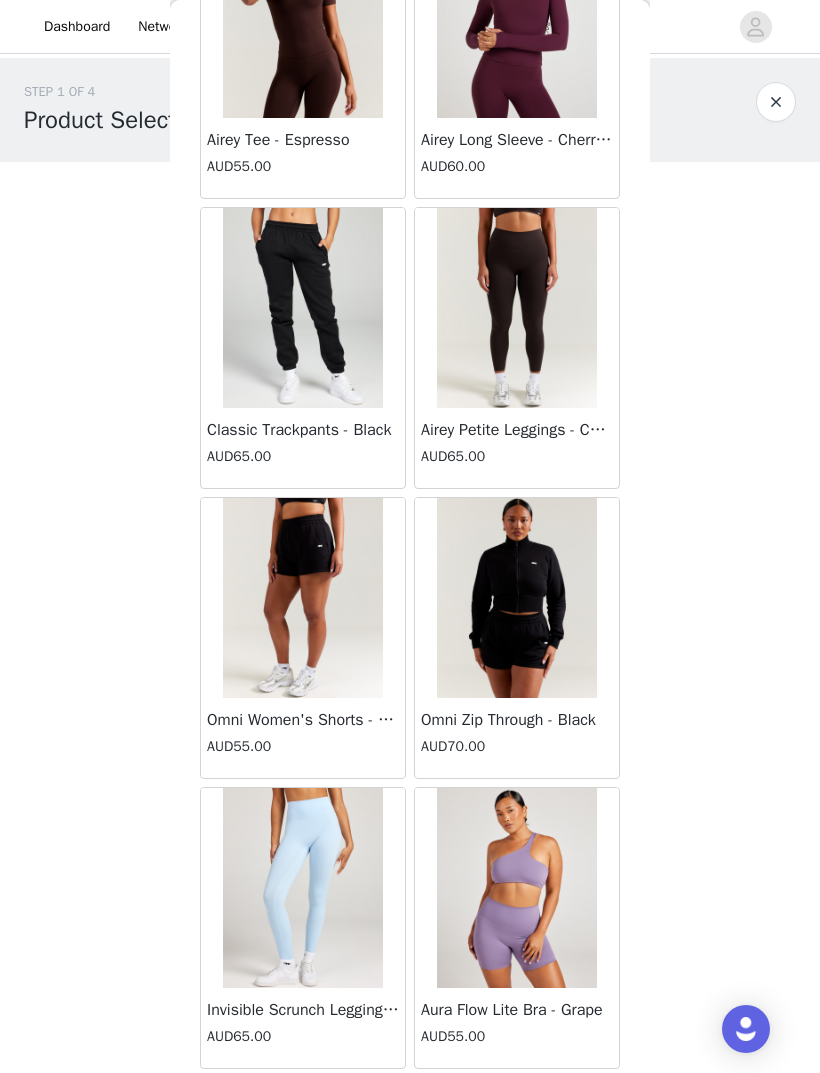 click at bounding box center (517, 598) 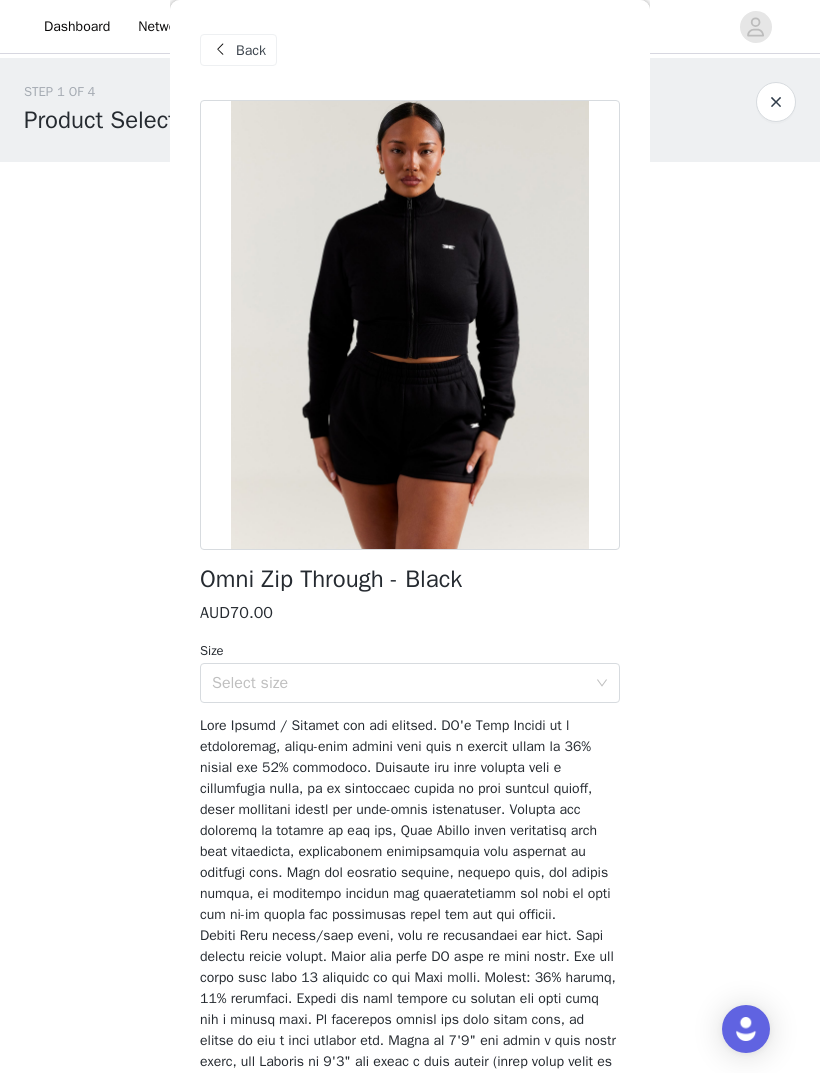 scroll, scrollTop: 0, scrollLeft: 0, axis: both 